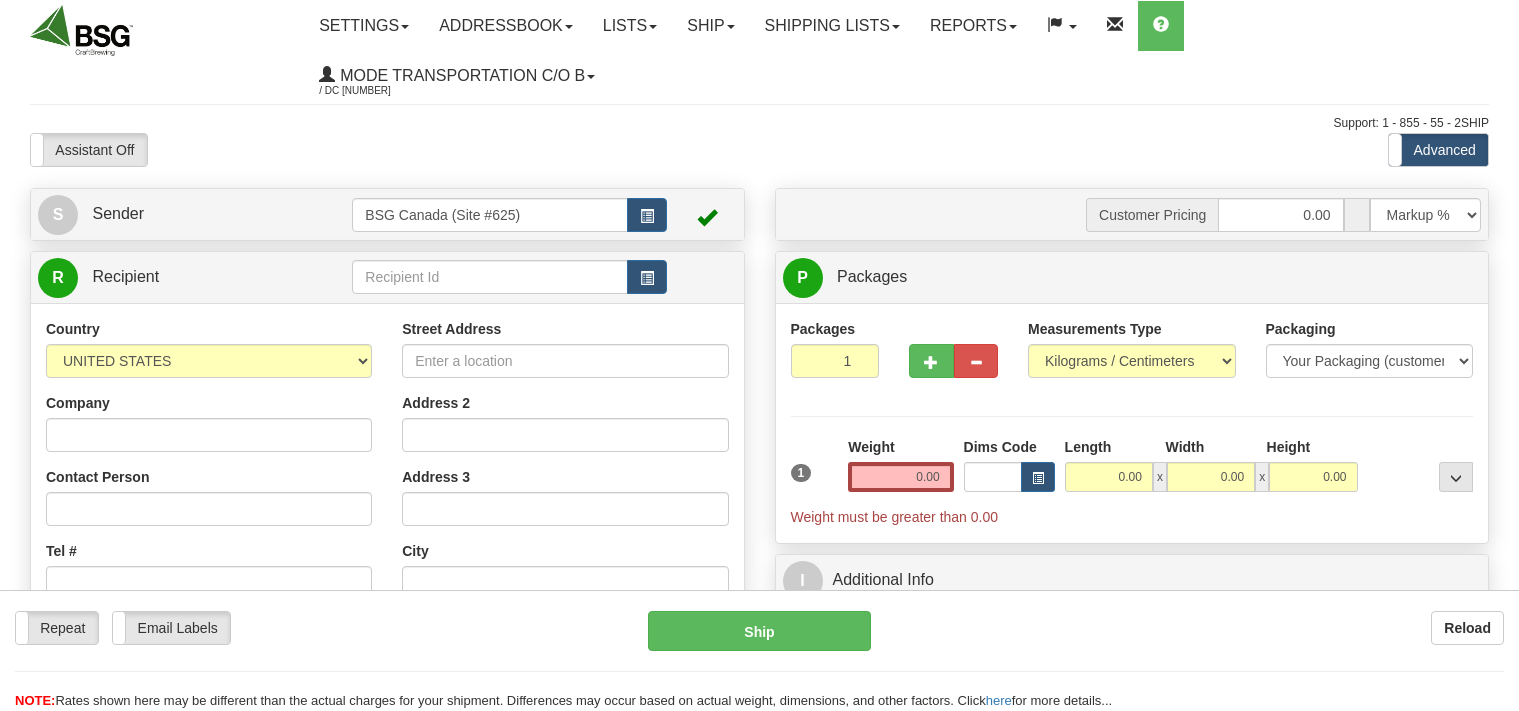 scroll, scrollTop: 0, scrollLeft: 0, axis: both 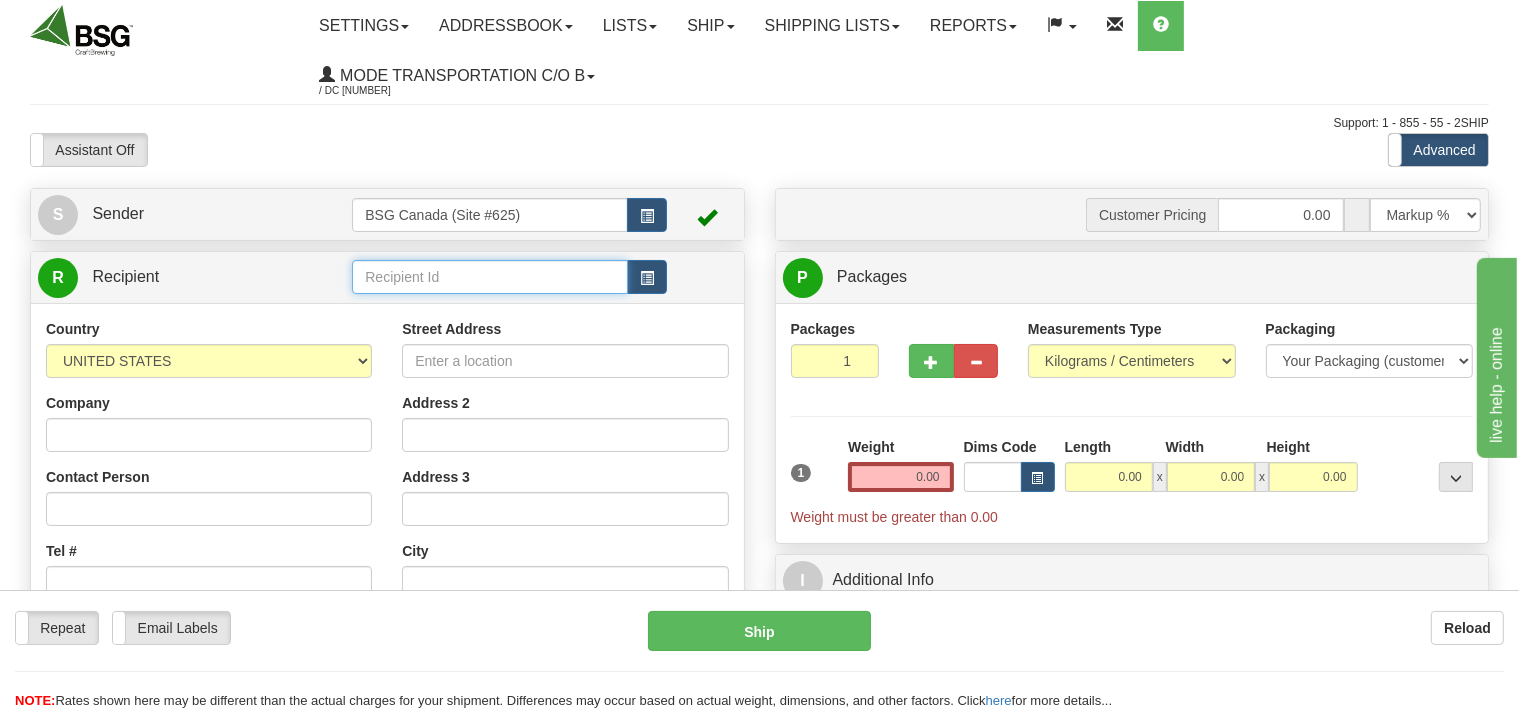 click at bounding box center (489, 277) 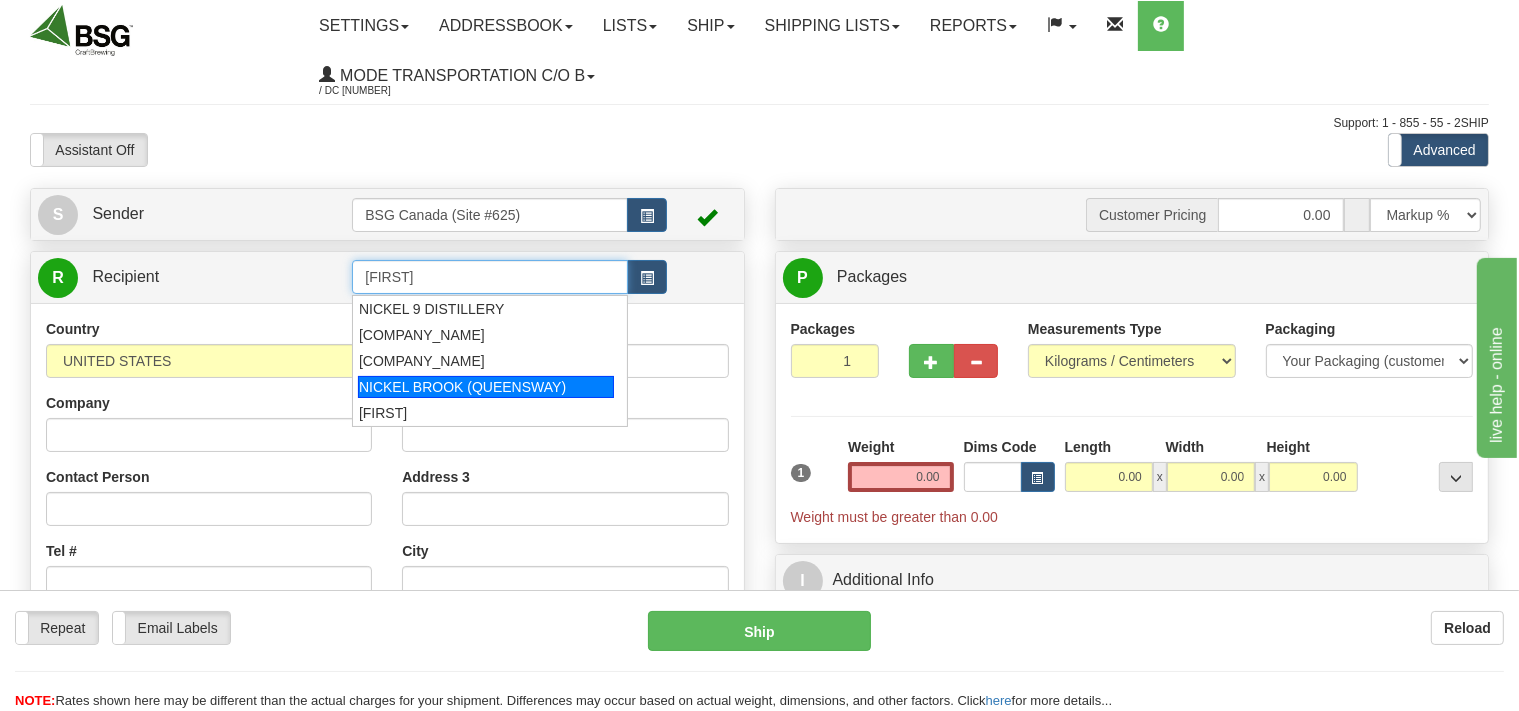 click on "NICKEL BROOK (QUEENSWAY)" at bounding box center [486, 387] 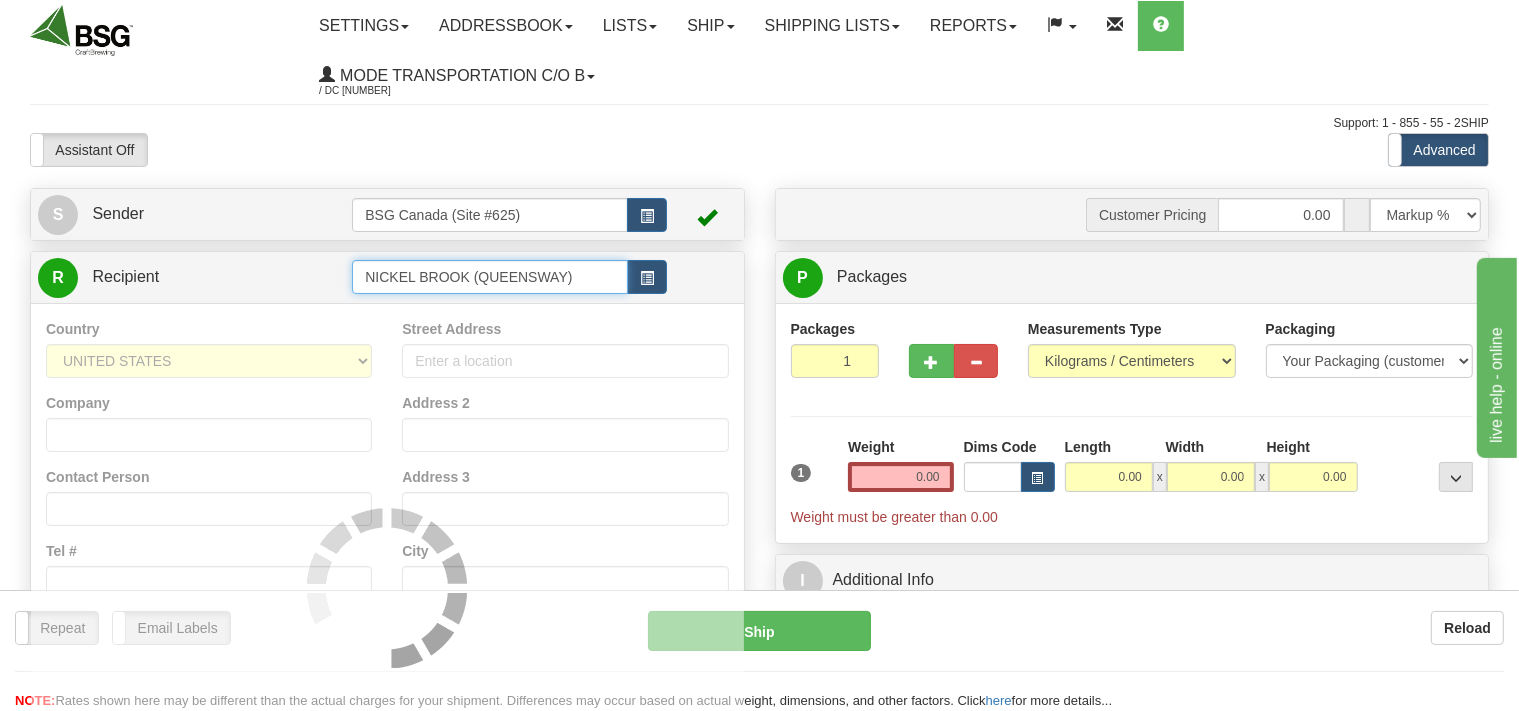 type on "NICKEL BROOK (QUEENSWAY)" 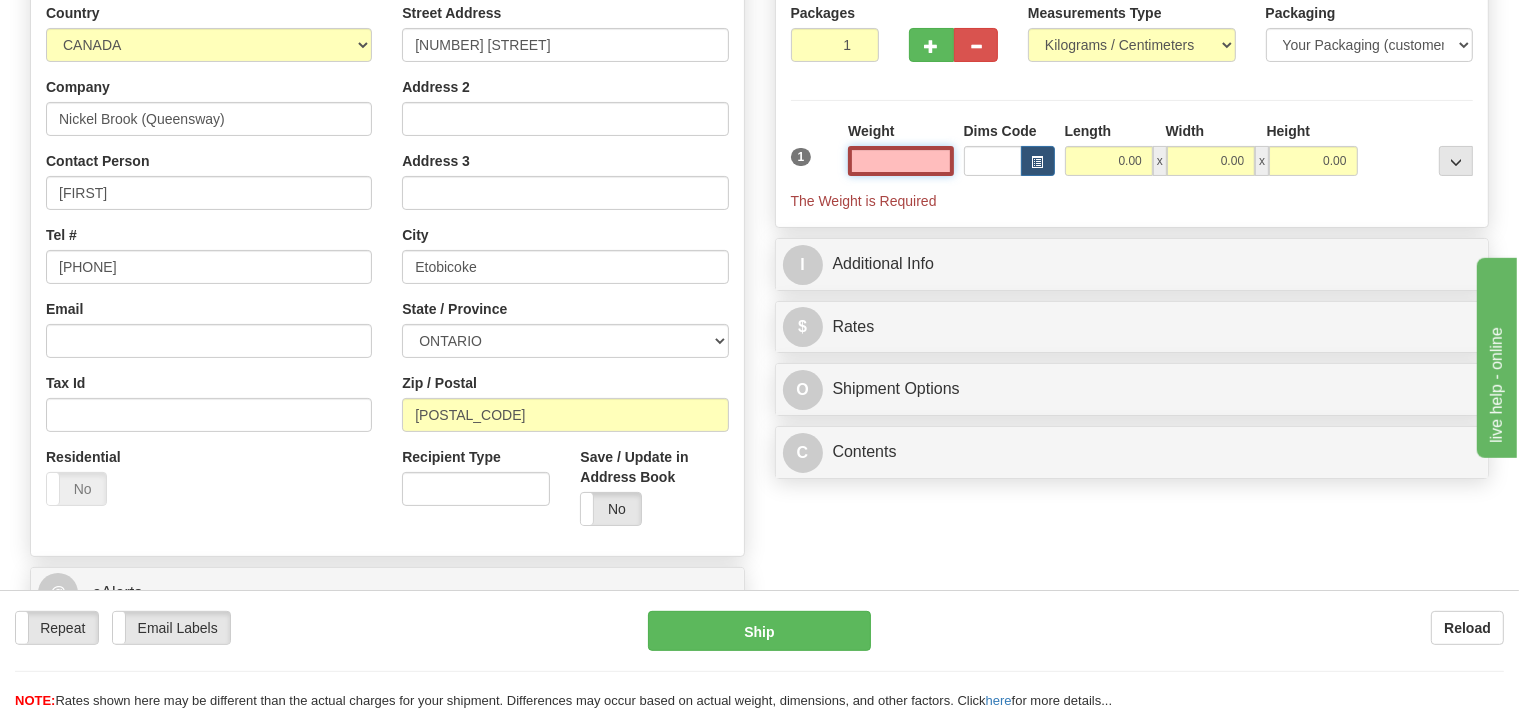 scroll, scrollTop: 316, scrollLeft: 0, axis: vertical 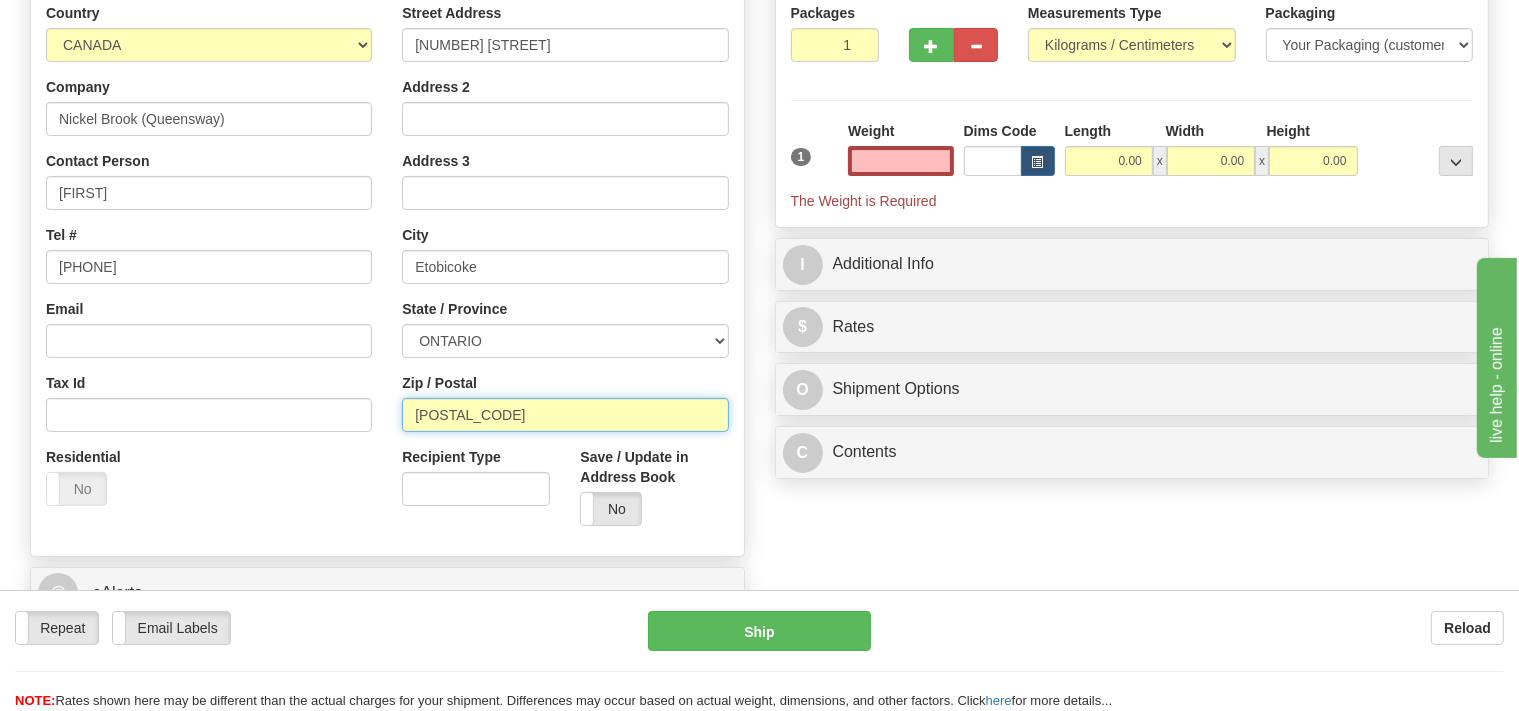 type on "0.00" 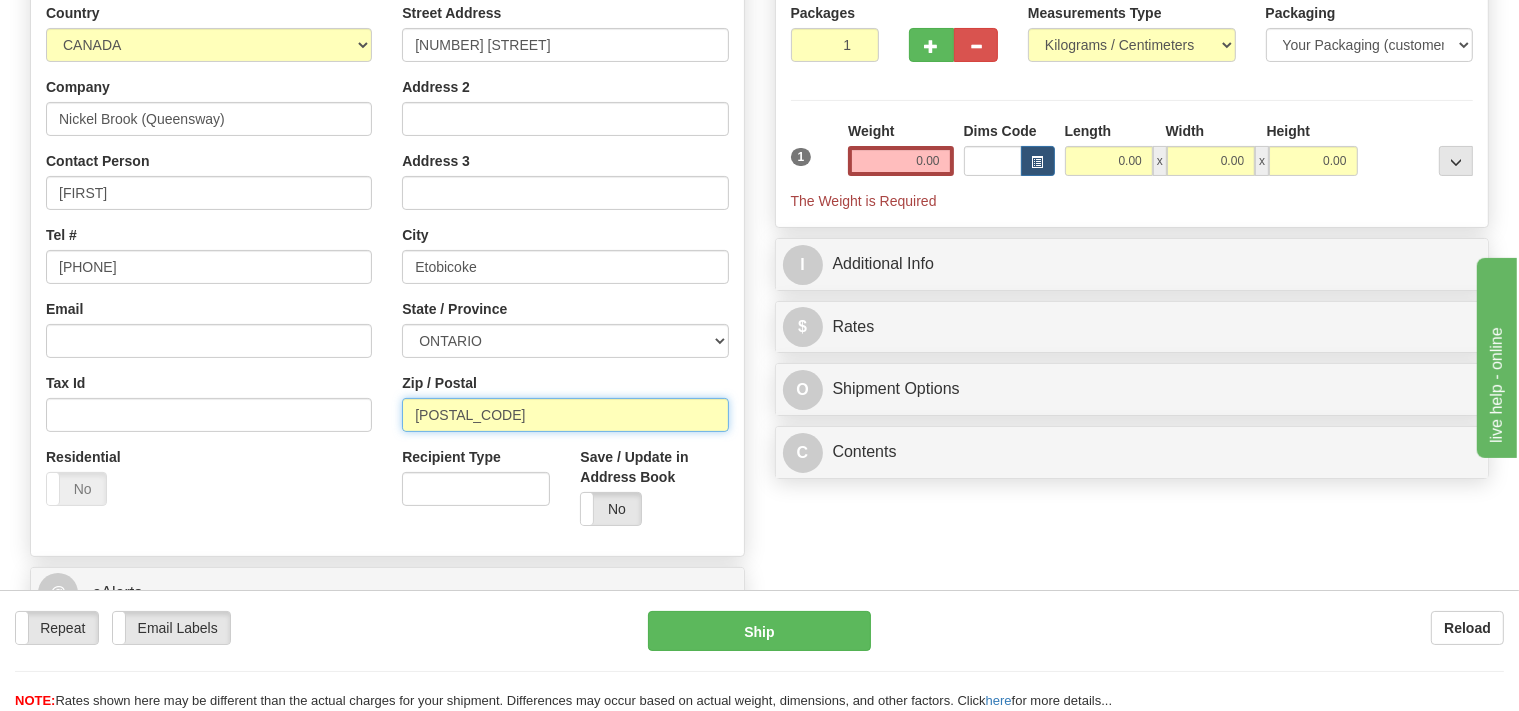 drag, startPoint x: 492, startPoint y: 408, endPoint x: 447, endPoint y: 419, distance: 46.32494 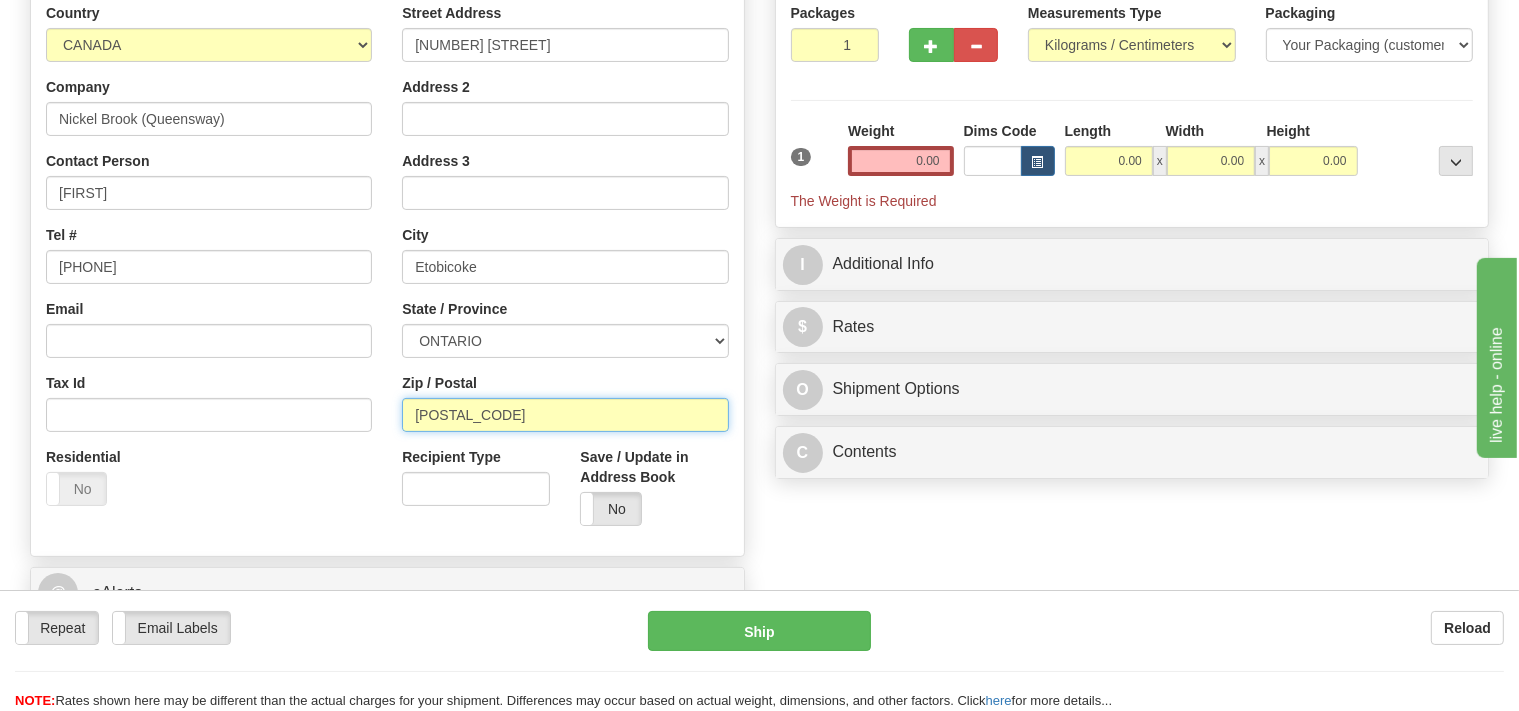 drag, startPoint x: 478, startPoint y: 414, endPoint x: 449, endPoint y: 410, distance: 29.274563 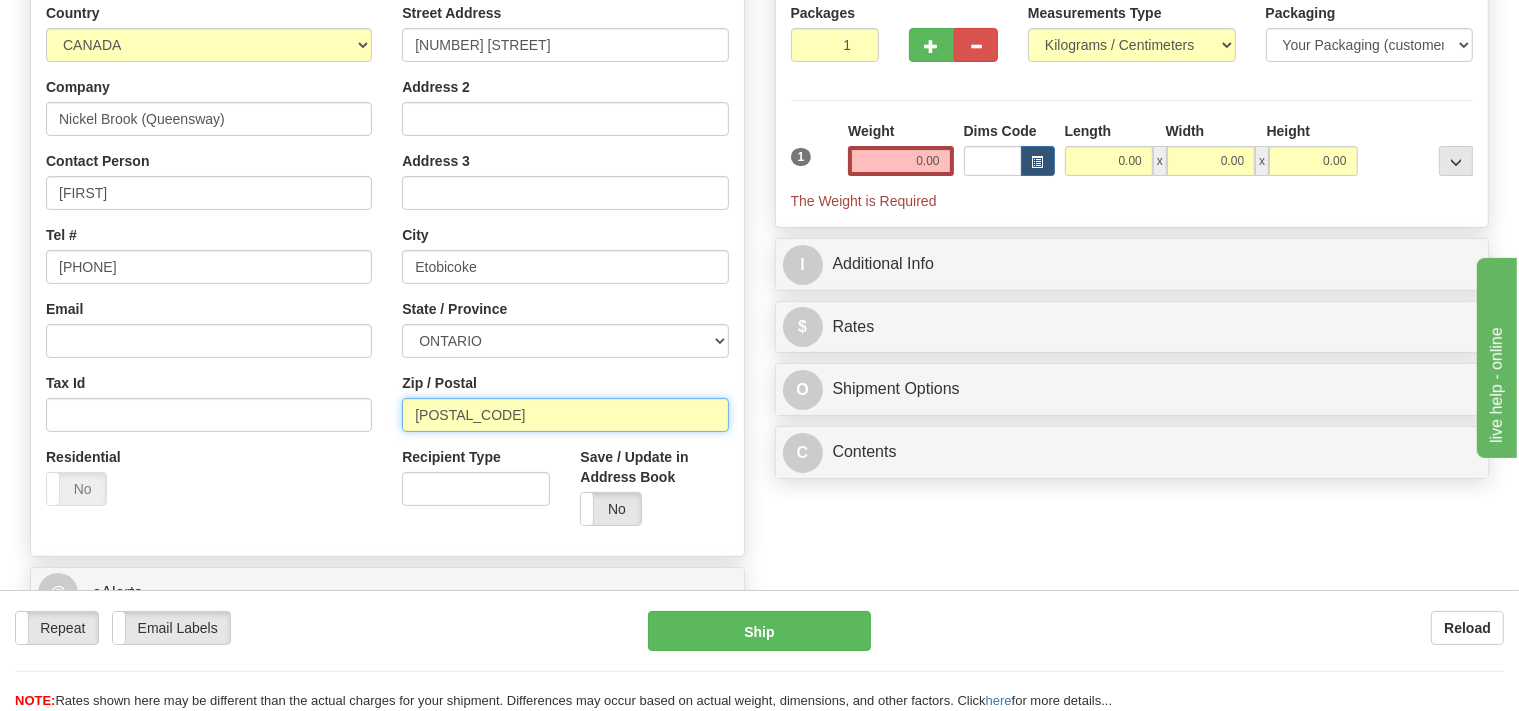 click on "M8Z 5W9" at bounding box center [565, 415] 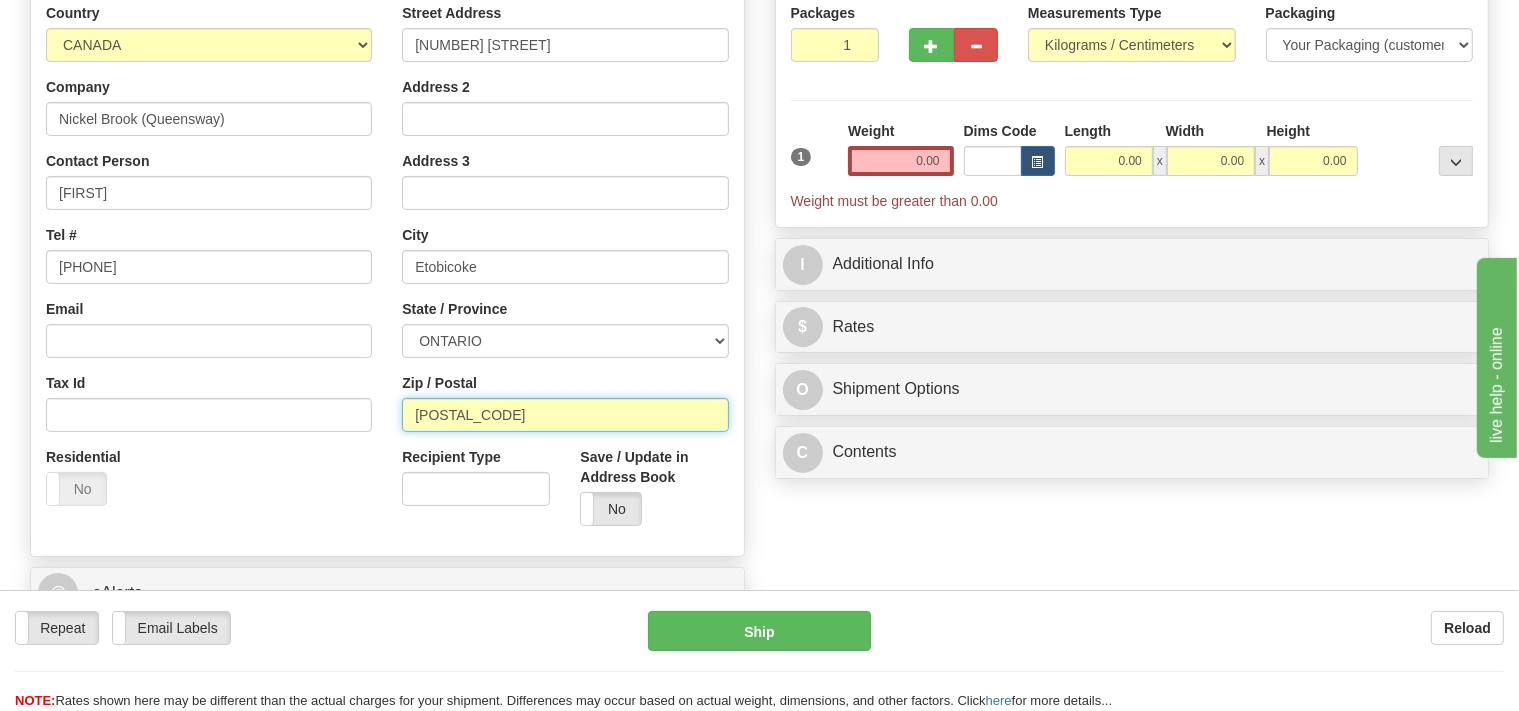 click on "M8Z 1v" at bounding box center (565, 415) 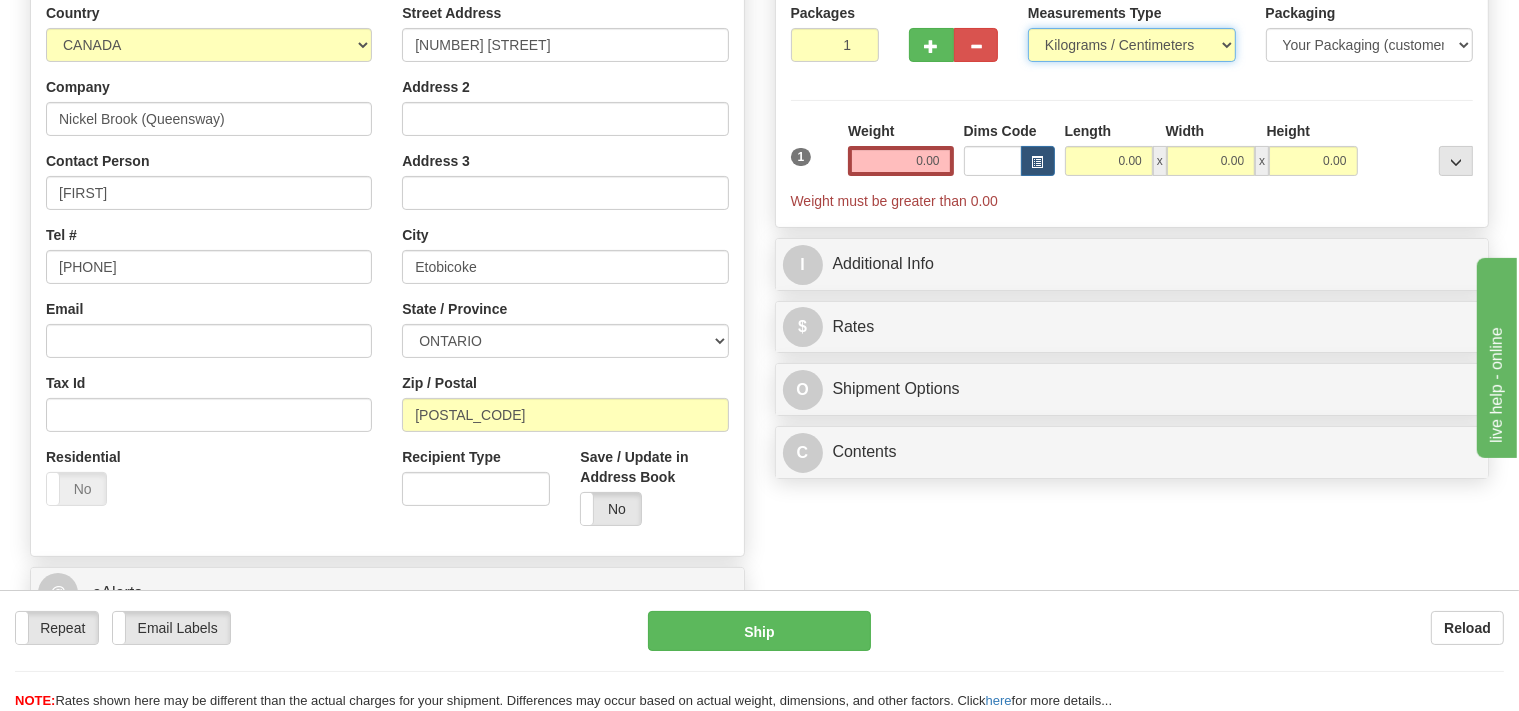 click on "Pounds / Inches
Kilograms / Centimeters" at bounding box center [1132, 45] 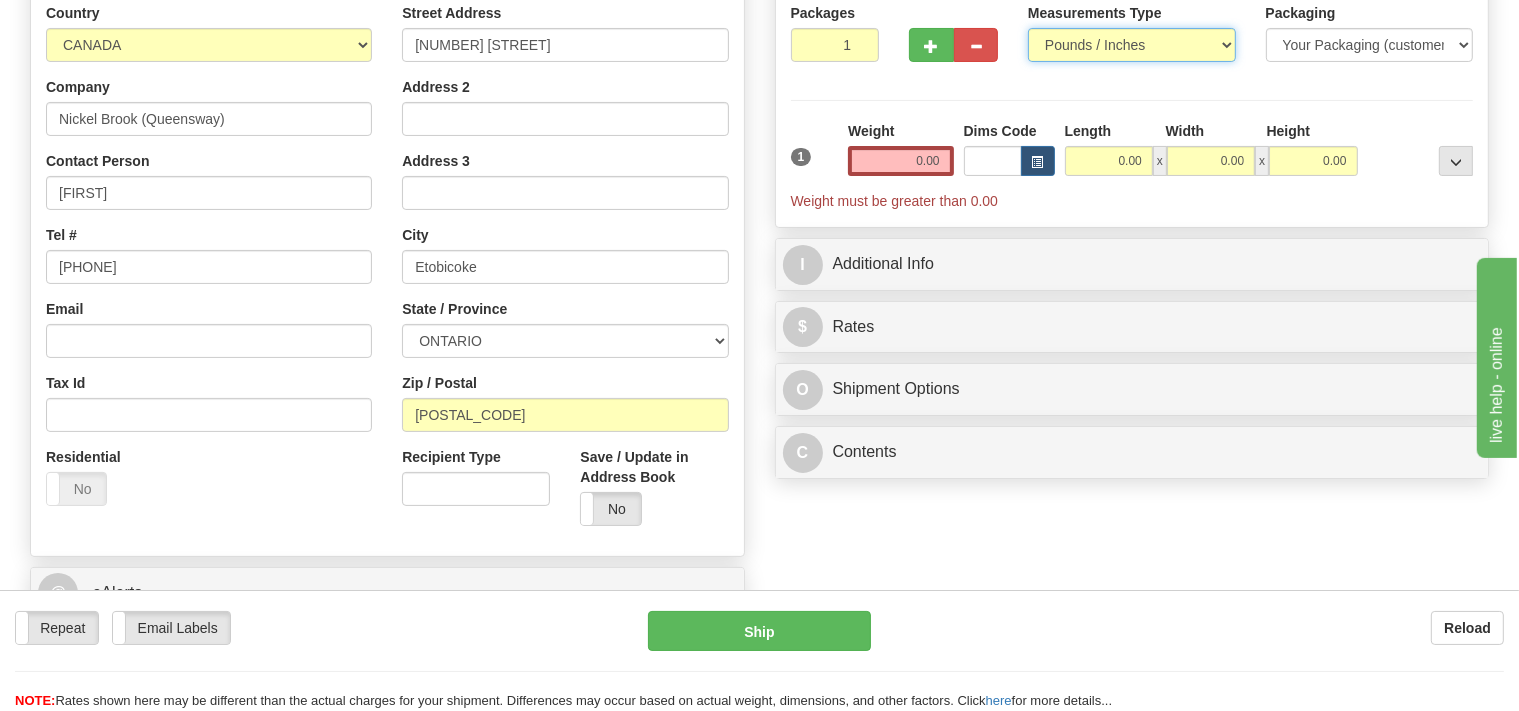 click on "Pounds / Inches" at bounding box center [0, 0] 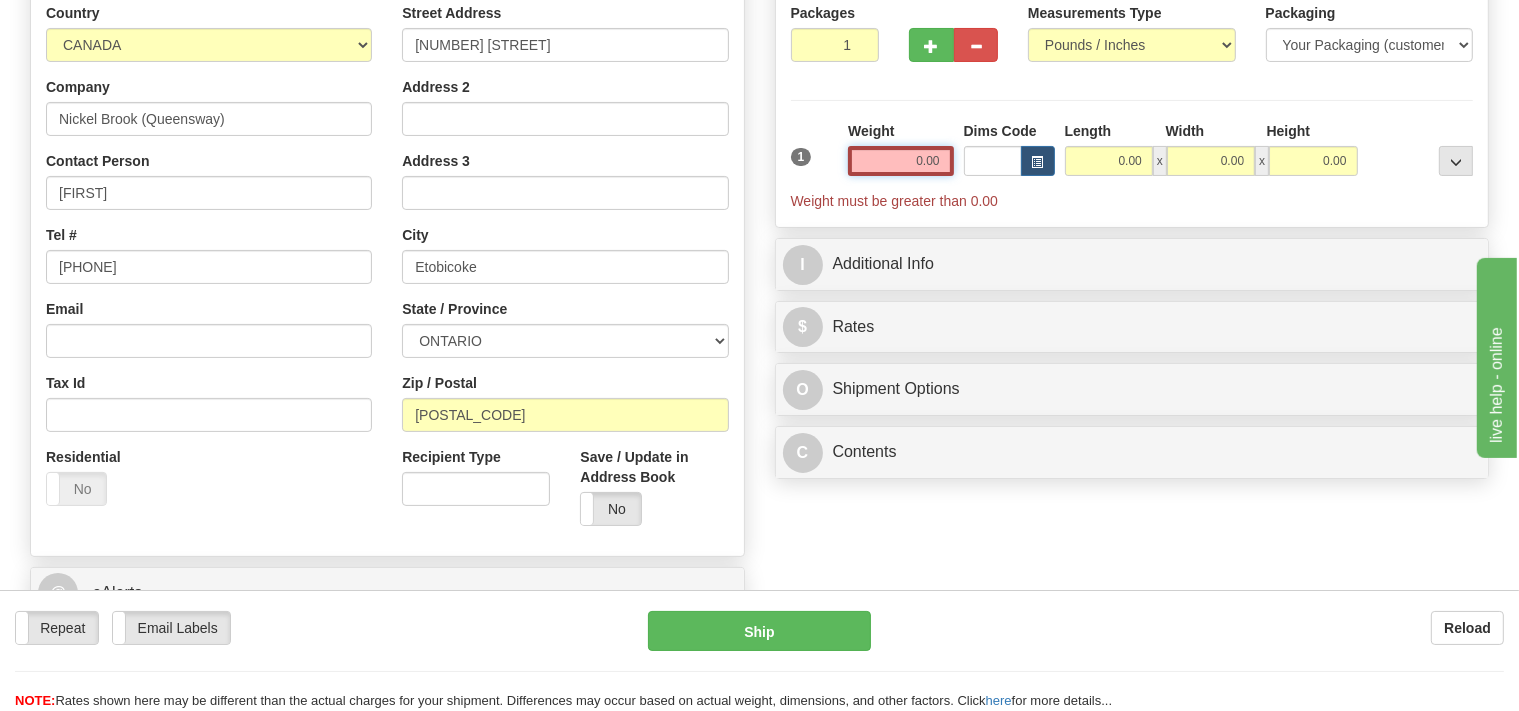 click on "0.00" at bounding box center (900, 161) 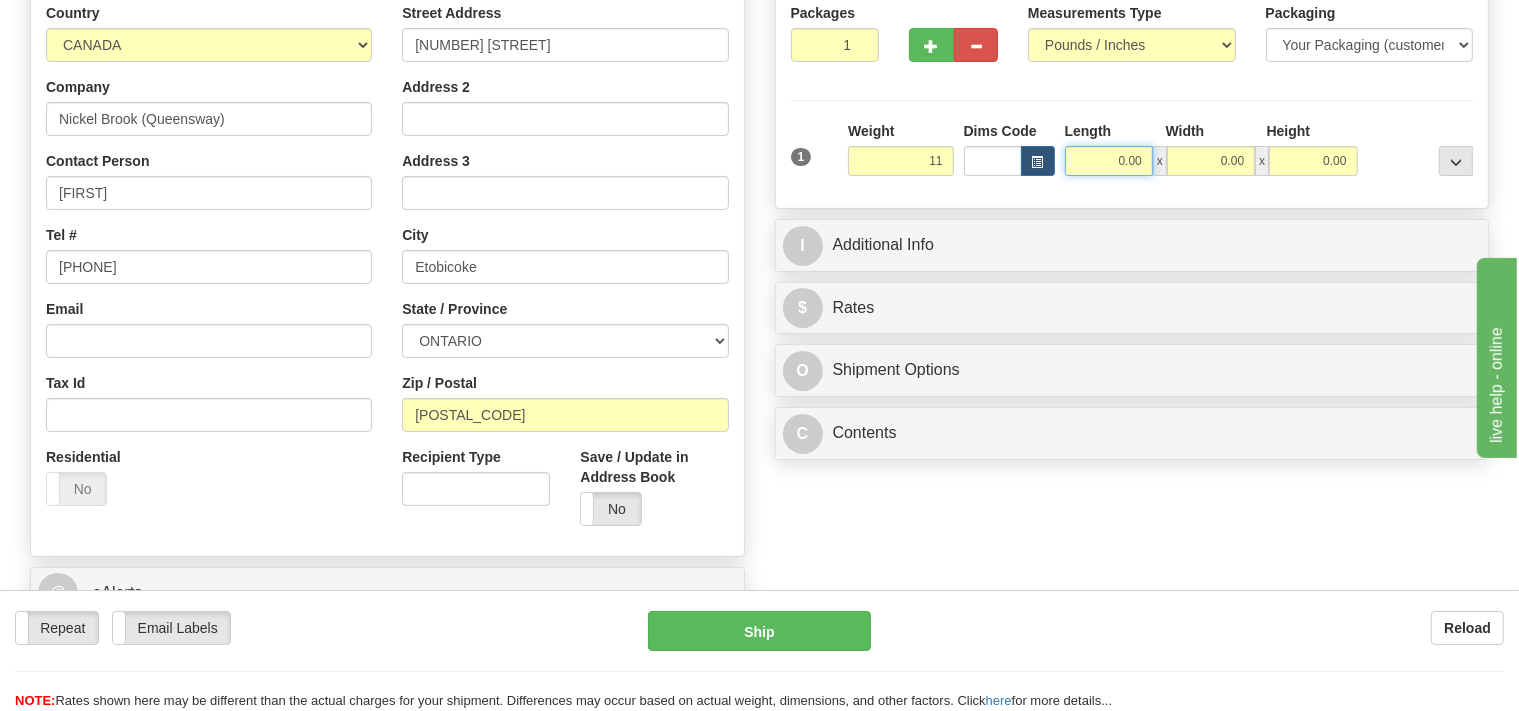 type on "11.00" 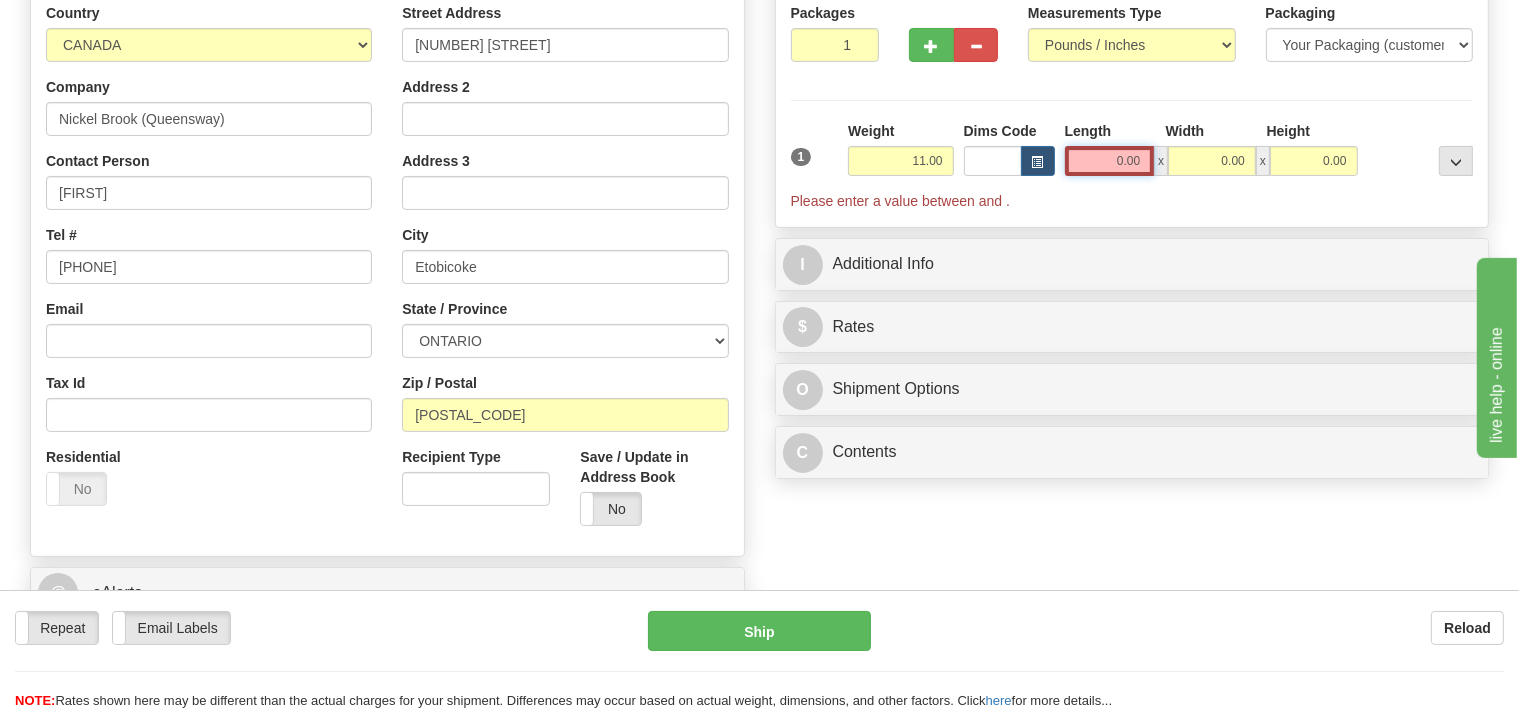 click on "0.00" at bounding box center [1110, 161] 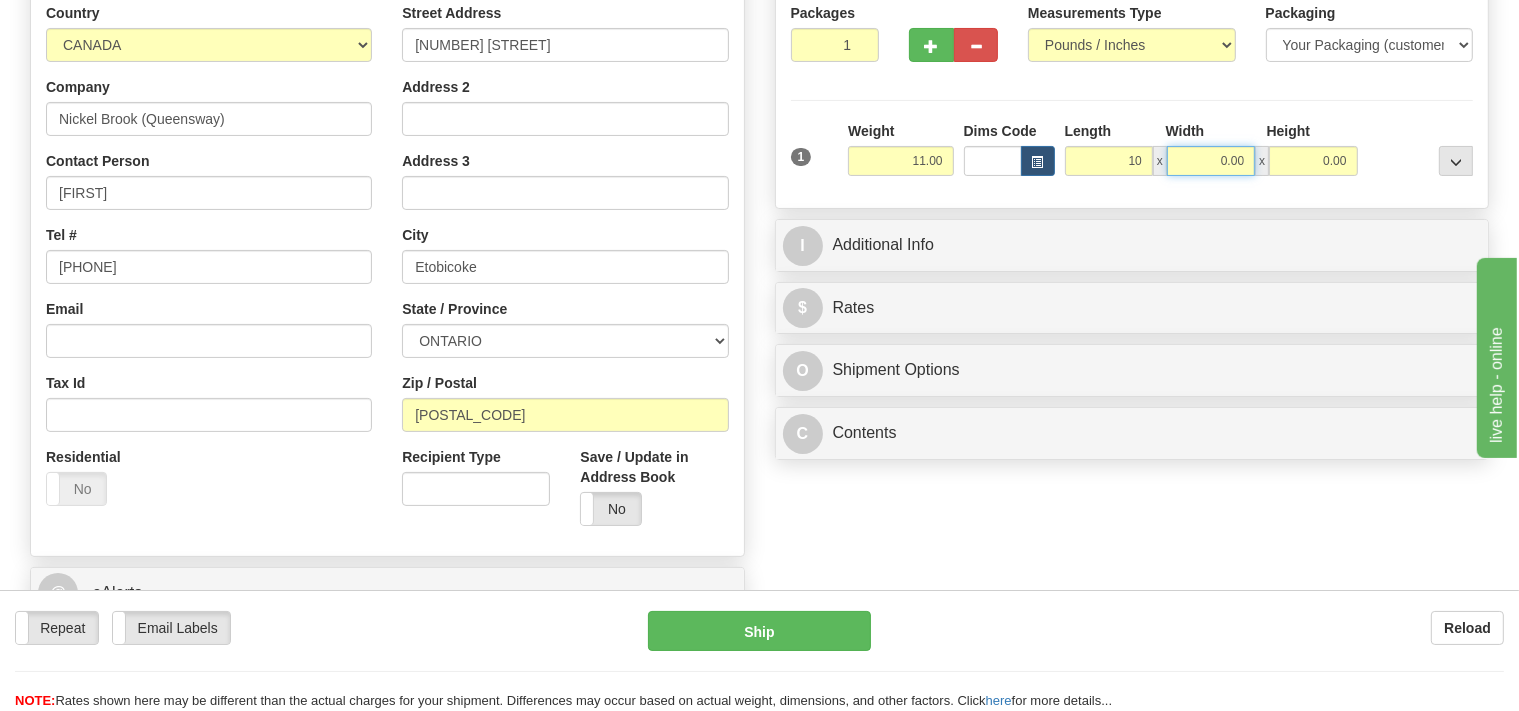 type on "10.00" 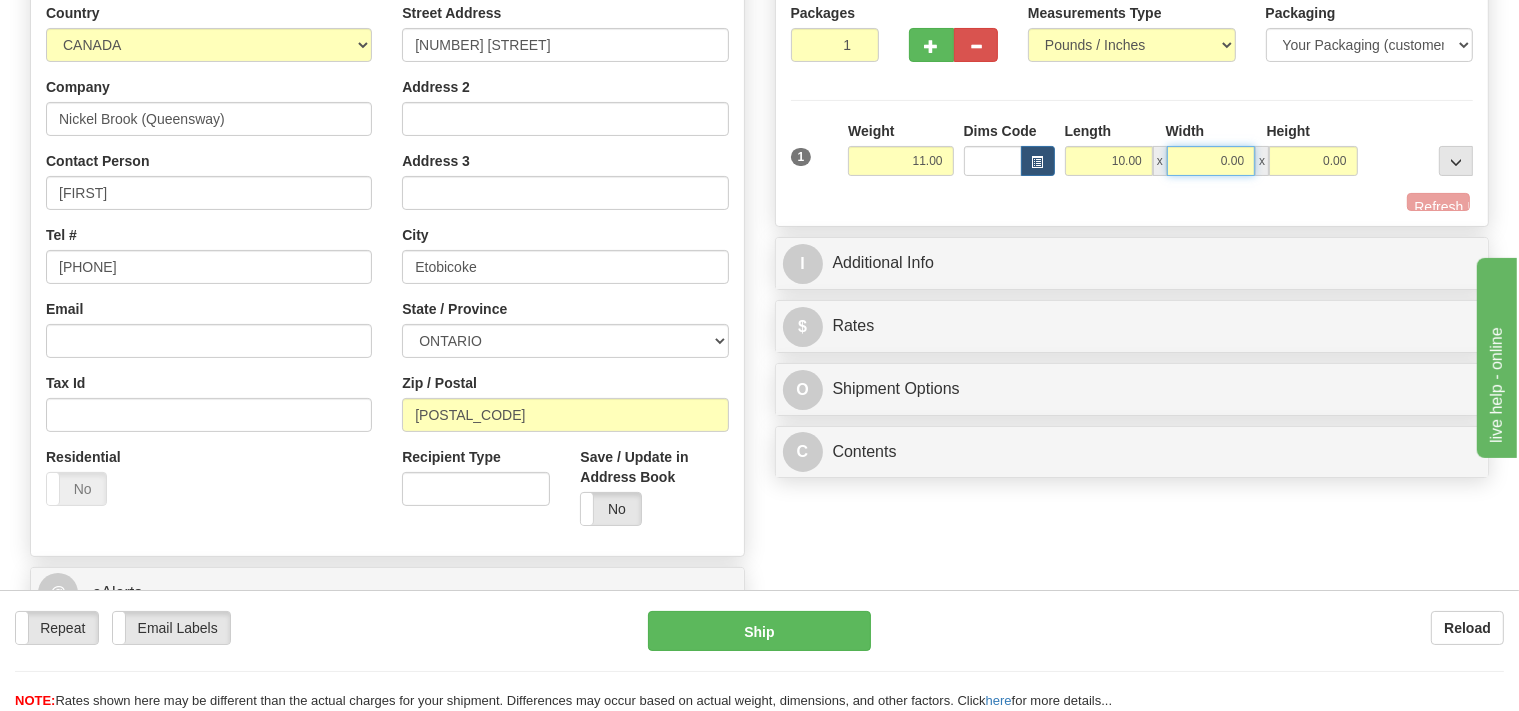 click on "0.00" at bounding box center (1211, 161) 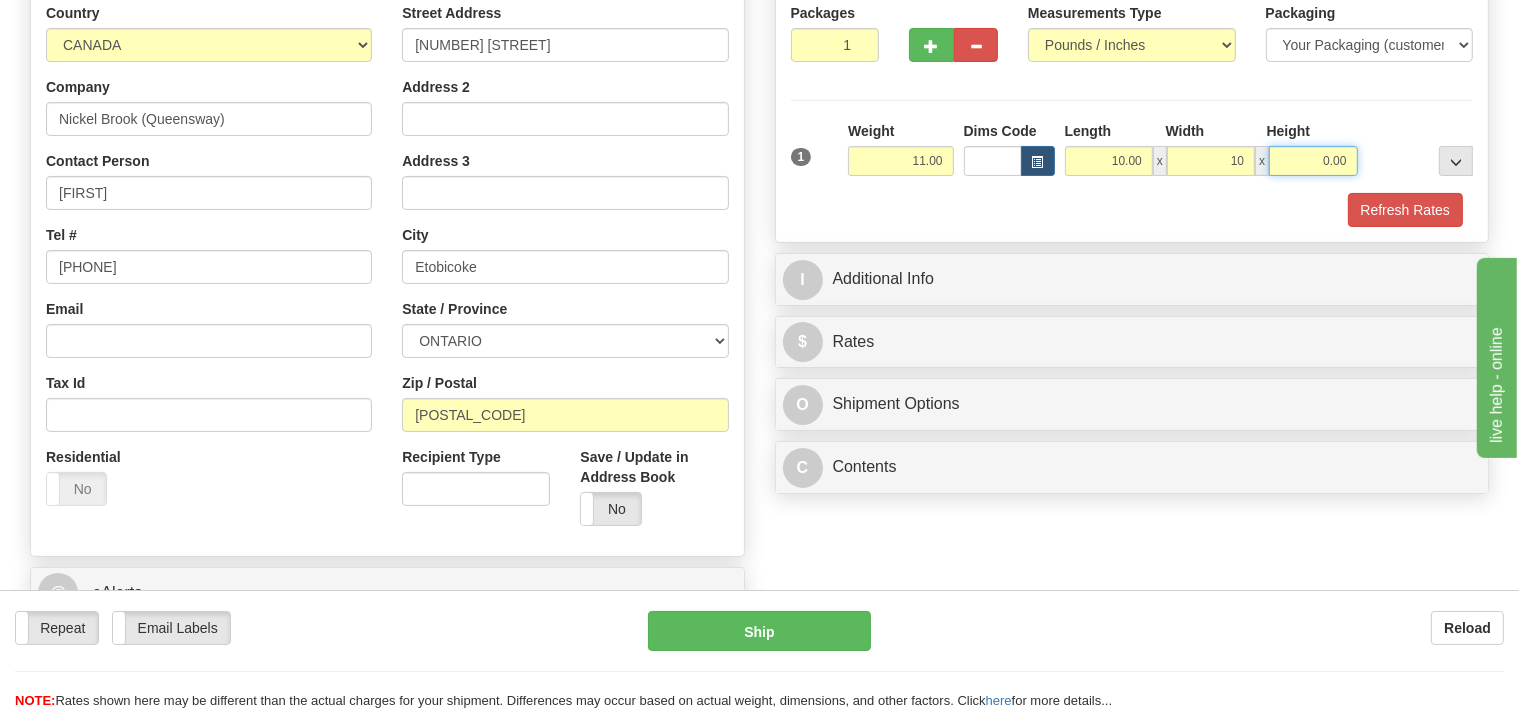 type on "10.00" 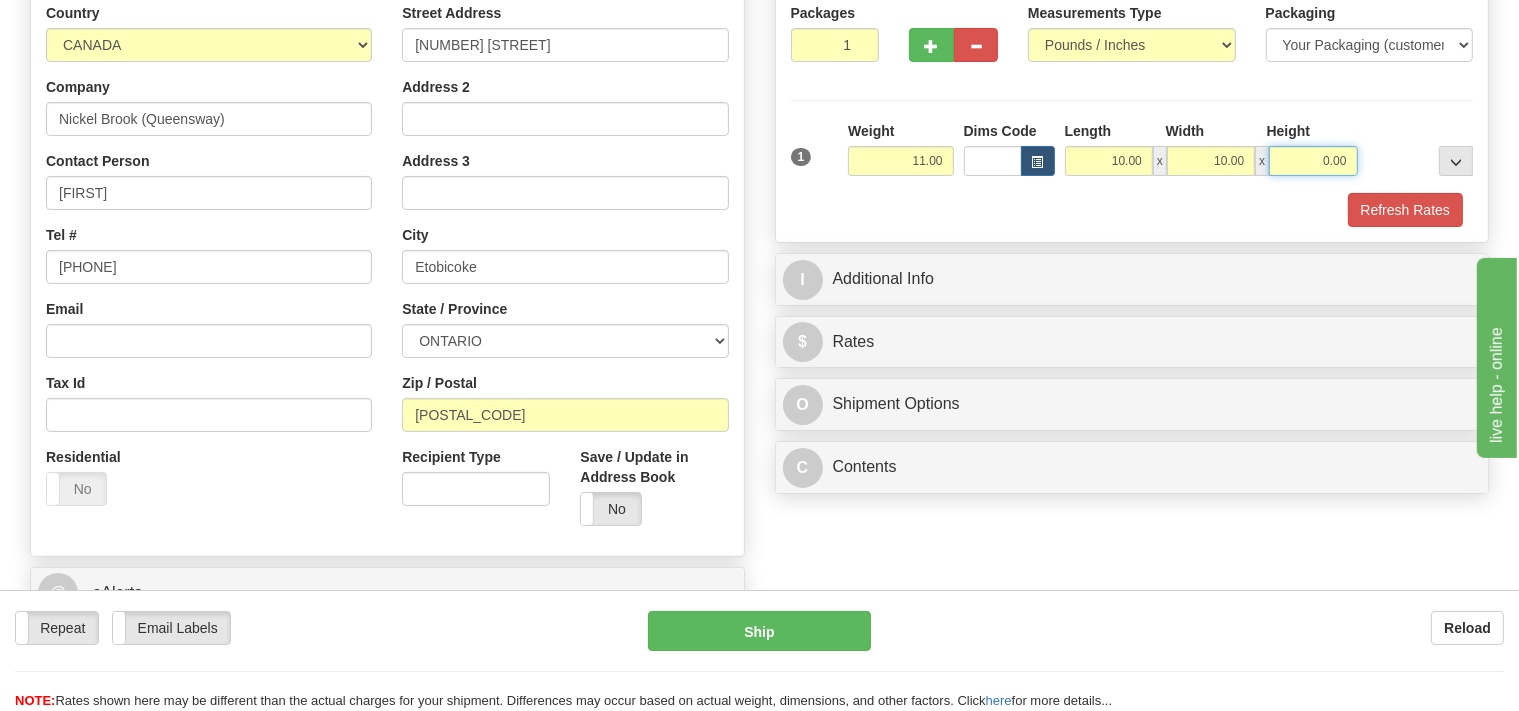 click on "0.00" at bounding box center [1313, 161] 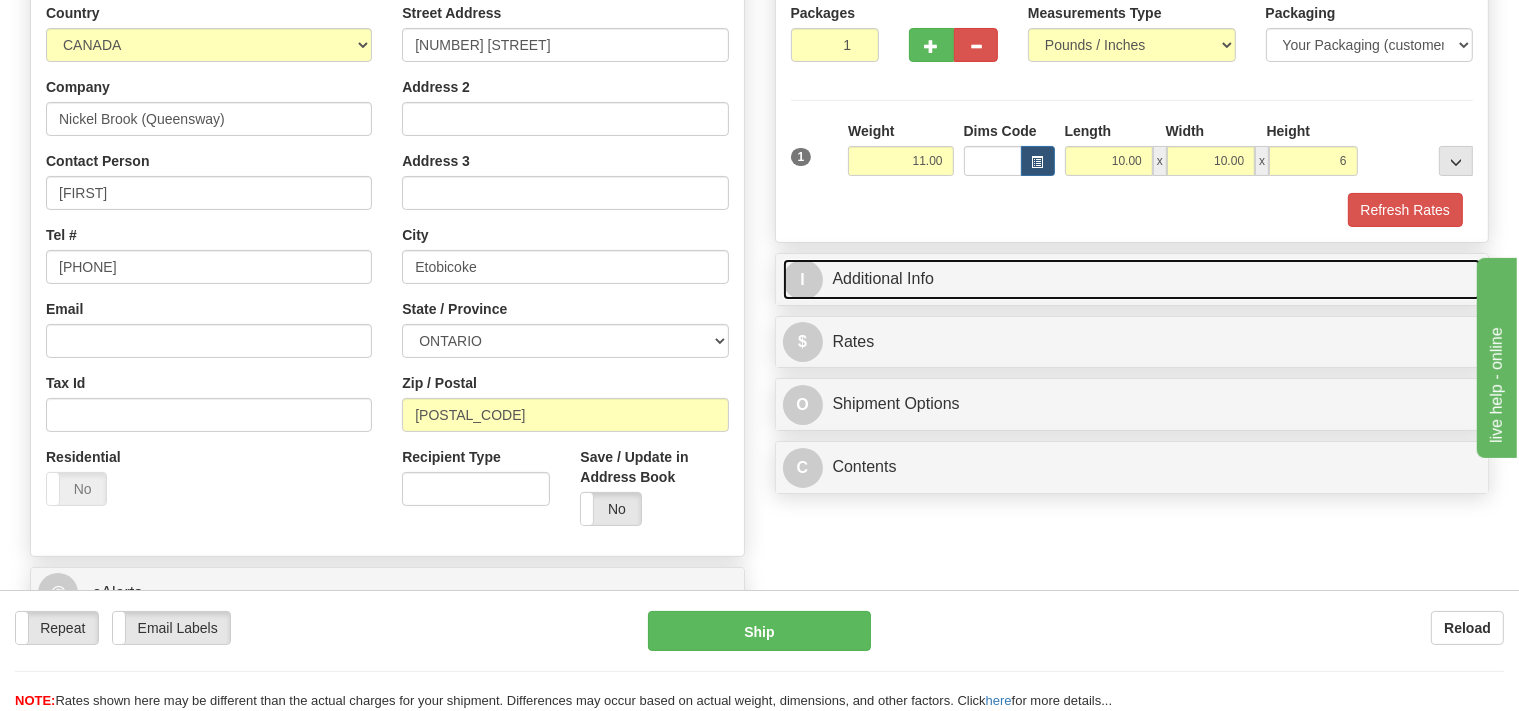 type on "6.00" 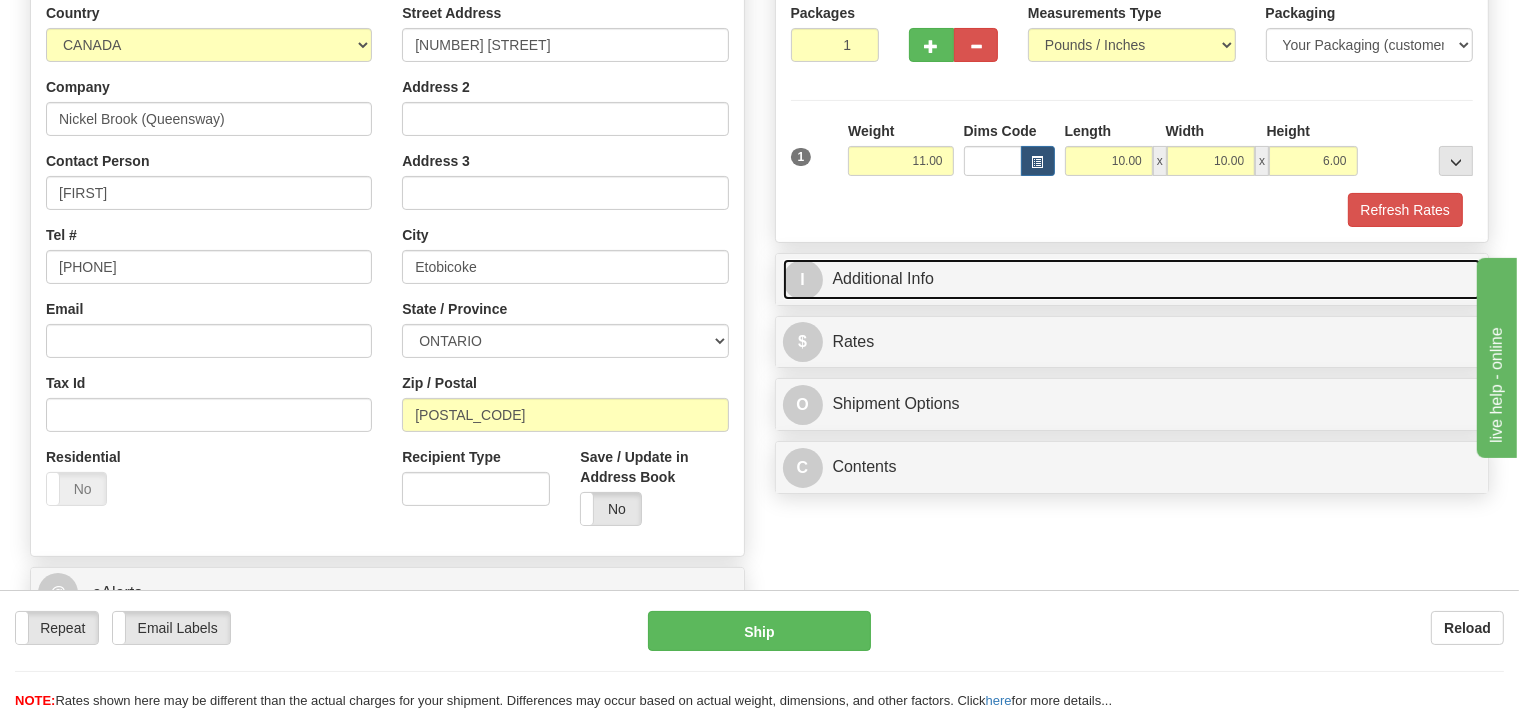 click on "I Additional Info" at bounding box center (1132, 279) 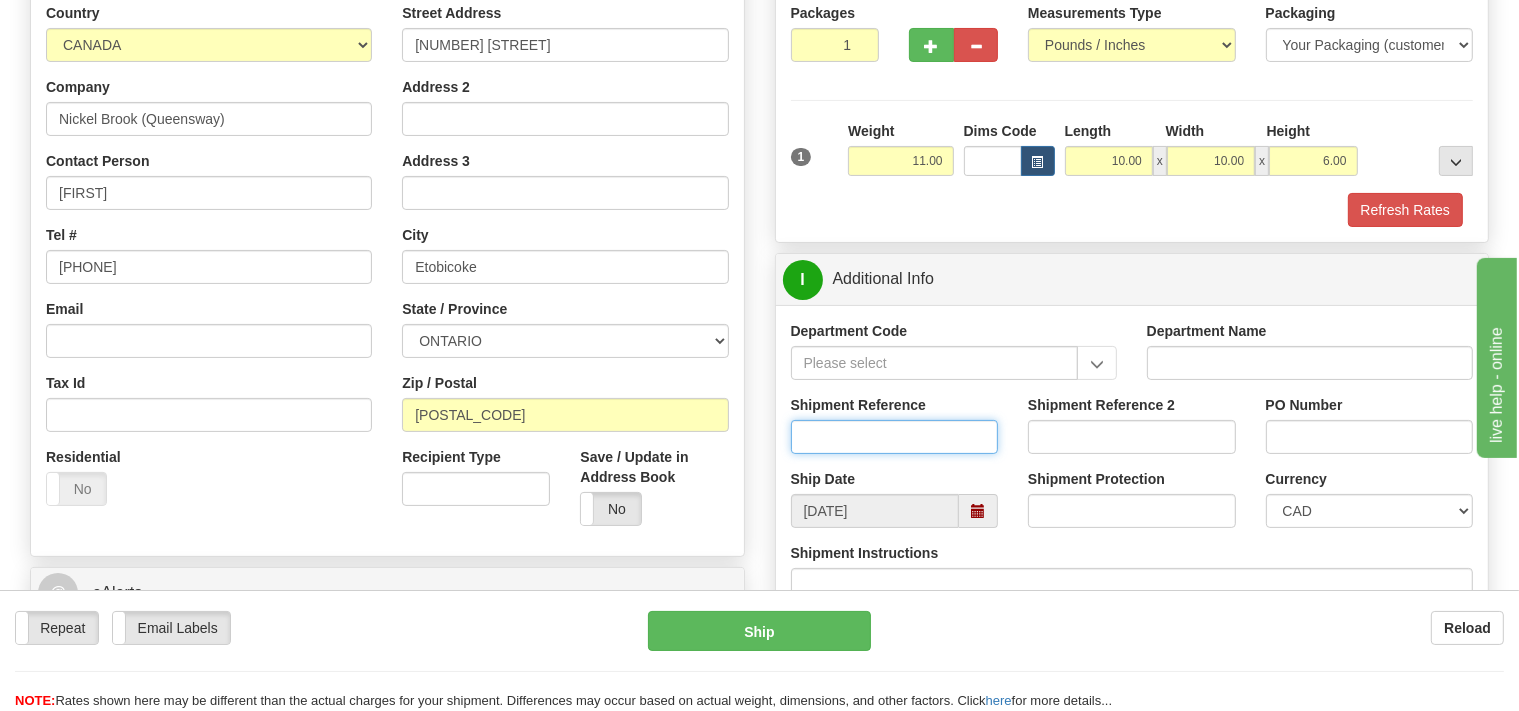 click on "Shipment Reference" at bounding box center [895, 437] 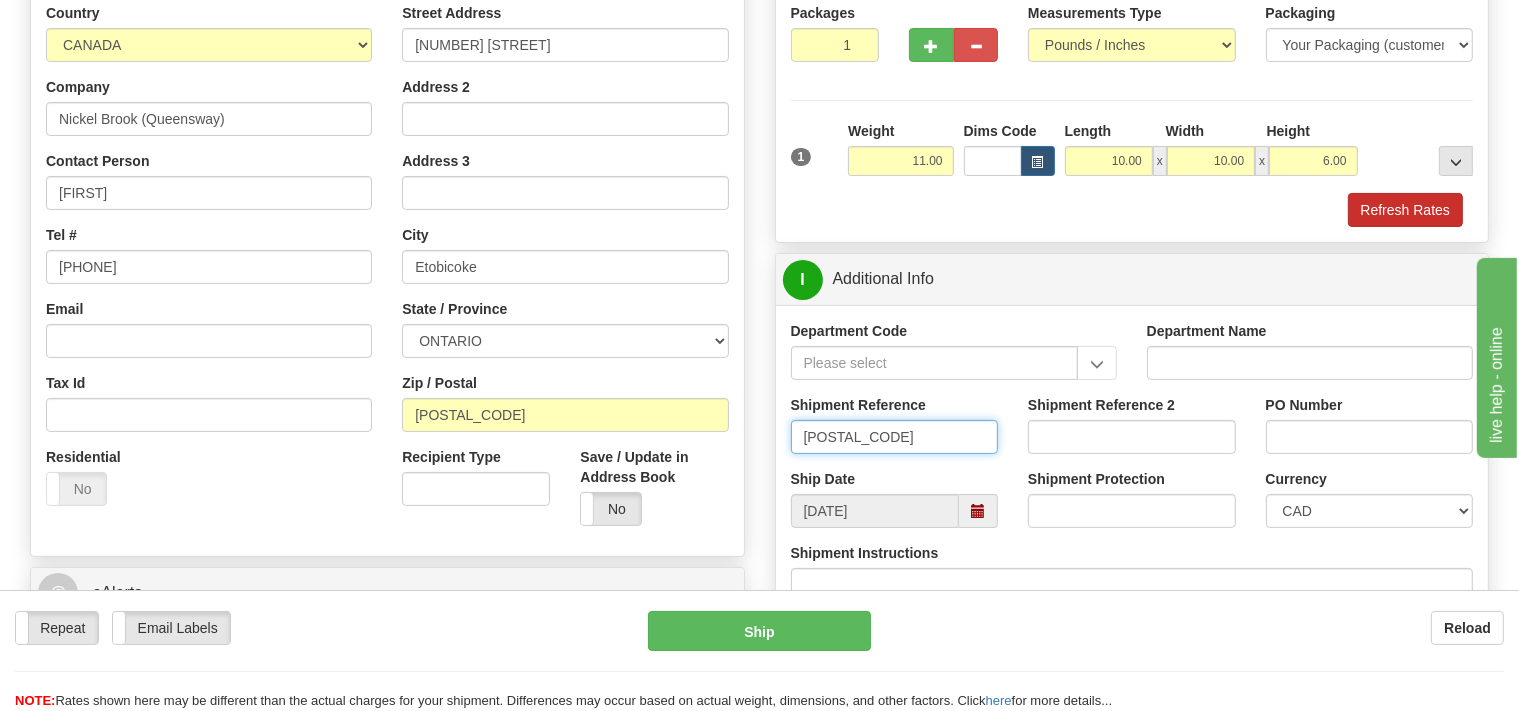 type on "SO170-146594" 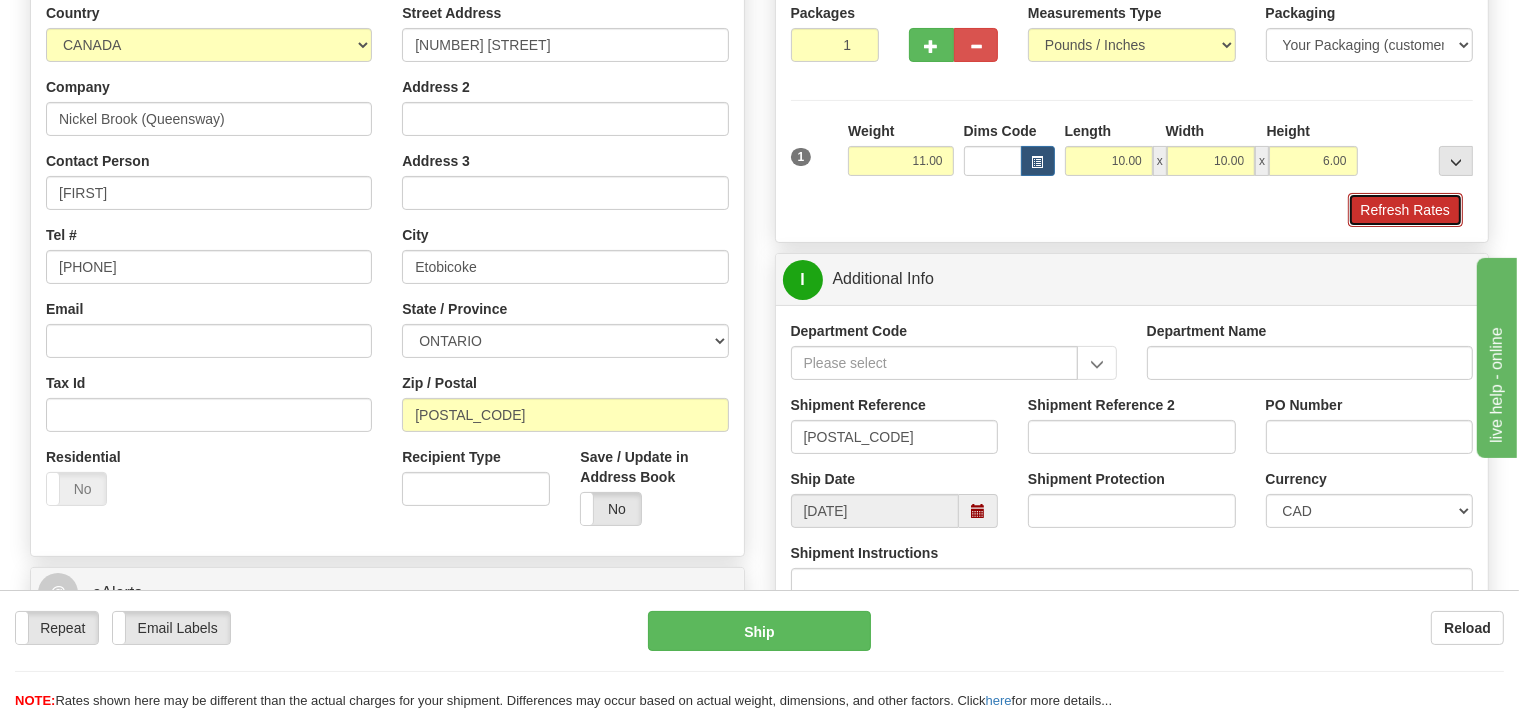 click on "Refresh Rates" at bounding box center [1405, 210] 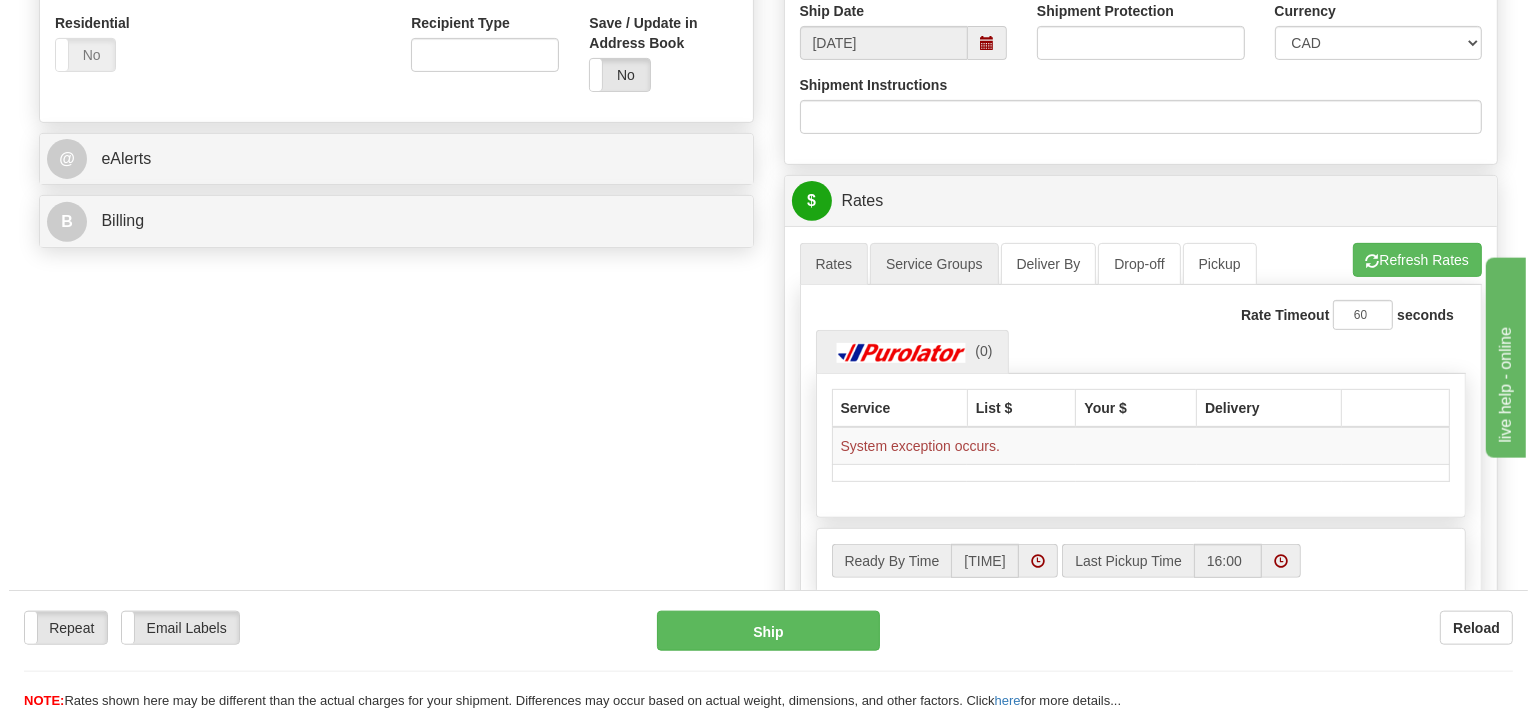 scroll, scrollTop: 844, scrollLeft: 0, axis: vertical 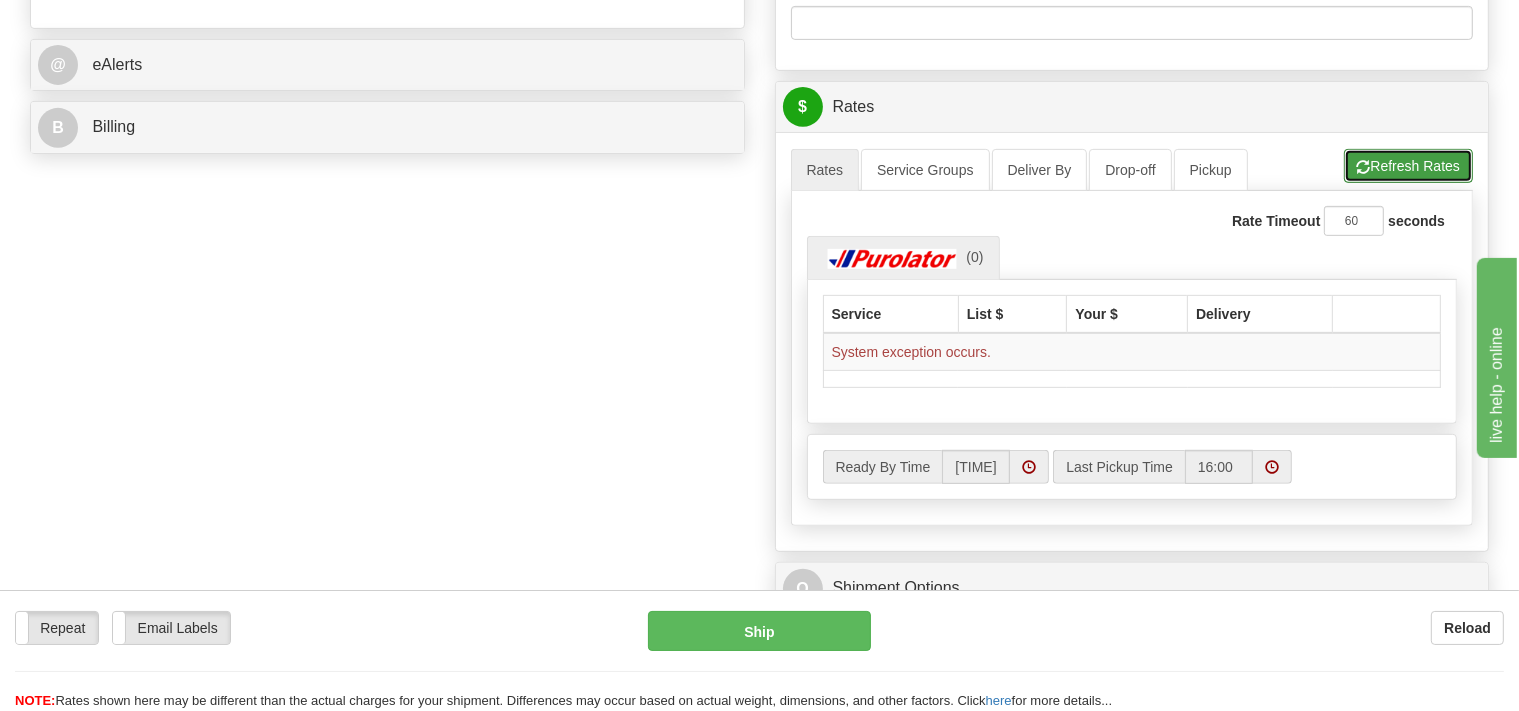 click on "Refresh Rates" at bounding box center [1408, 166] 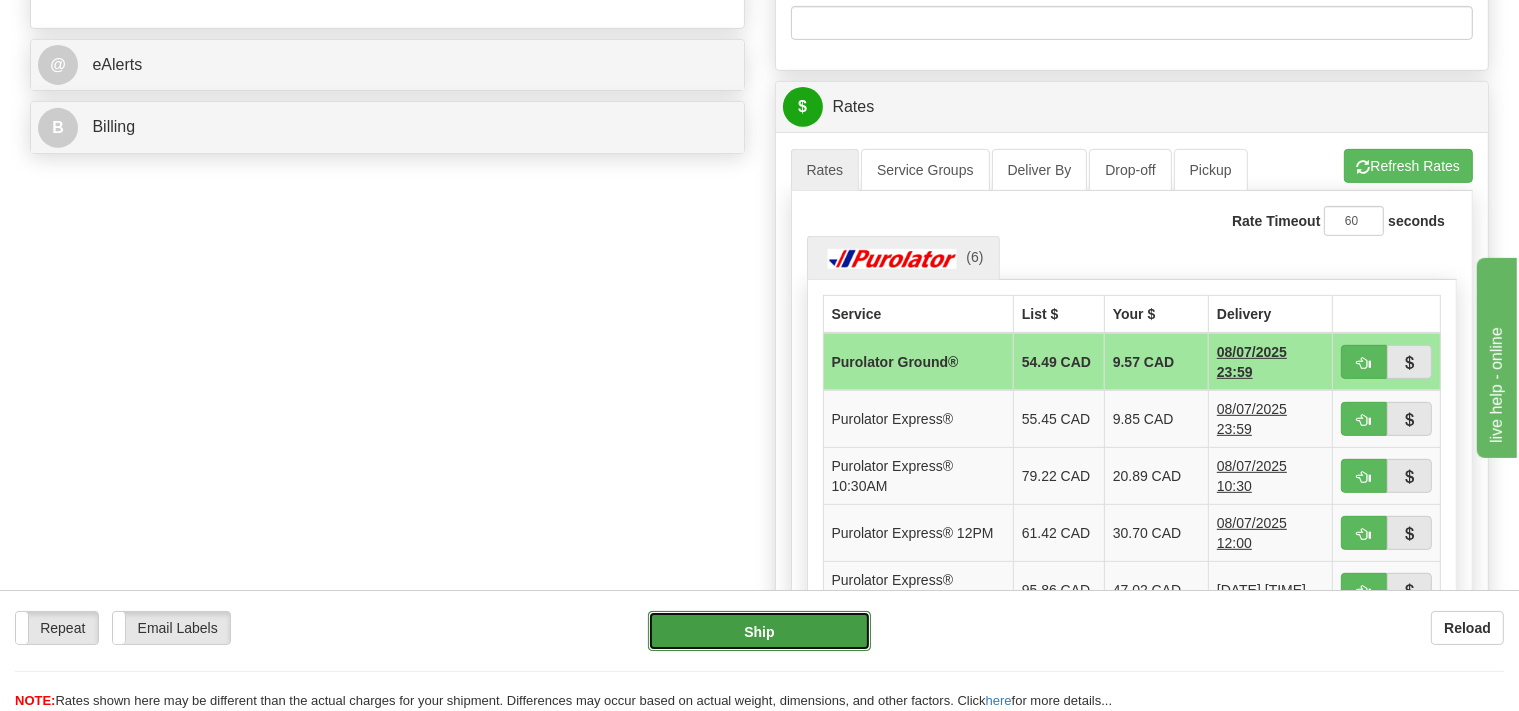 click on "Ship" at bounding box center (759, 631) 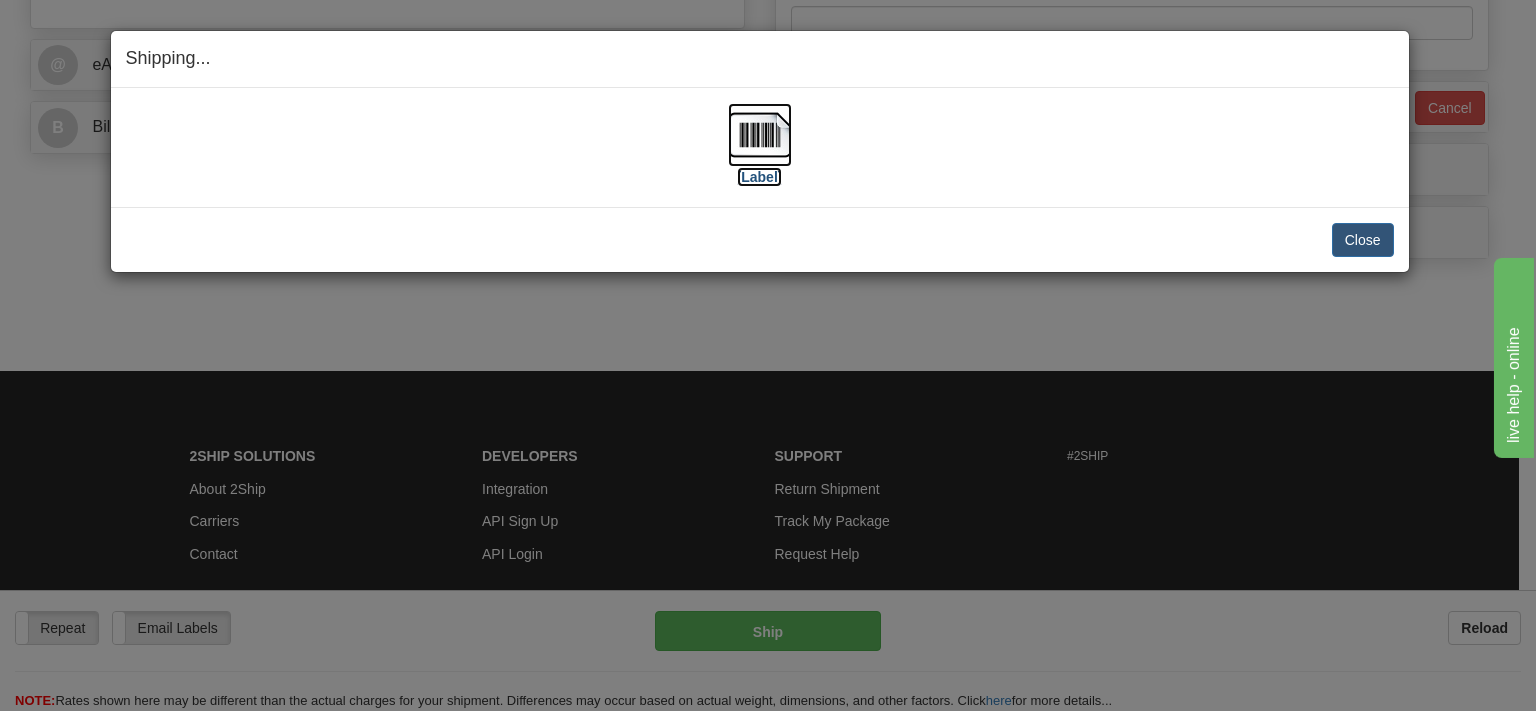 click at bounding box center (760, 135) 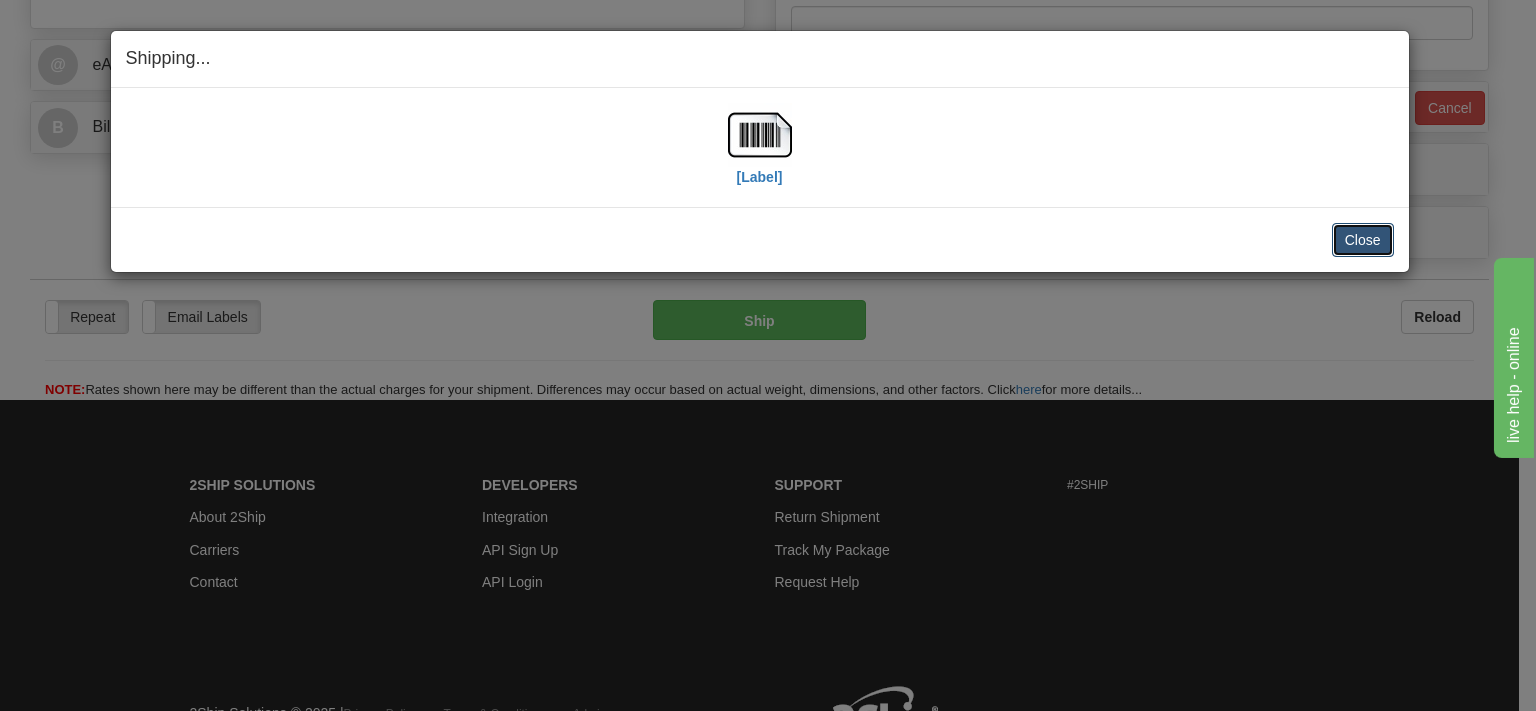 click on "Close" at bounding box center [1363, 240] 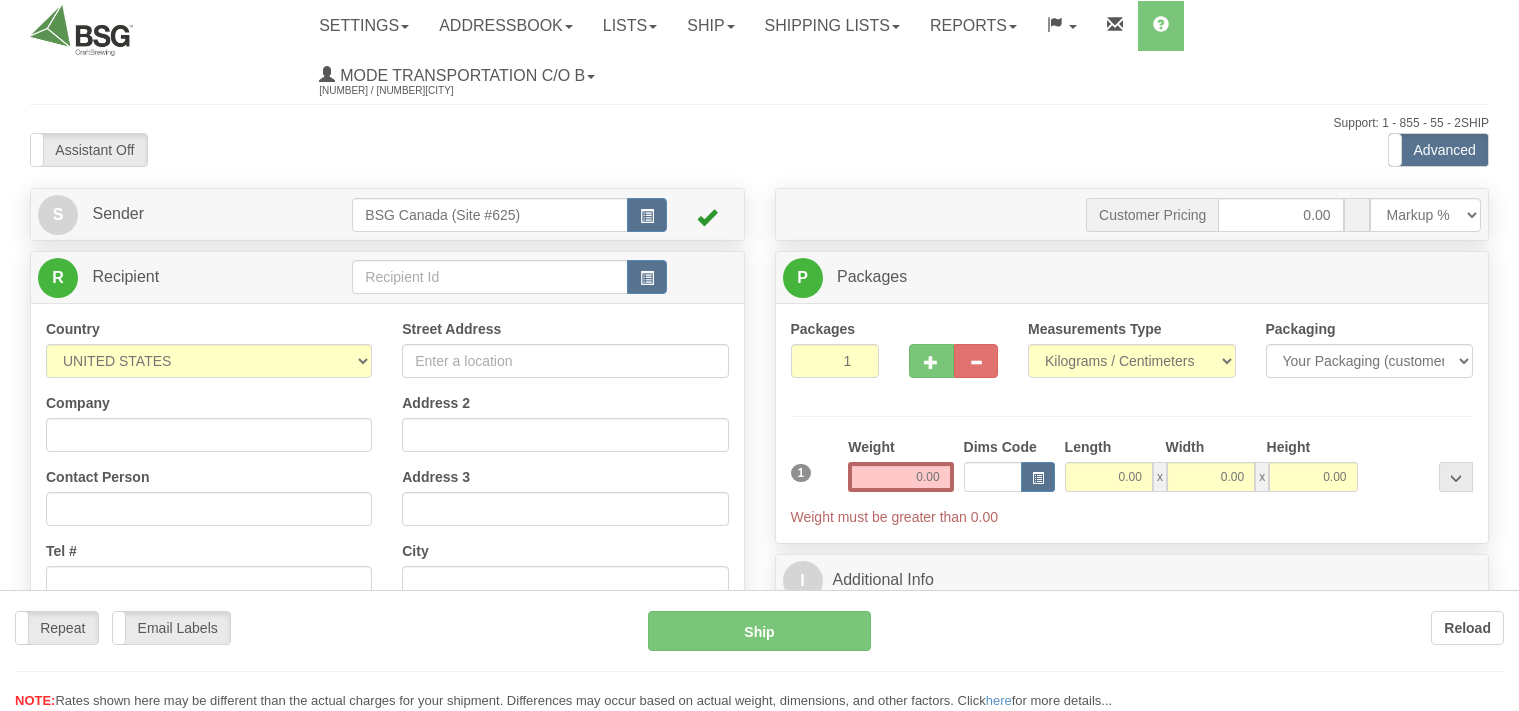 scroll, scrollTop: 0, scrollLeft: 0, axis: both 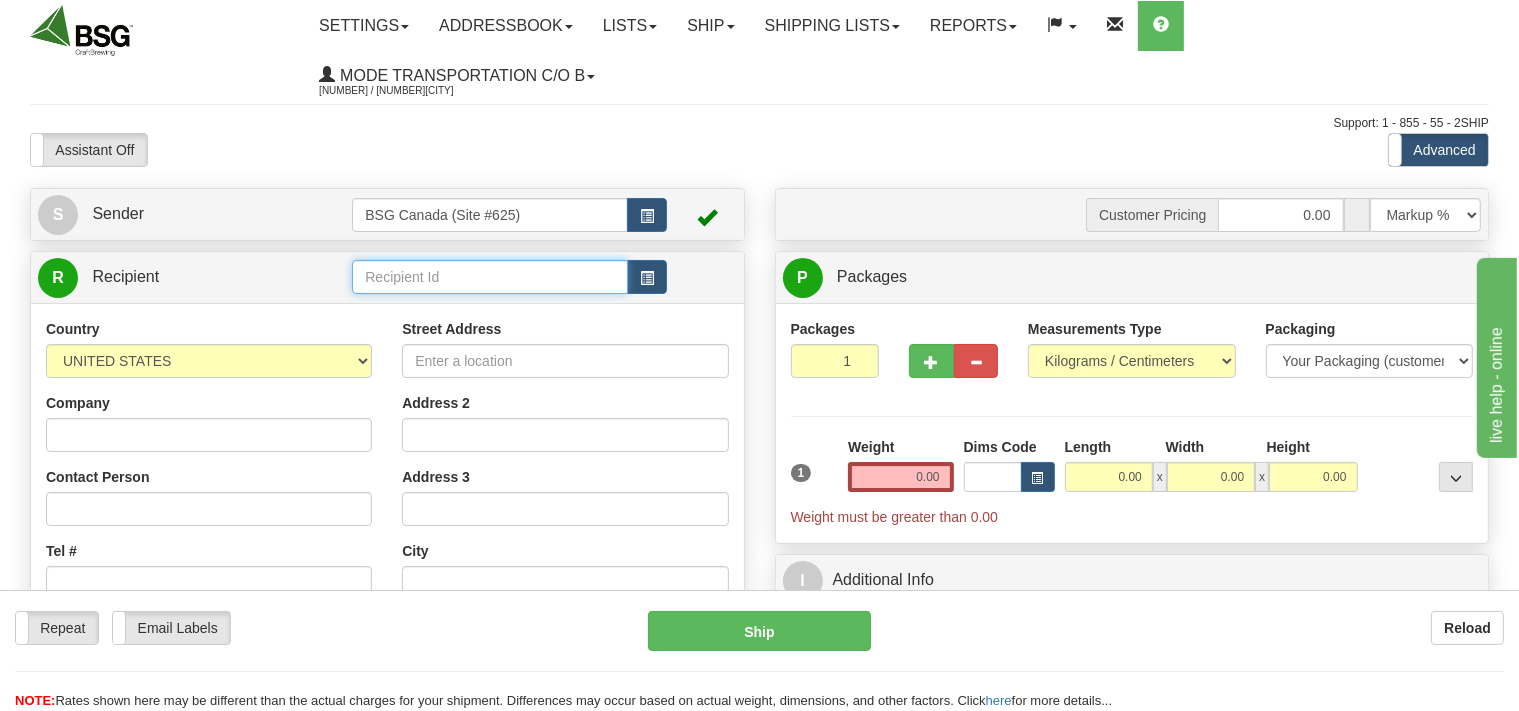 click at bounding box center (489, 277) 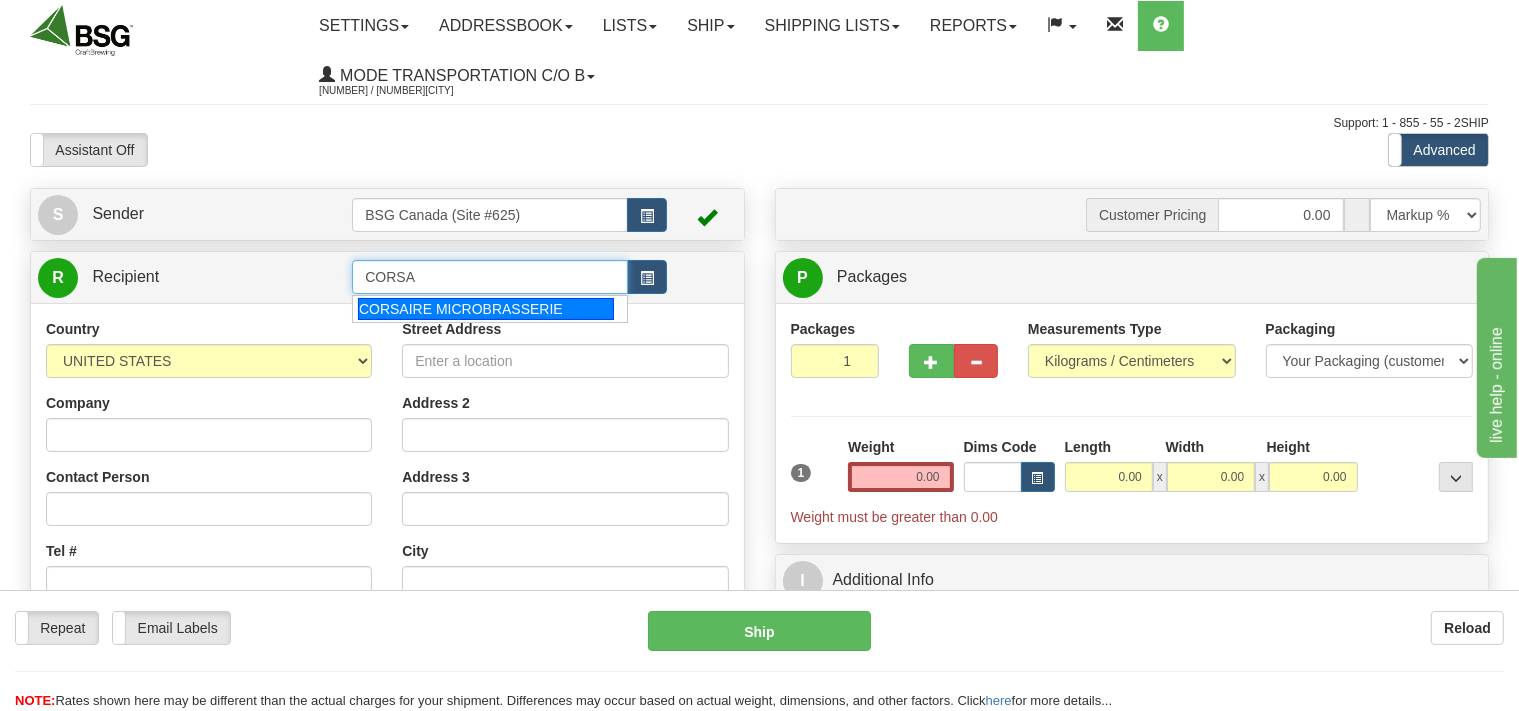 click on "CORSAIRE MICROBRASSERIE" at bounding box center [486, 309] 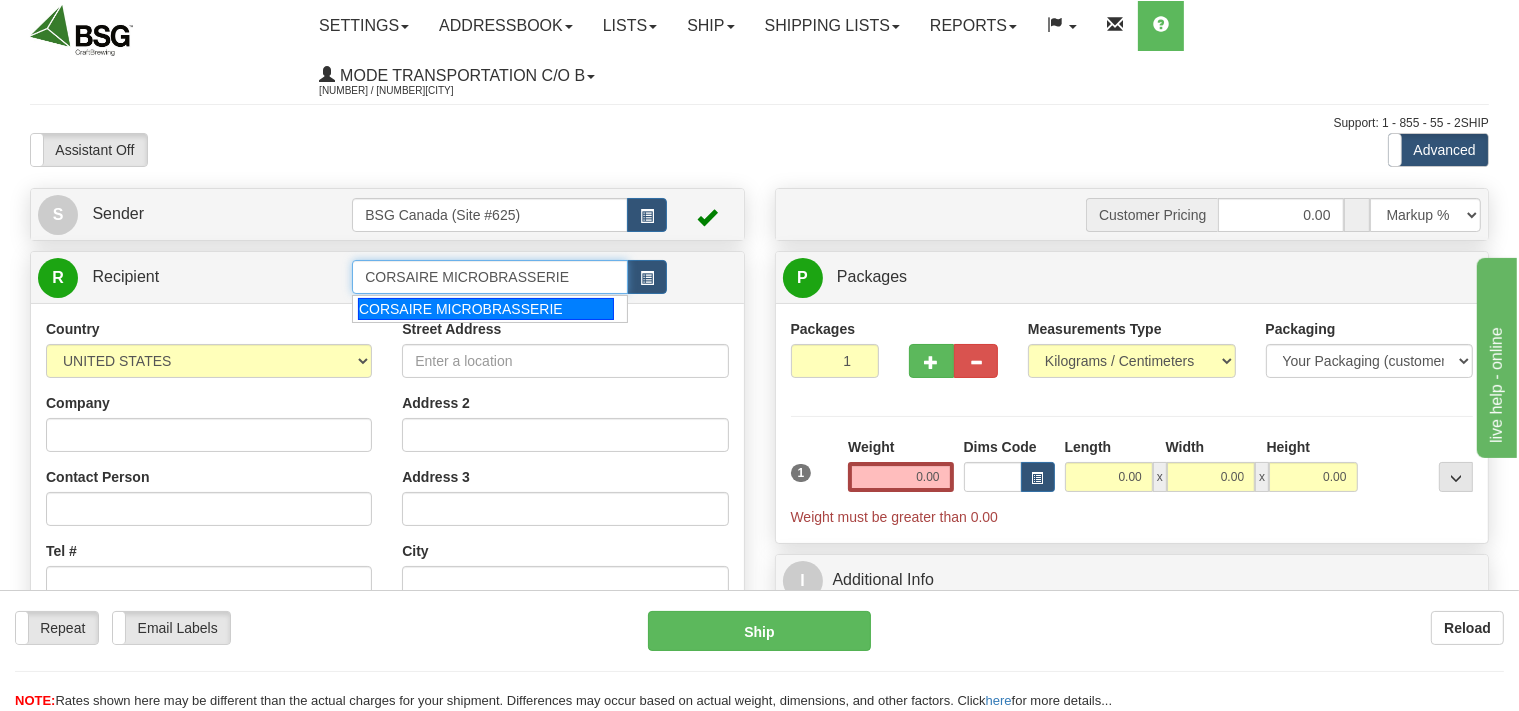 type on "CORSAIRE MICROBRASSERIE" 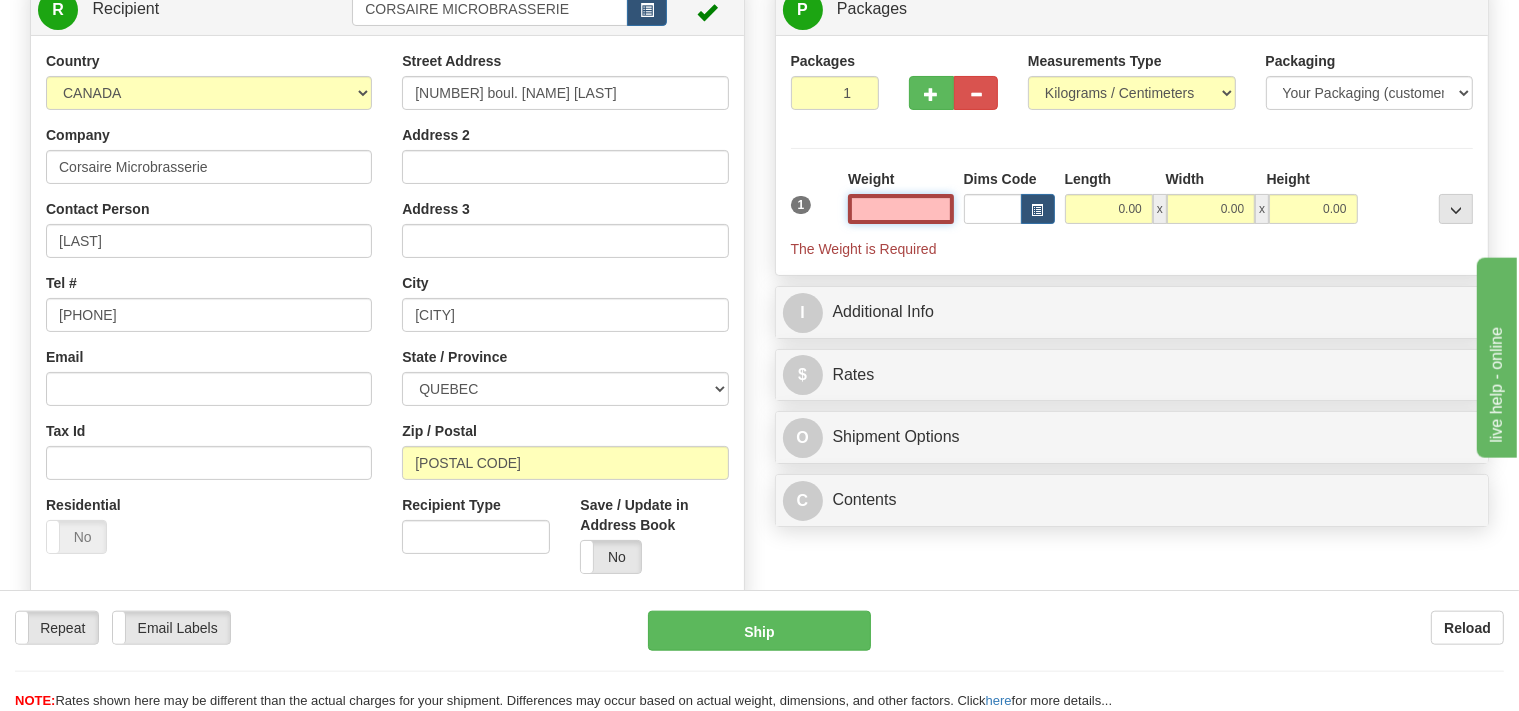 scroll, scrollTop: 316, scrollLeft: 0, axis: vertical 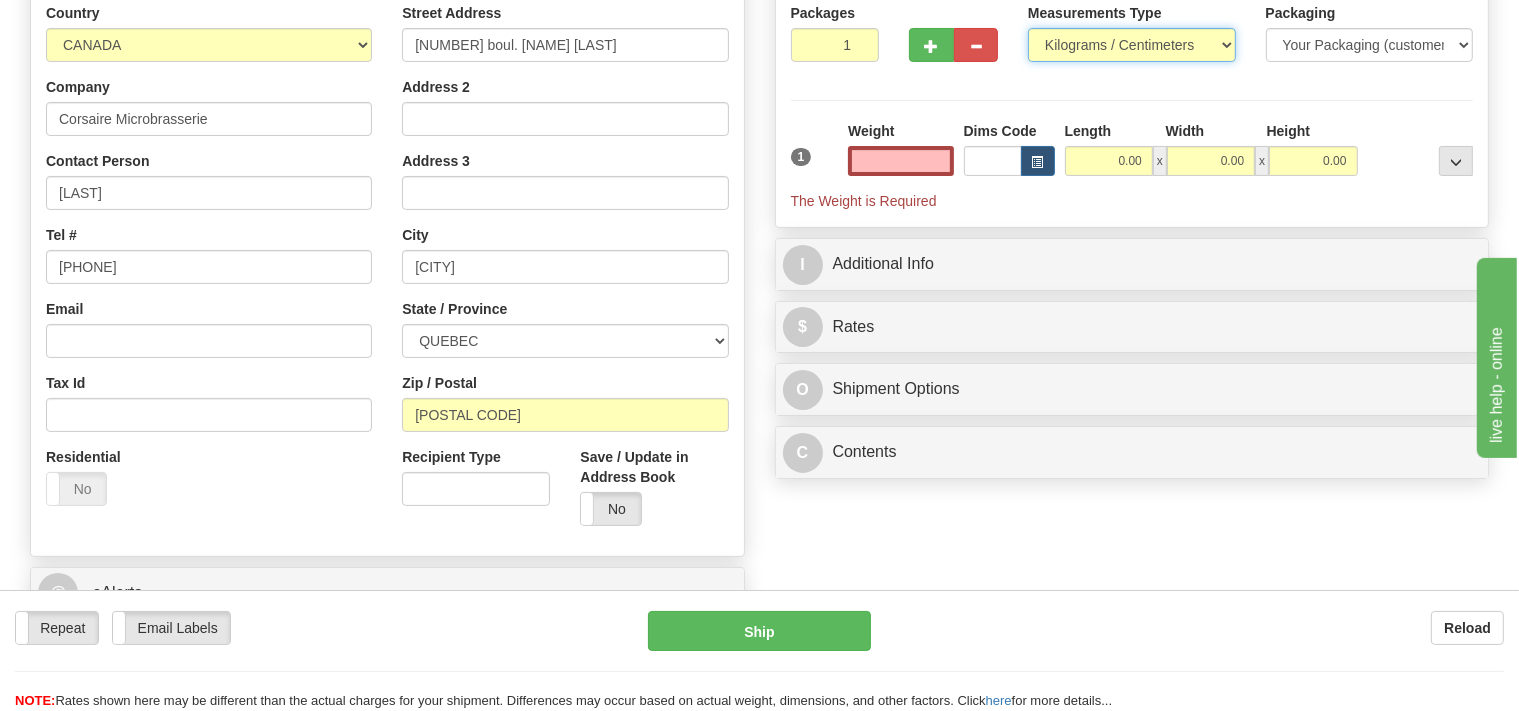 type on "0.00" 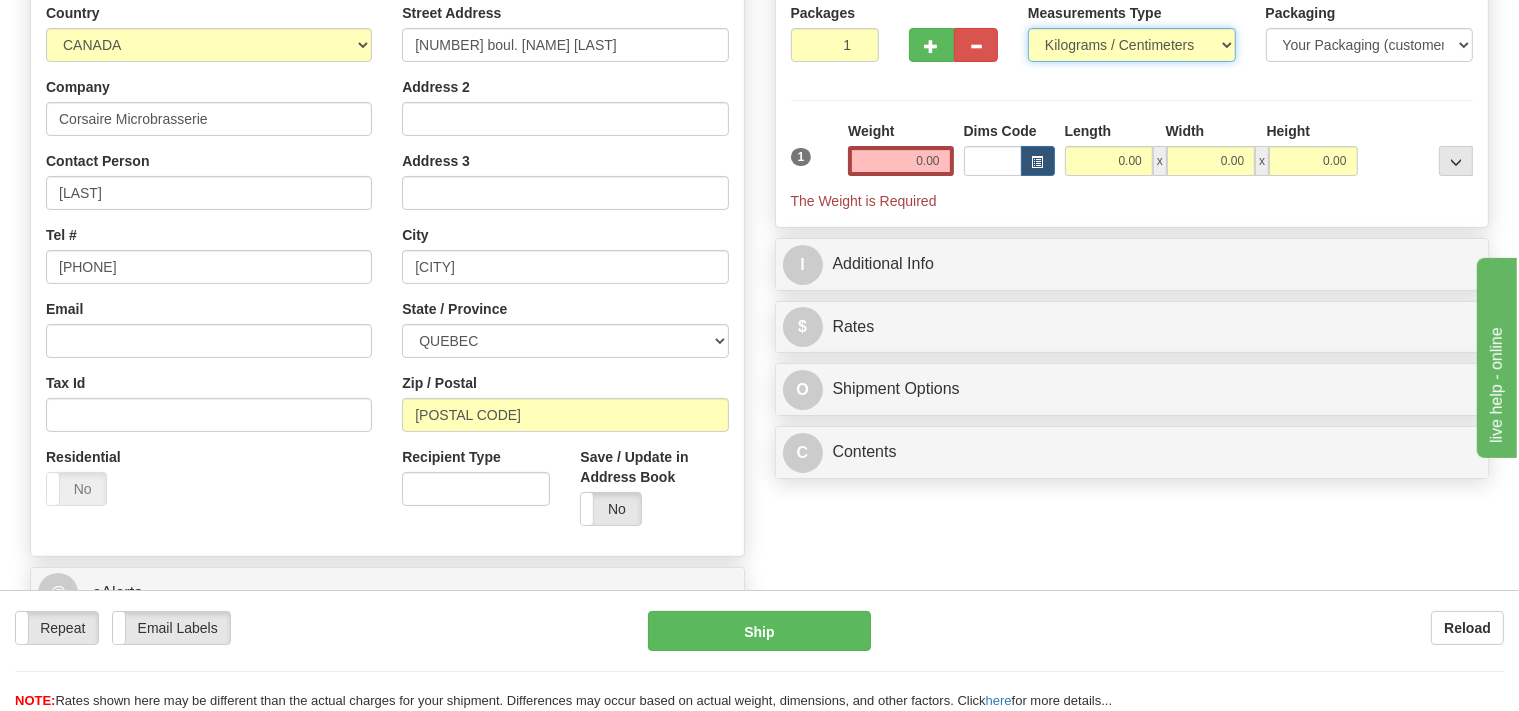 click on "Pounds / Inches
Kilograms / Centimeters" at bounding box center [1132, 45] 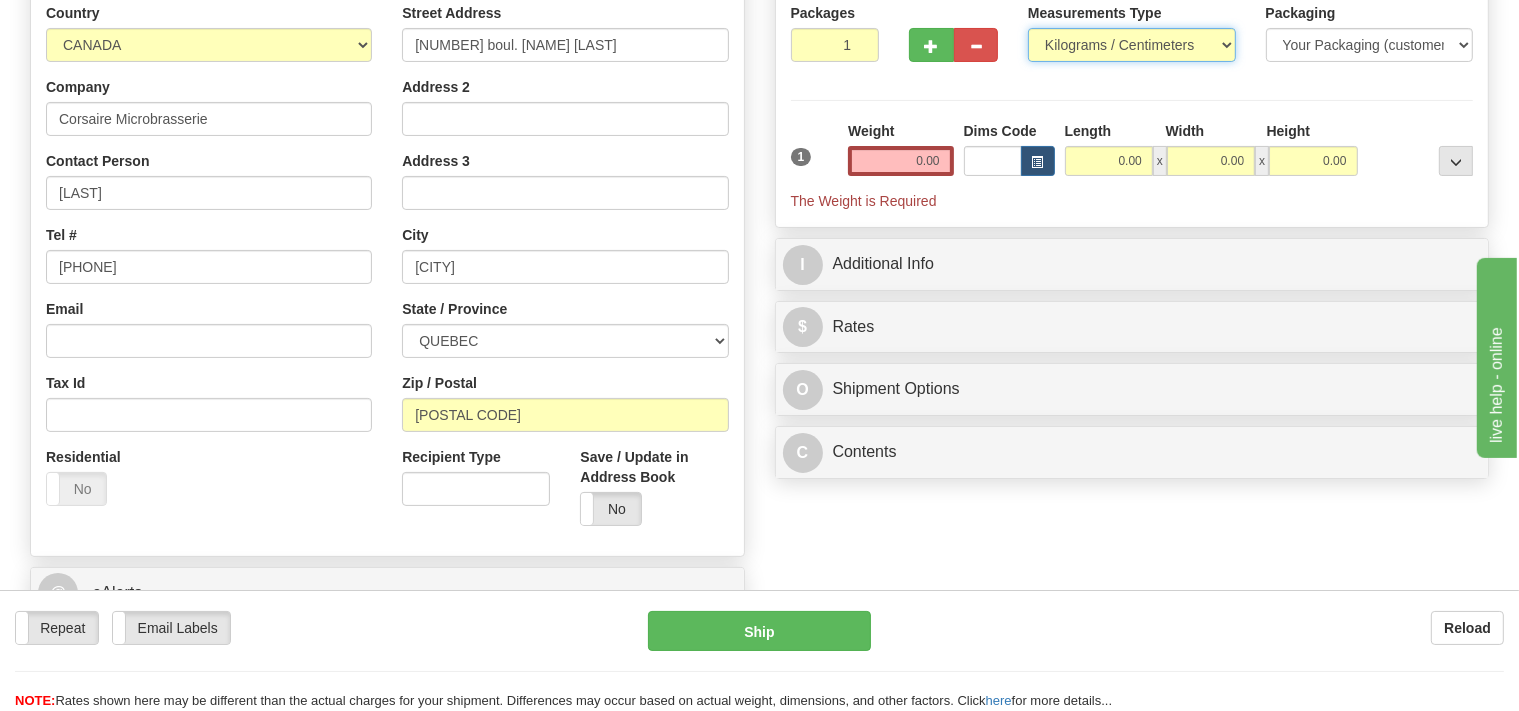 select on "0" 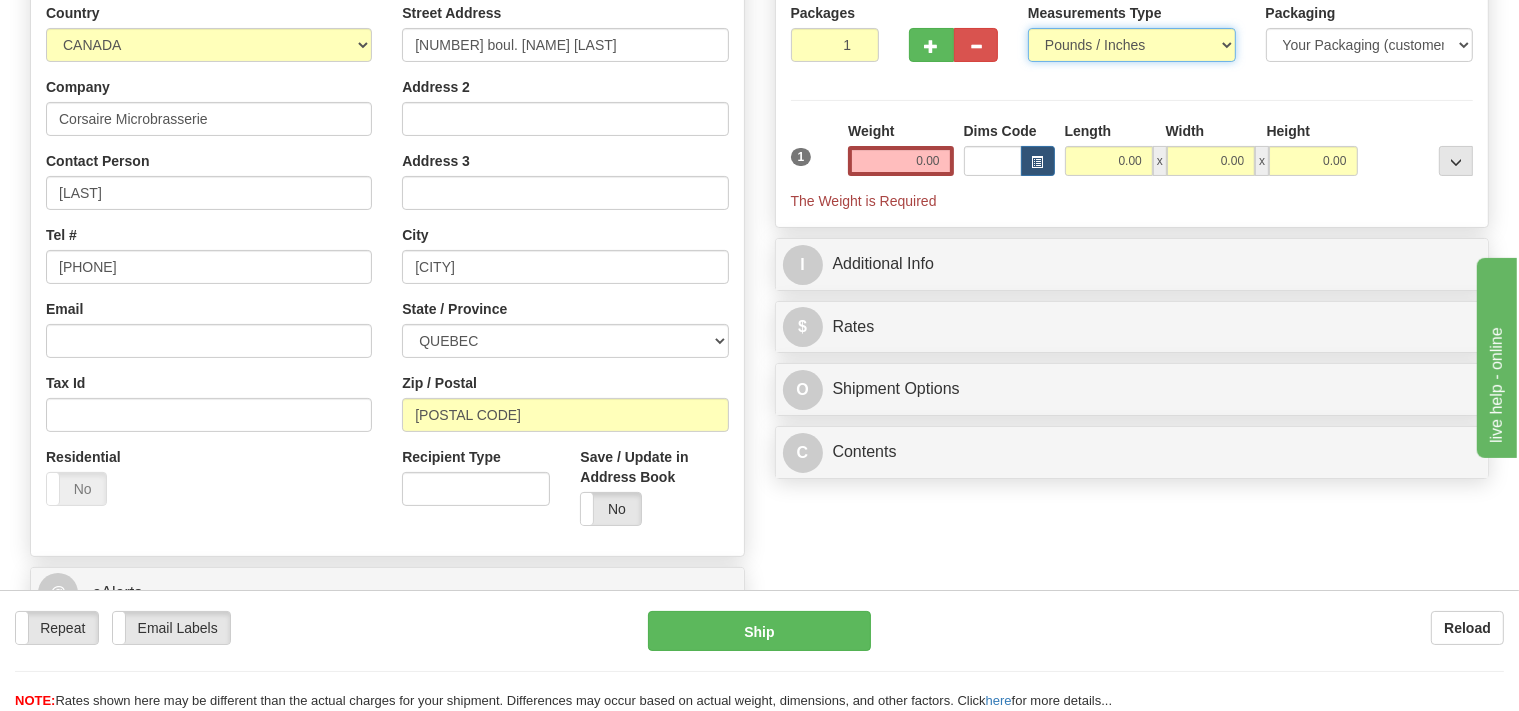 click on "Pounds / Inches" at bounding box center (0, 0) 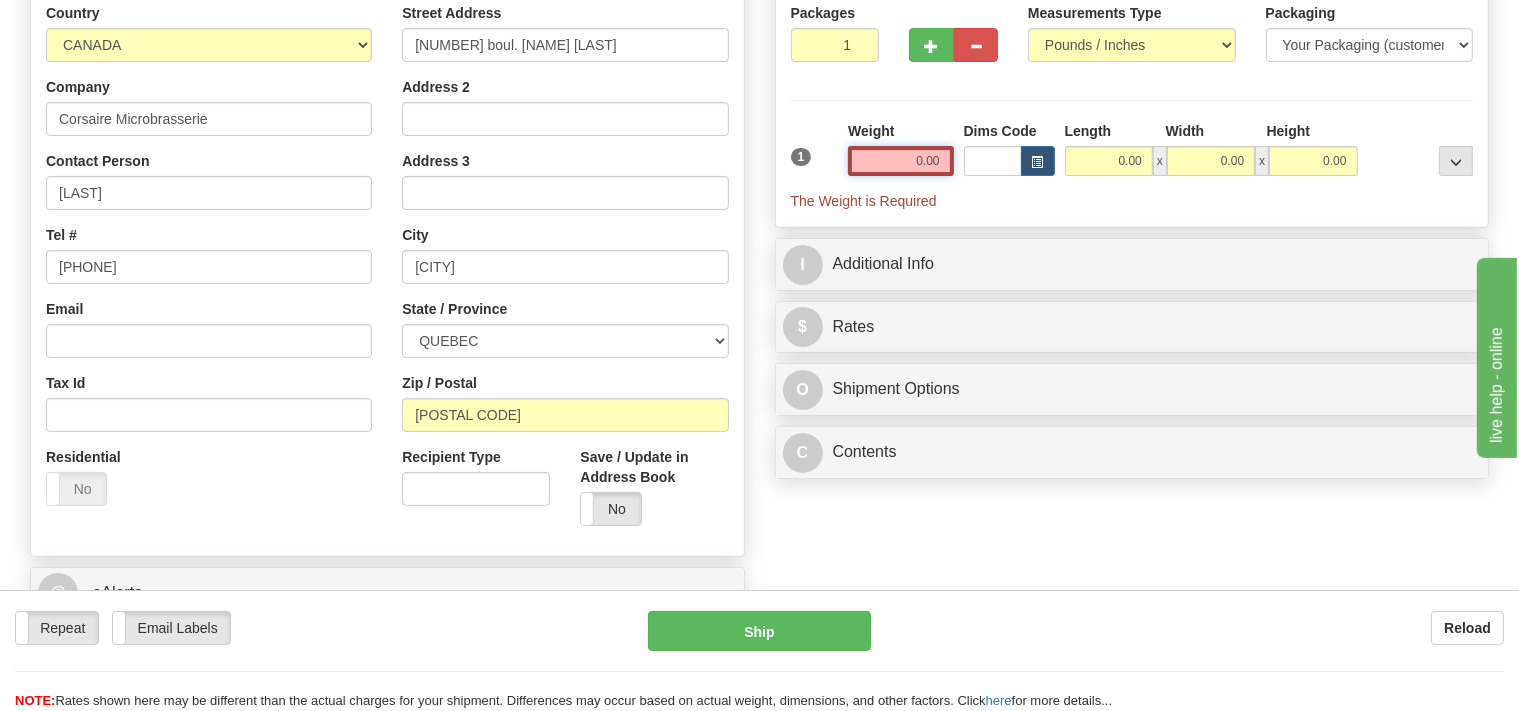 click on "0.00" at bounding box center [900, 161] 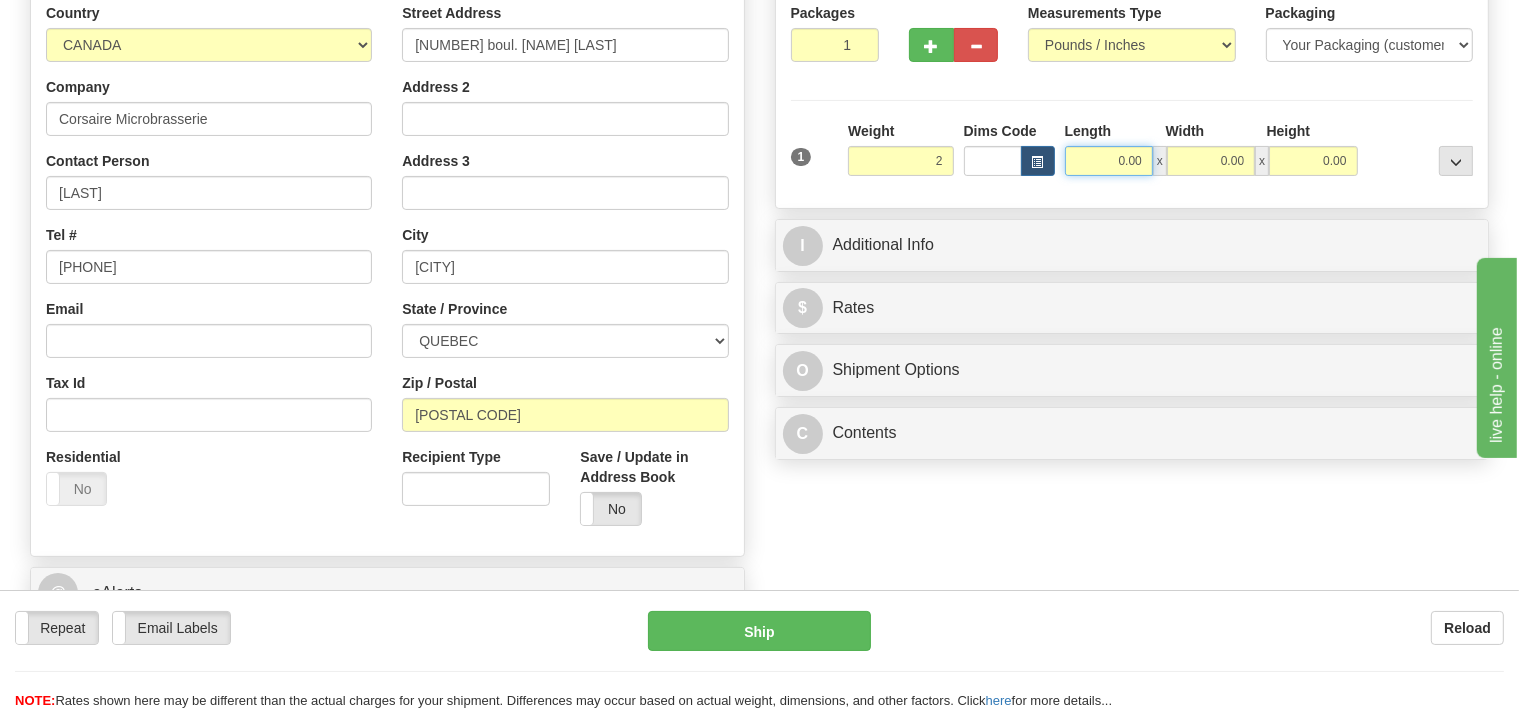 type on "2.00" 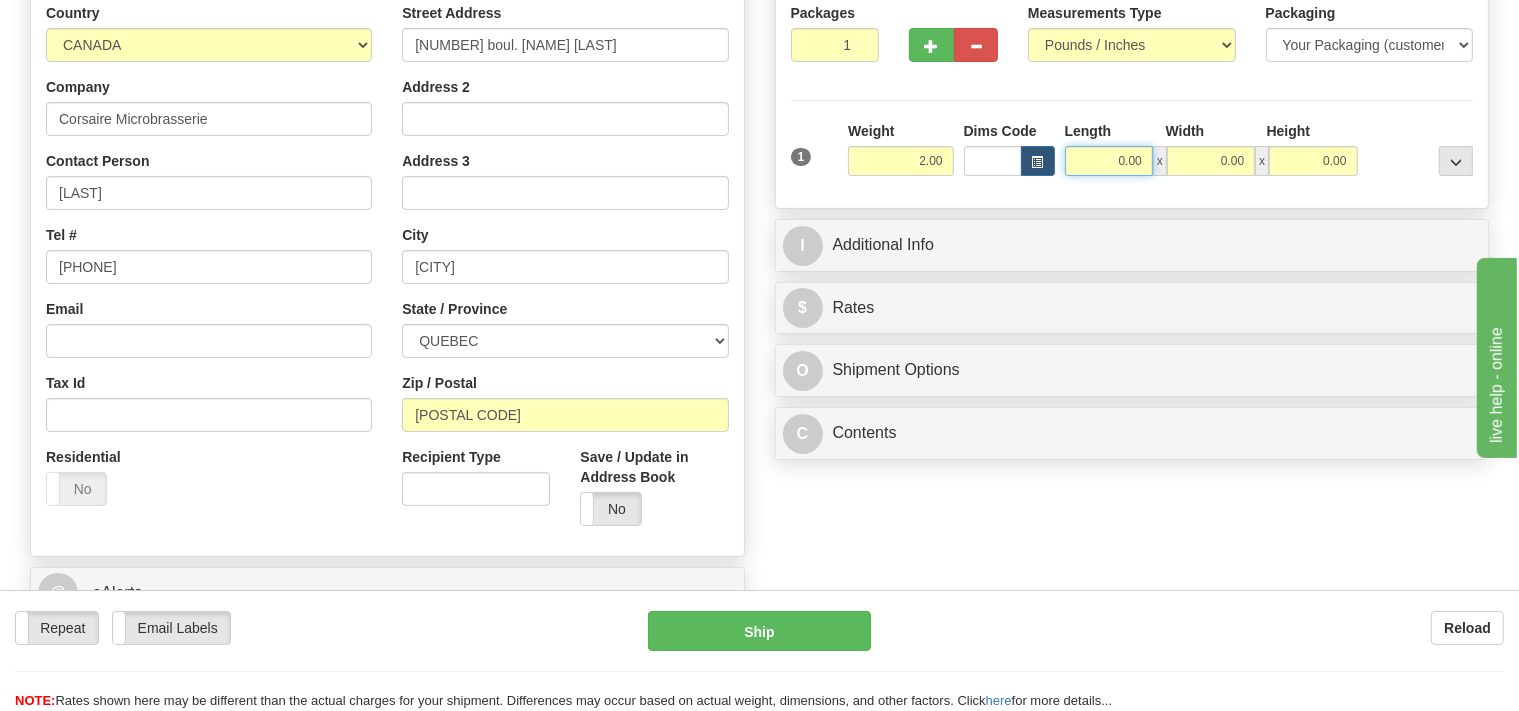 click on "0.00" at bounding box center [1109, 161] 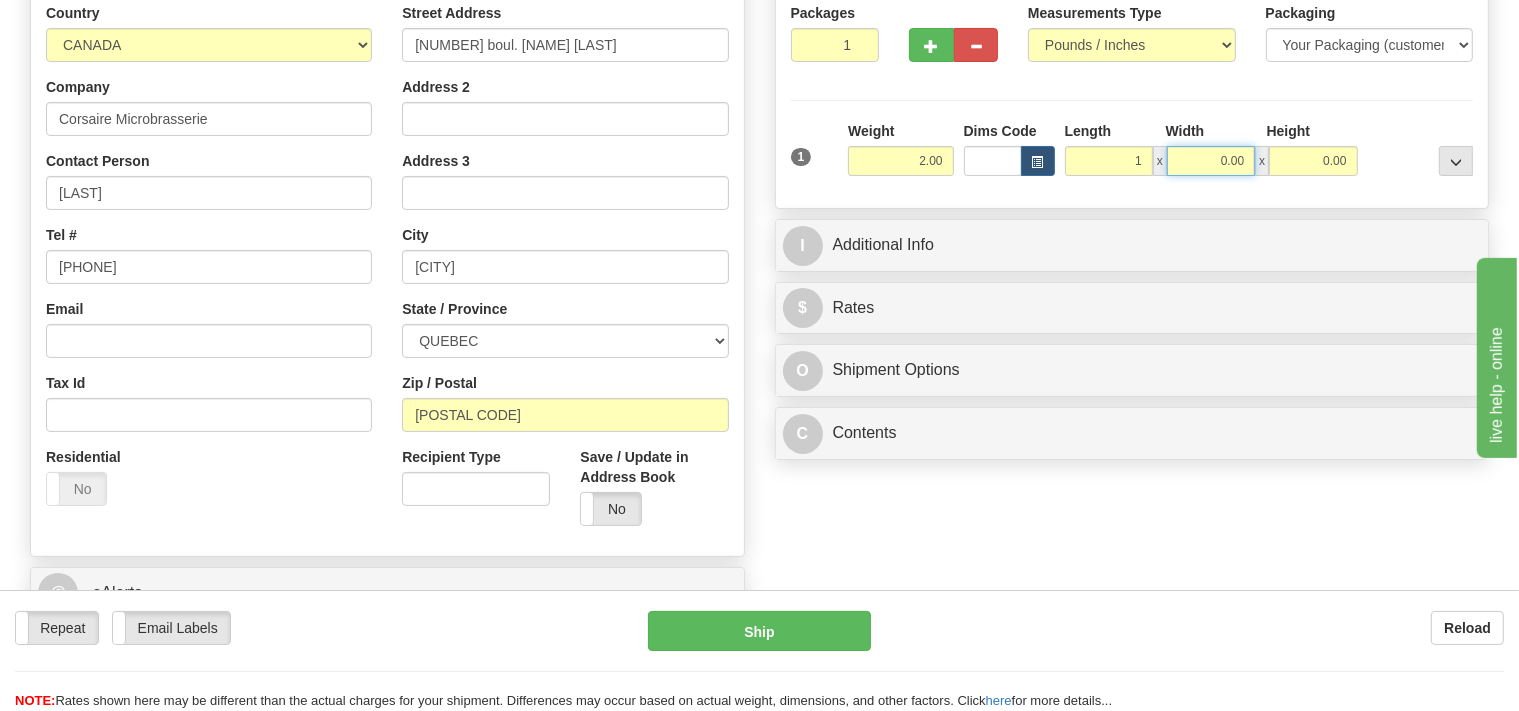 type on "1.00" 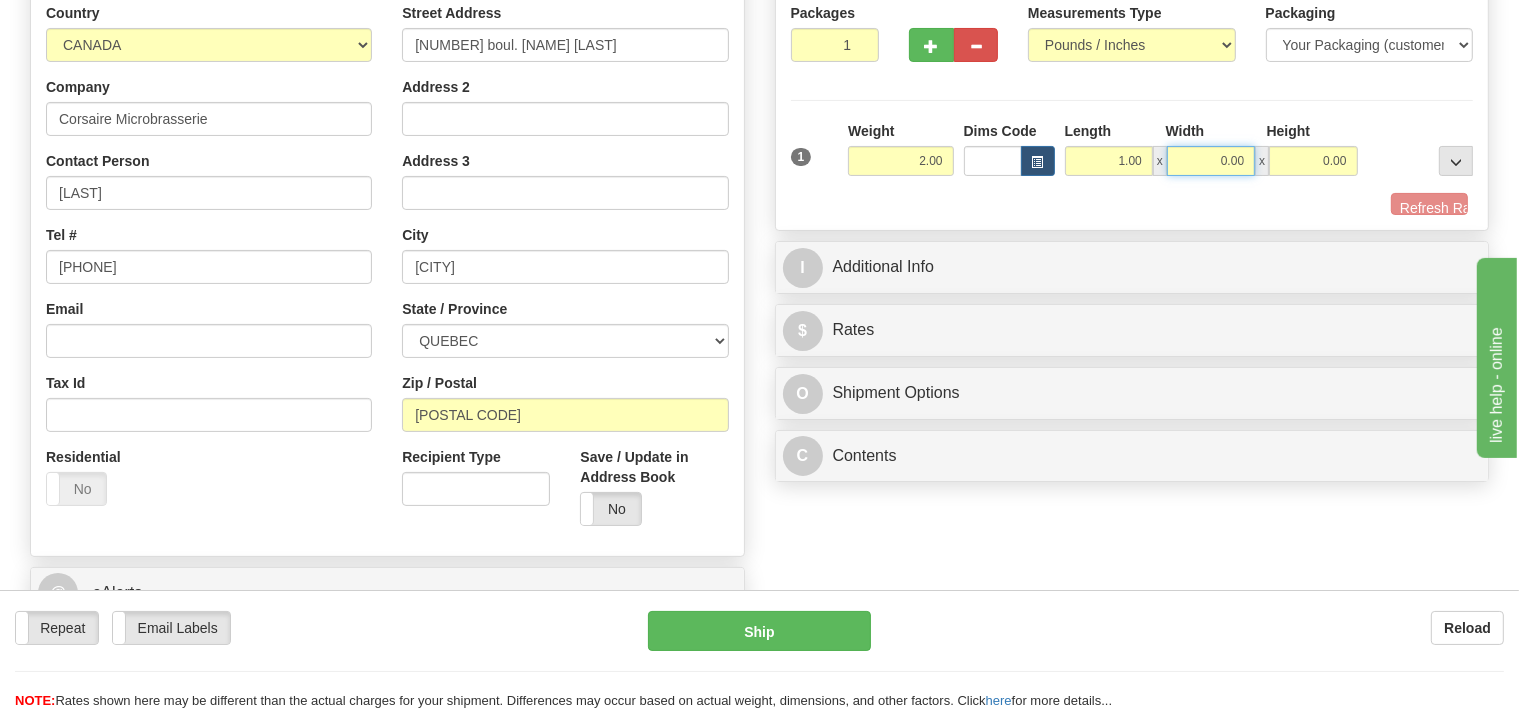 click on "0.00" at bounding box center (1211, 161) 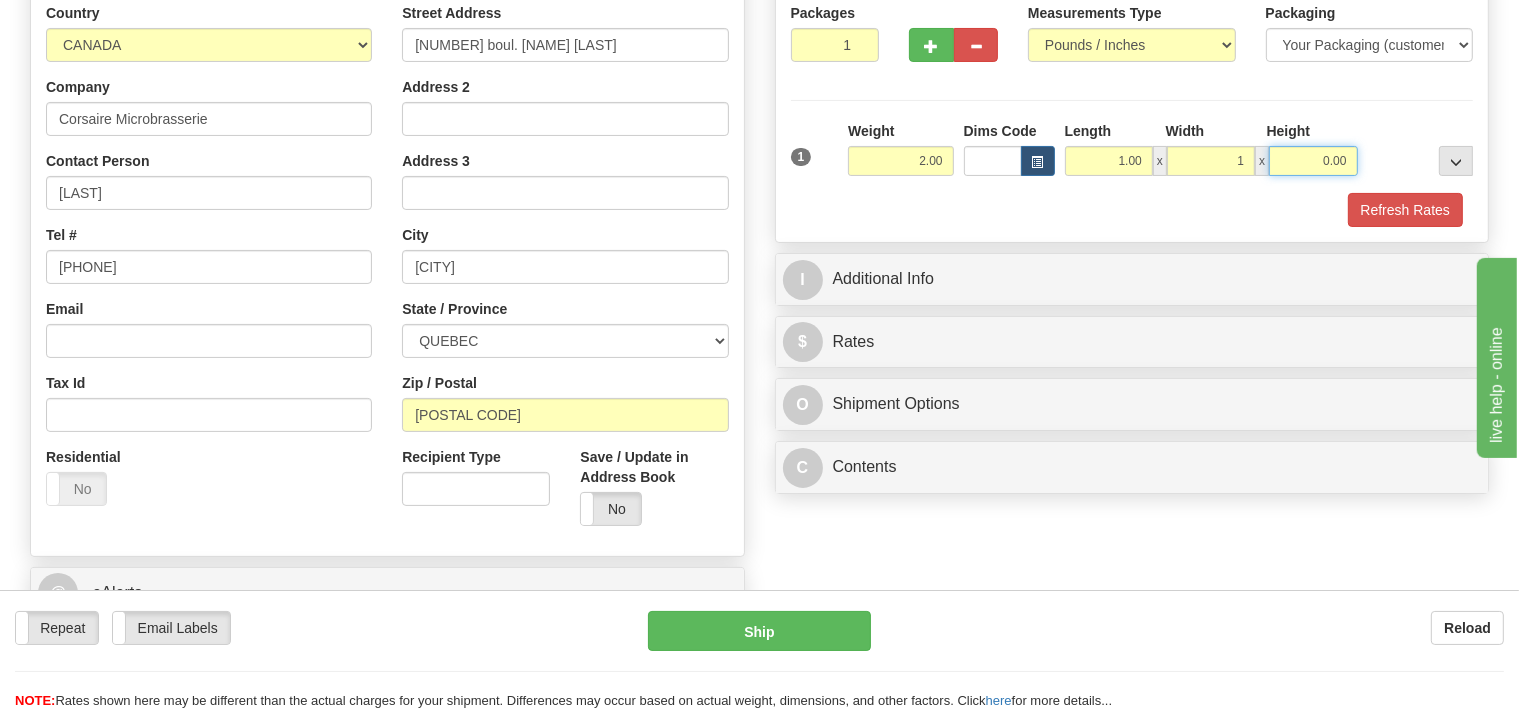 type on "1.00" 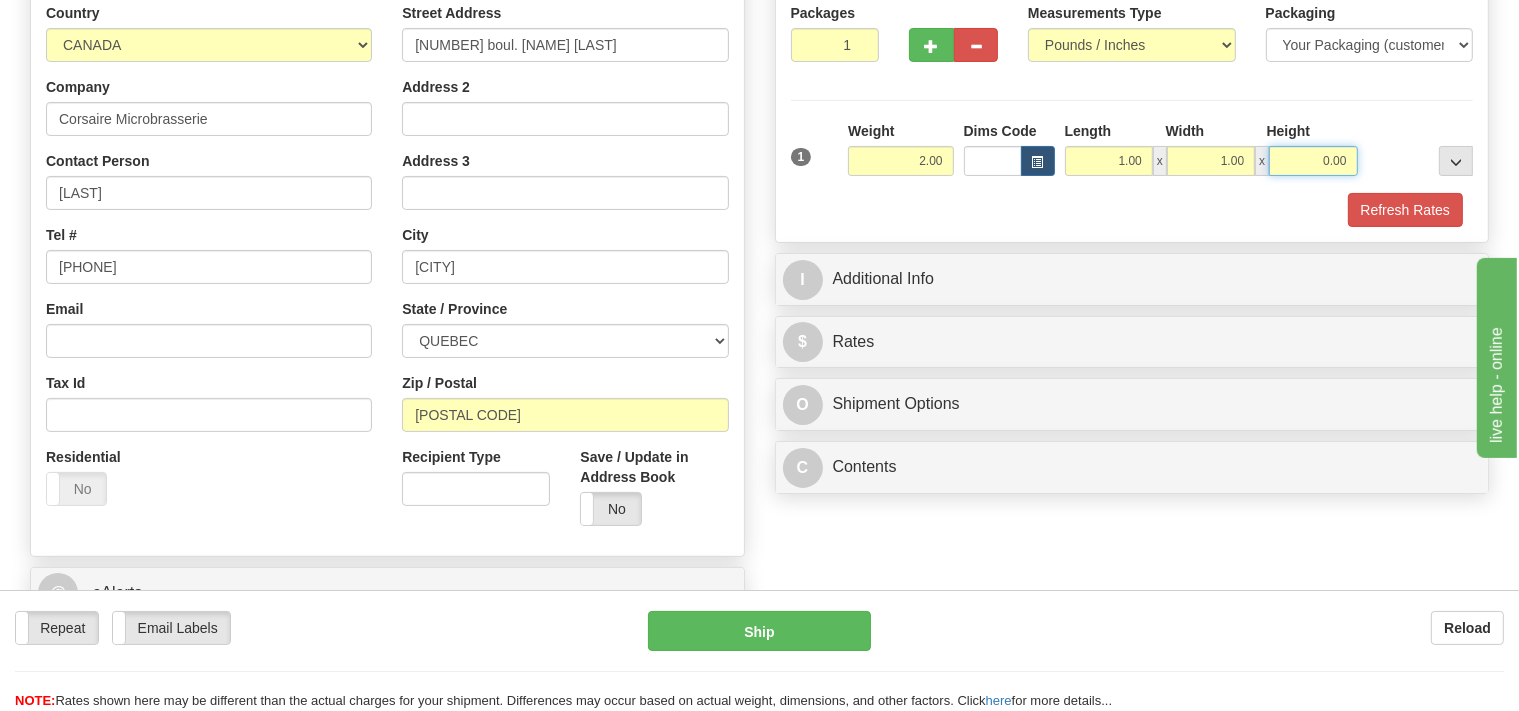 click on "0.00" at bounding box center (1313, 161) 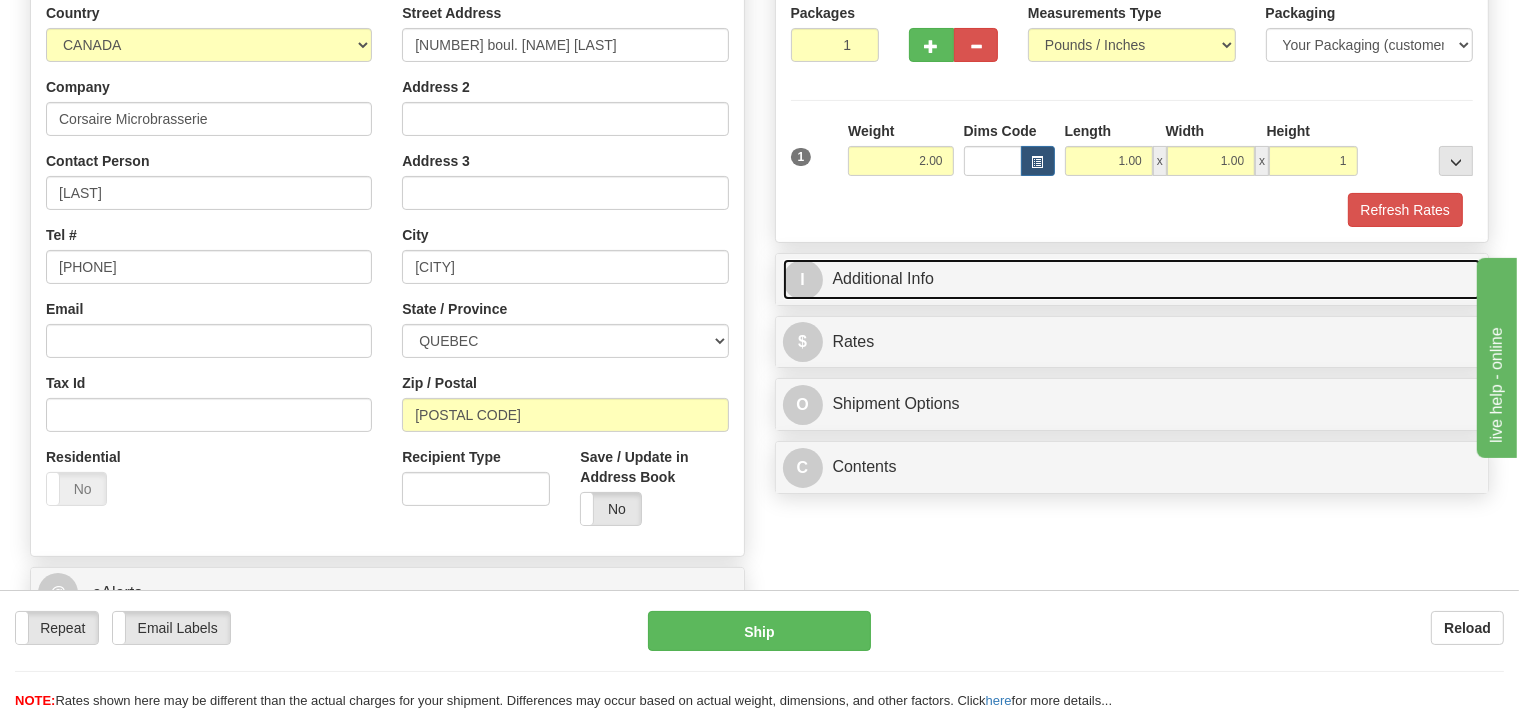type on "1.00" 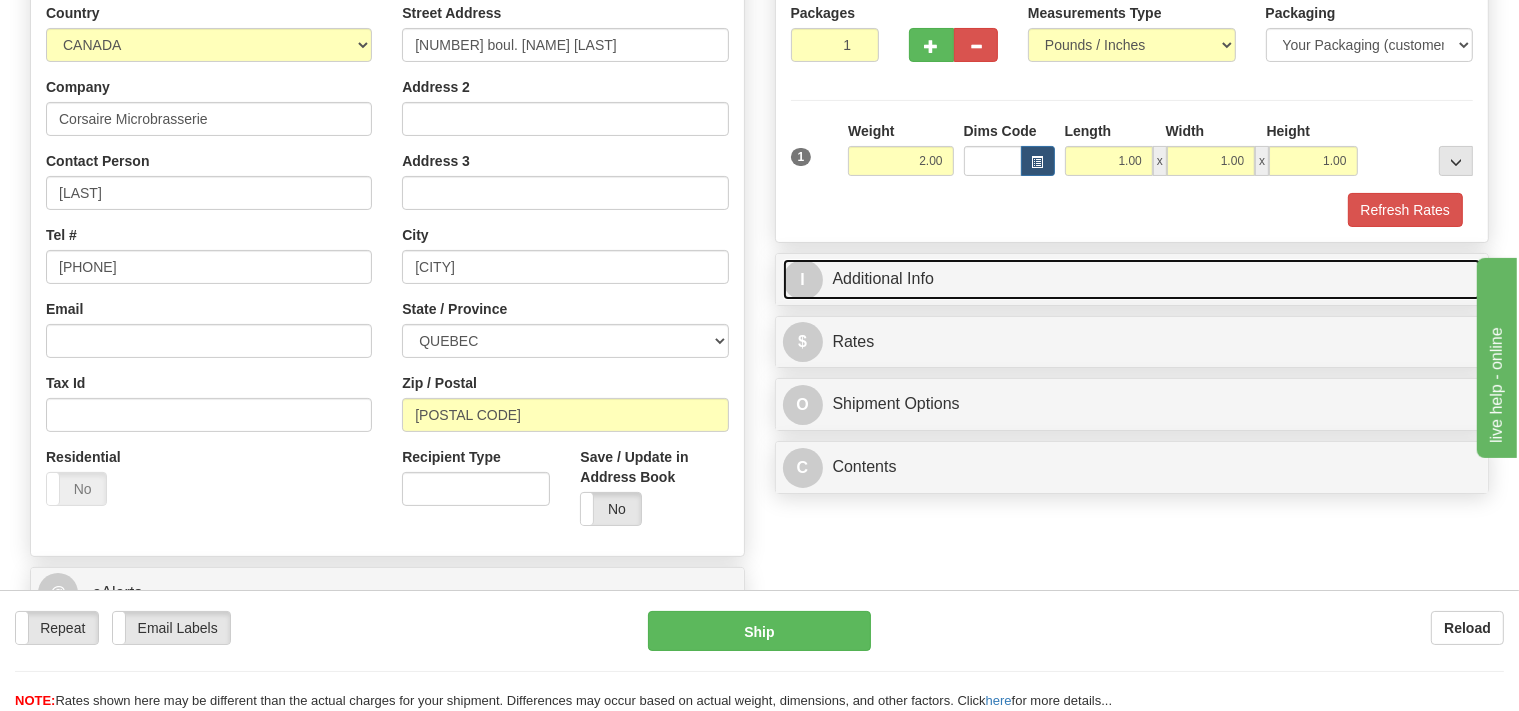 click on "I Additional Info" at bounding box center (1132, 279) 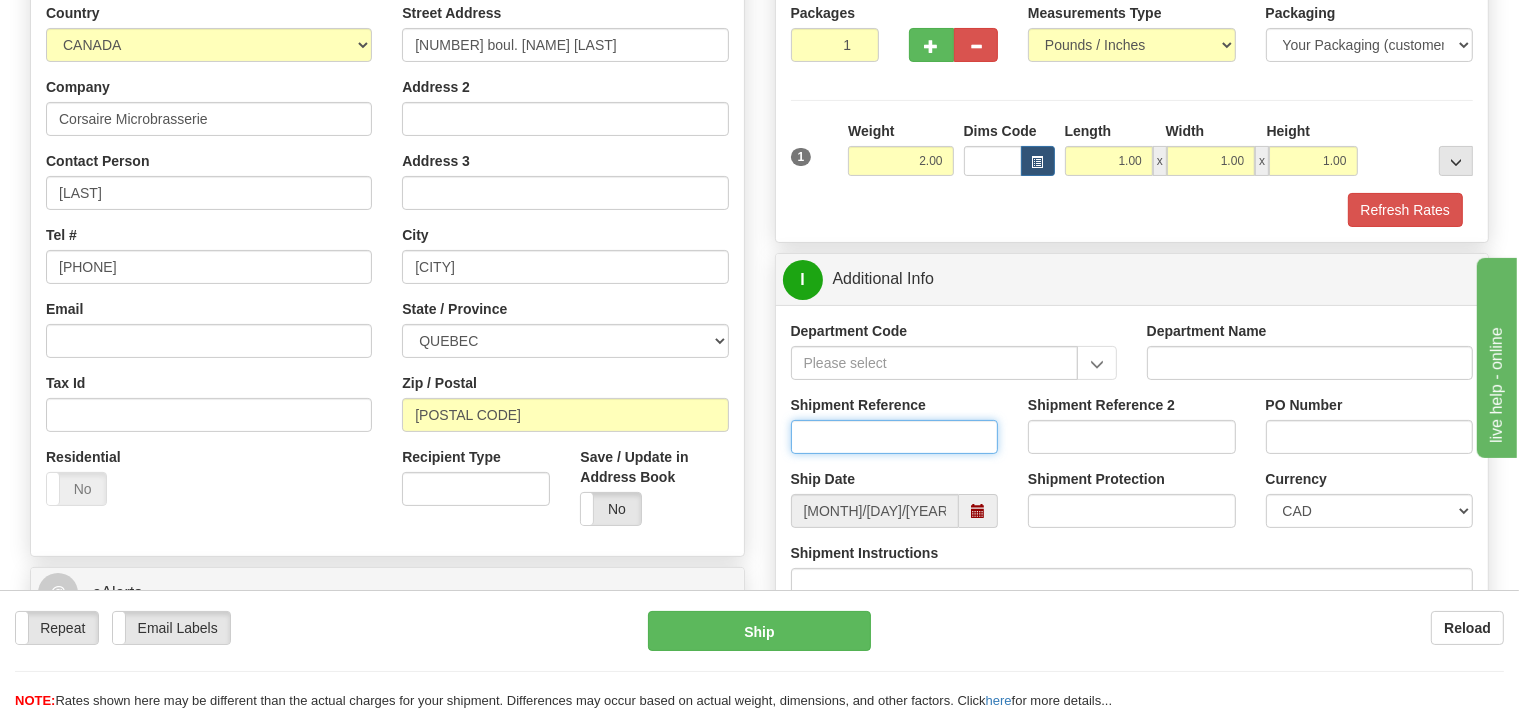 click on "Shipment Reference" at bounding box center (895, 437) 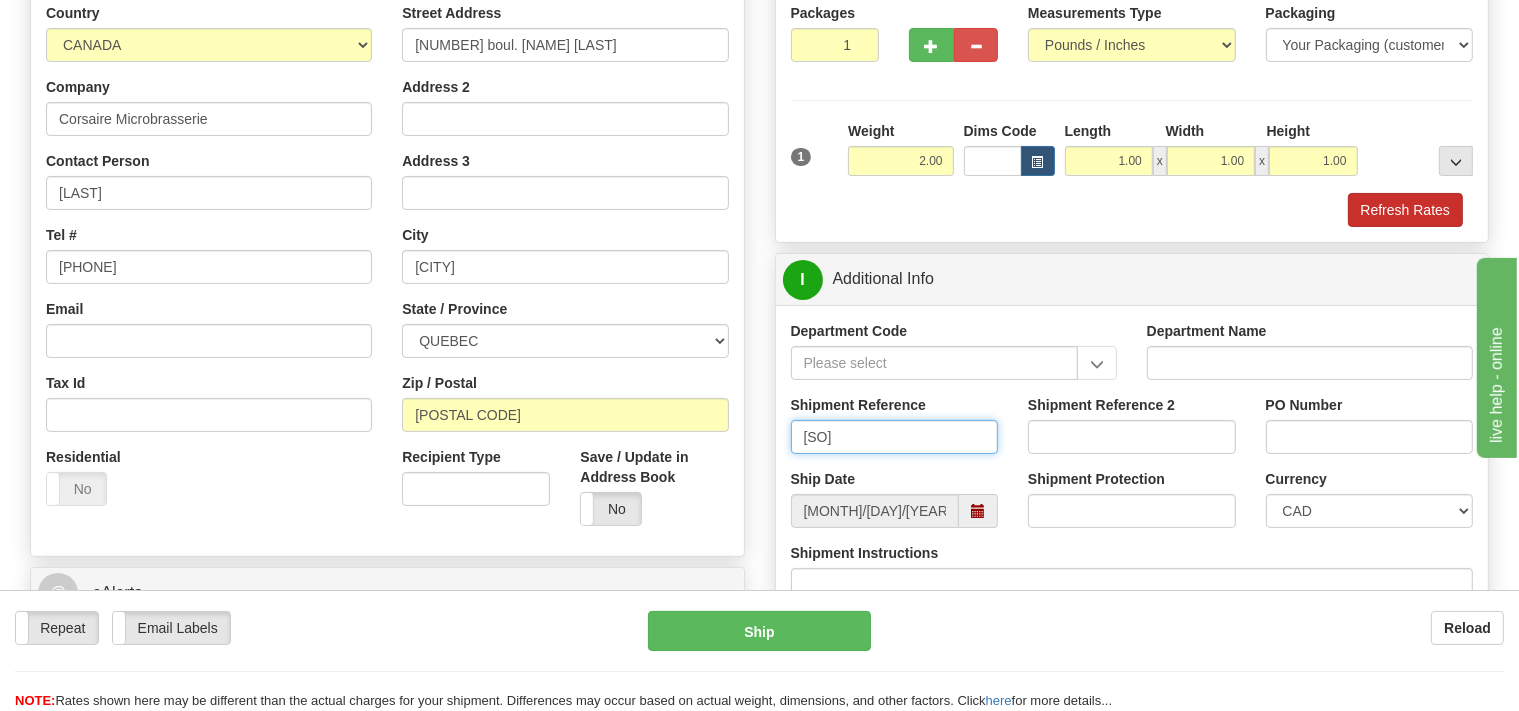 type on "SO170-146582" 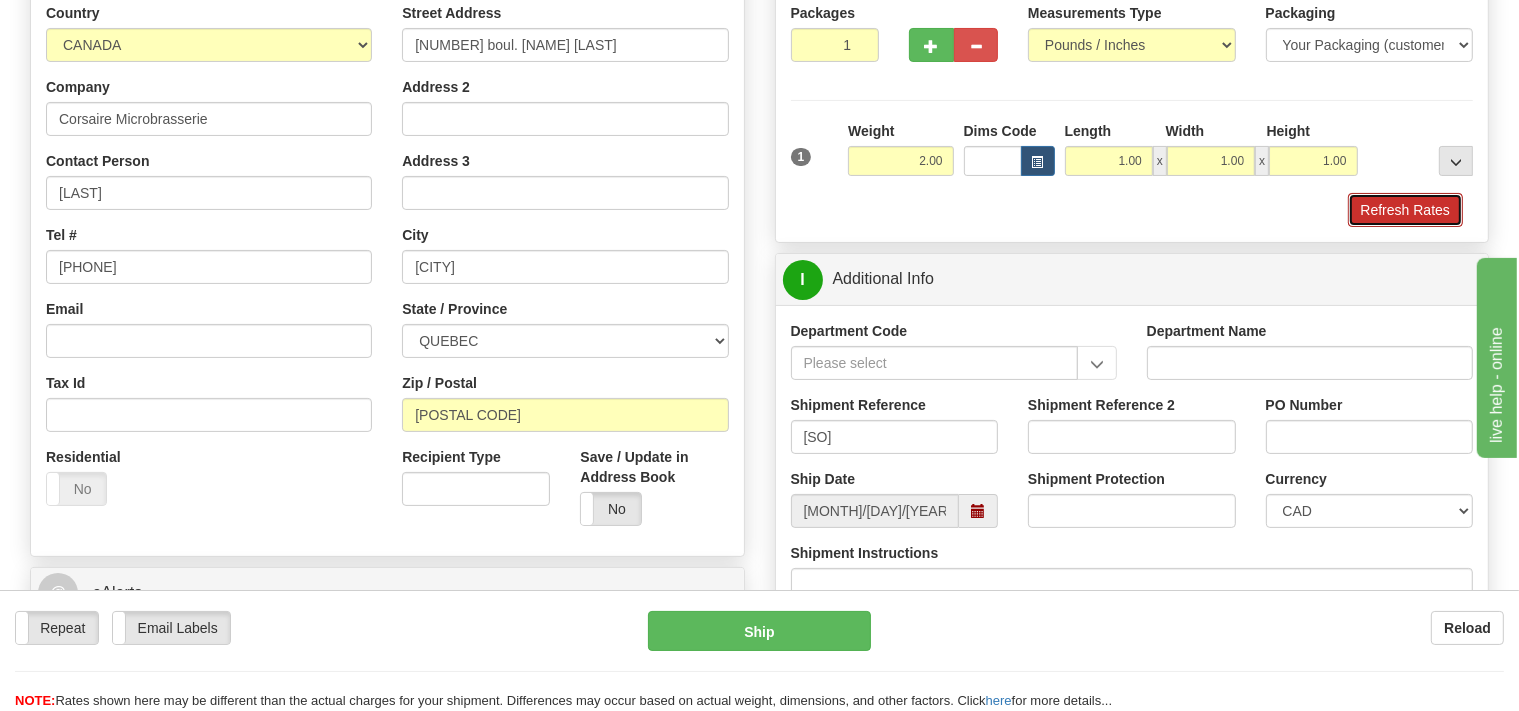 click on "Refresh Rates" at bounding box center [1405, 210] 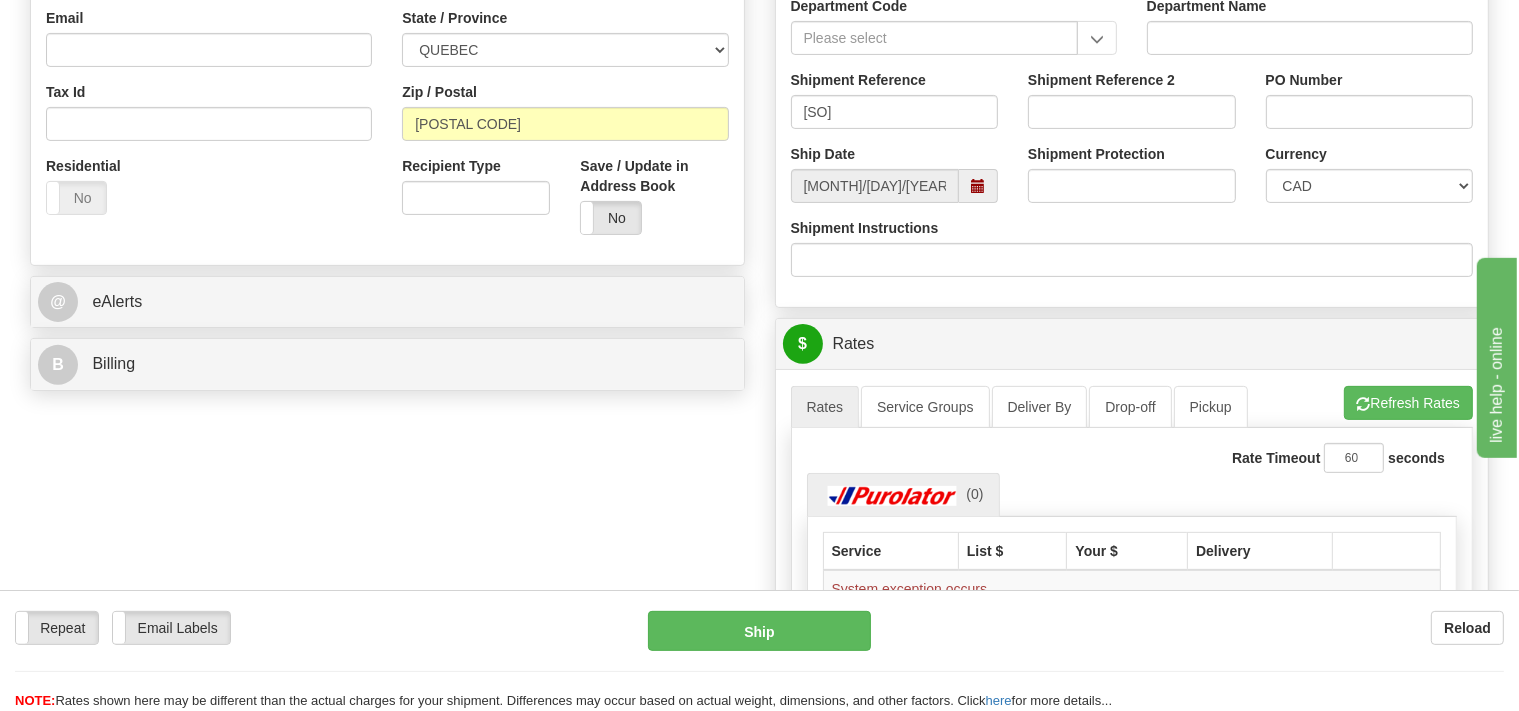 scroll, scrollTop: 633, scrollLeft: 0, axis: vertical 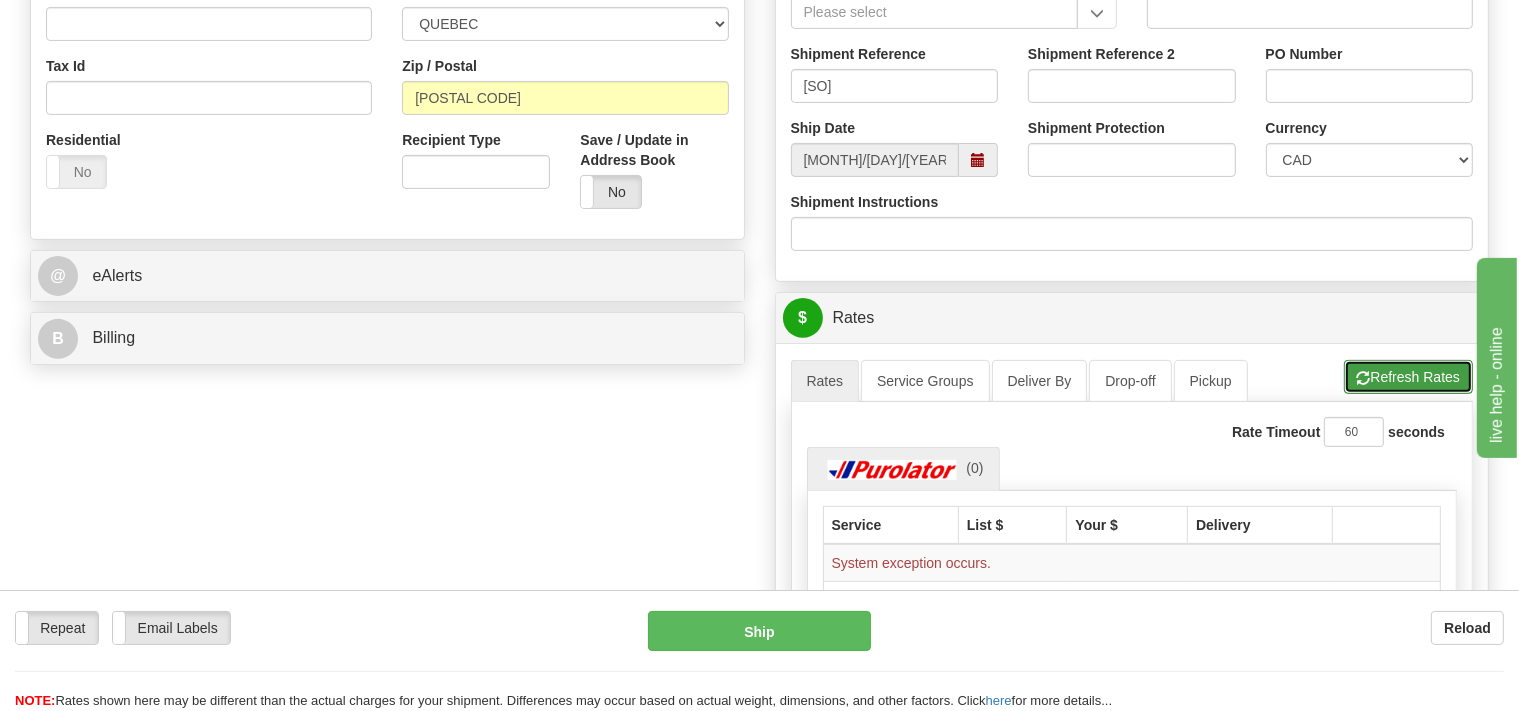 click on "Refresh Rates" at bounding box center (1408, 377) 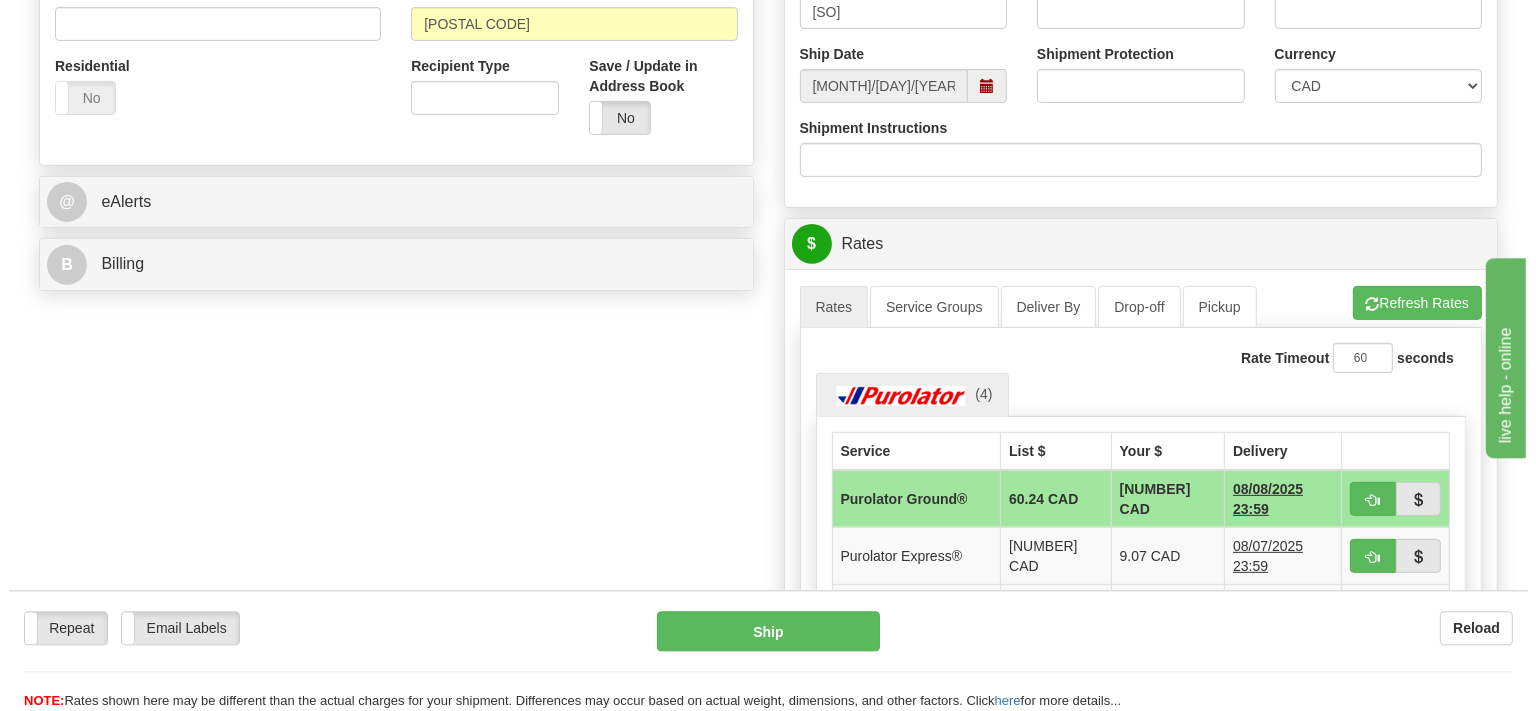 scroll, scrollTop: 739, scrollLeft: 0, axis: vertical 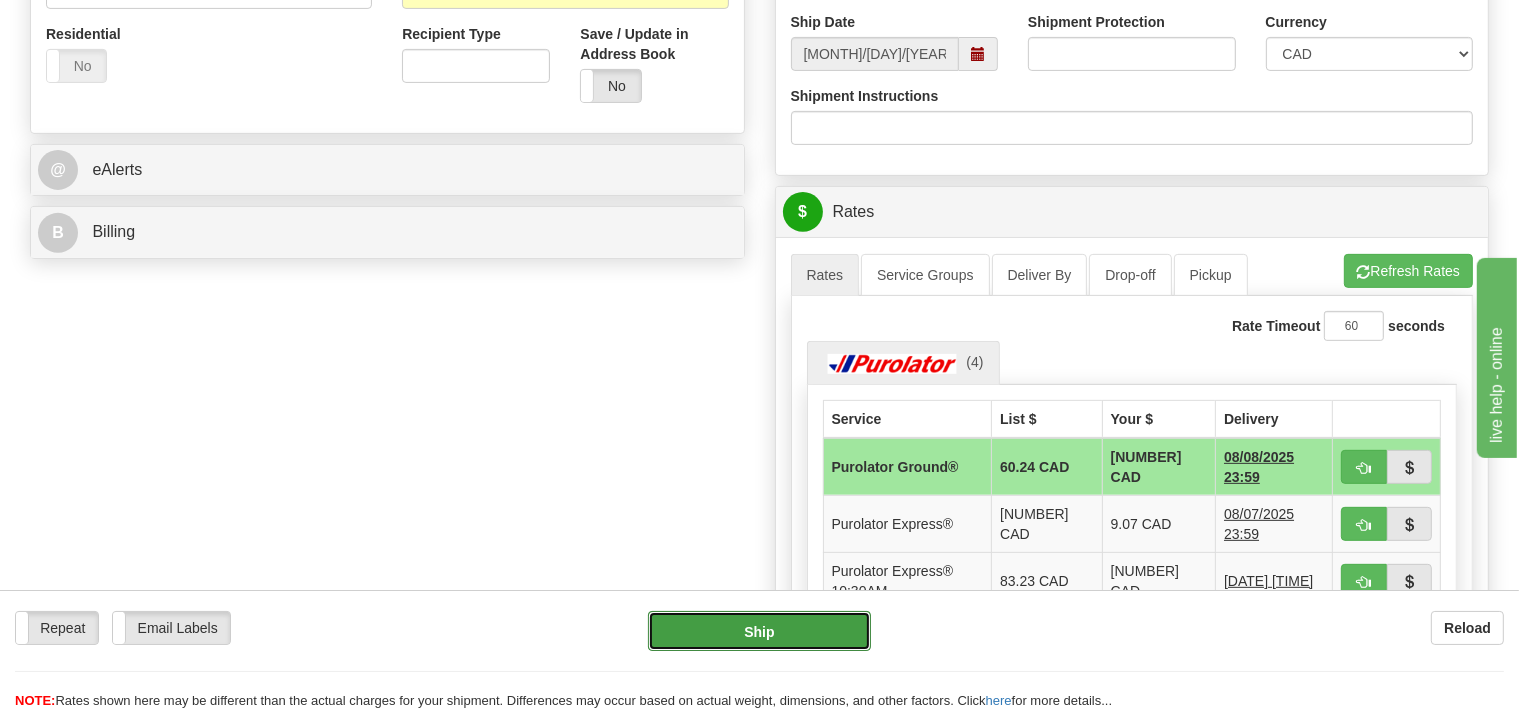 click on "Ship" at bounding box center [759, 631] 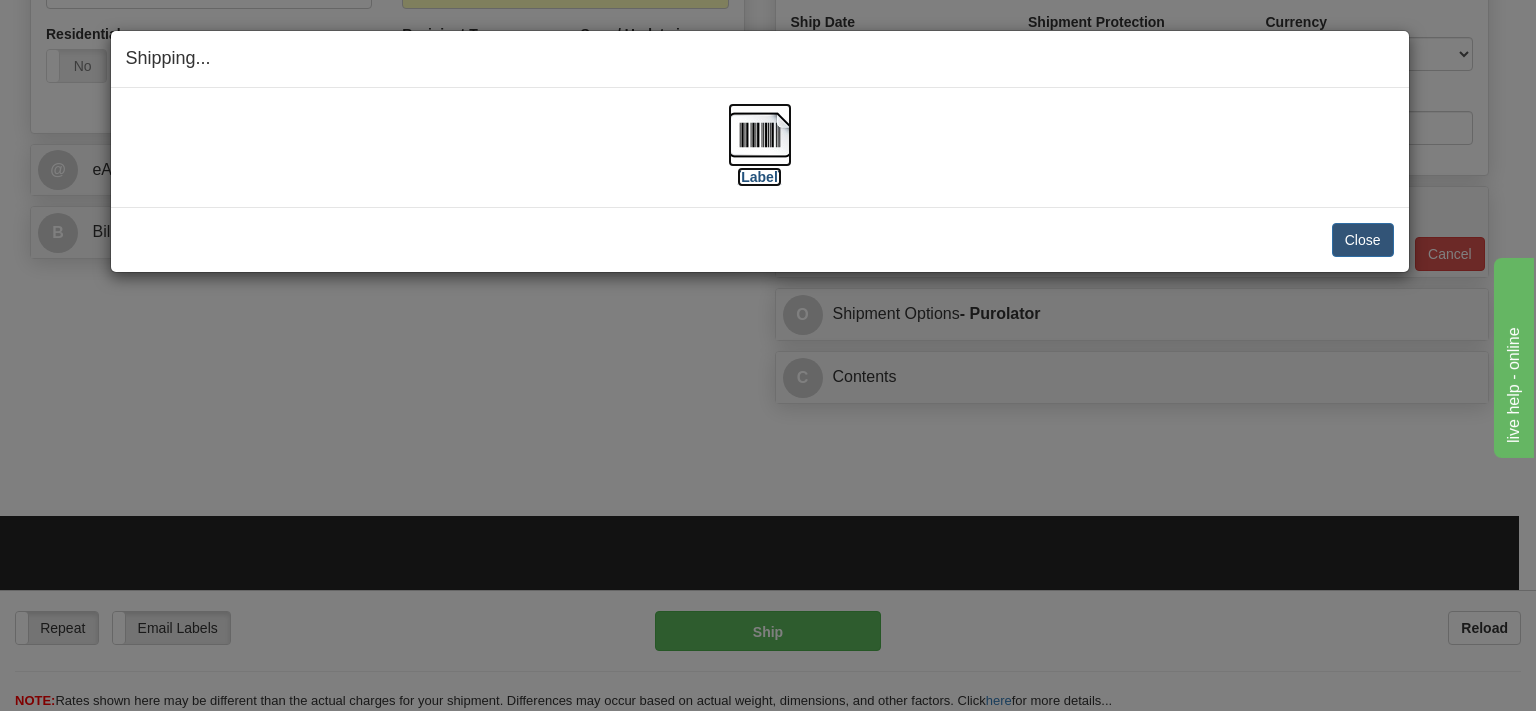 click at bounding box center (760, 135) 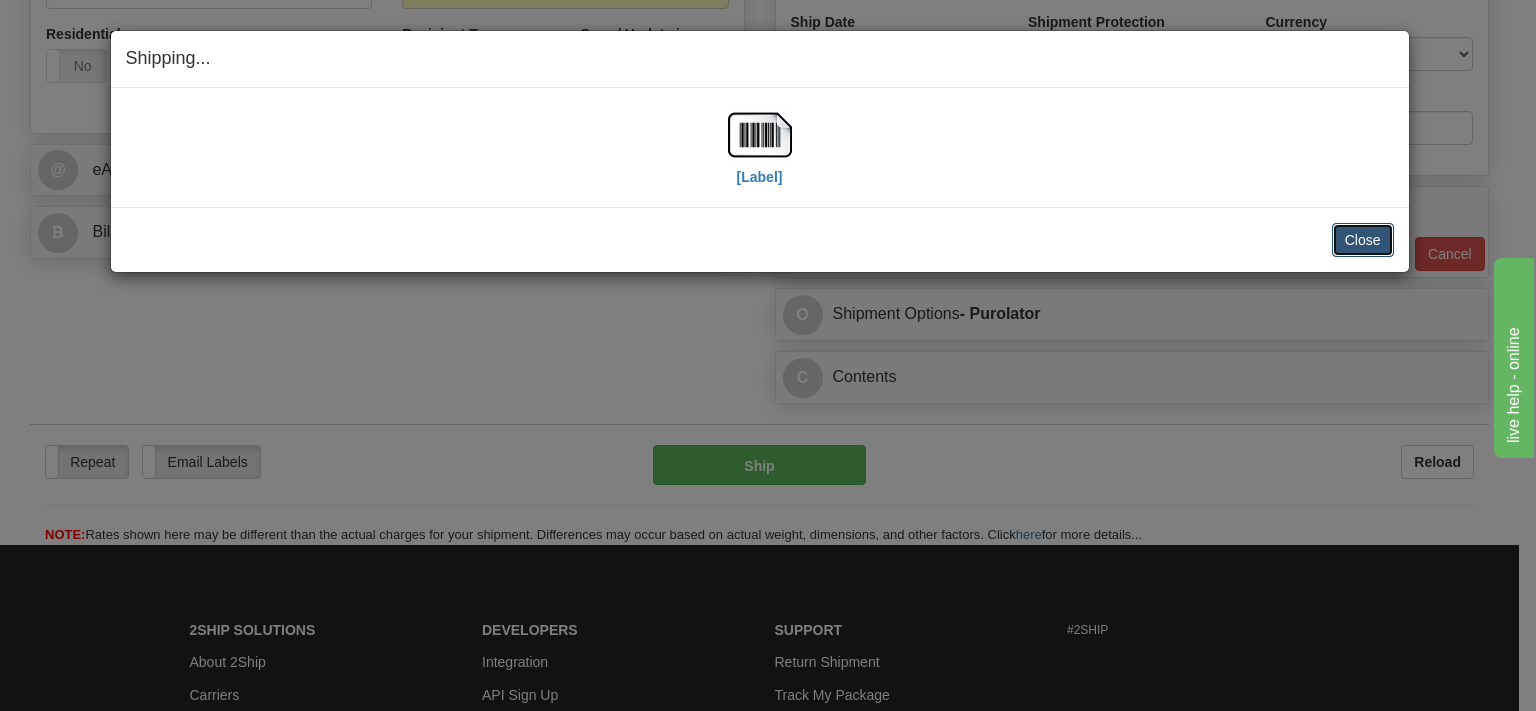 click on "Close" at bounding box center (1363, 240) 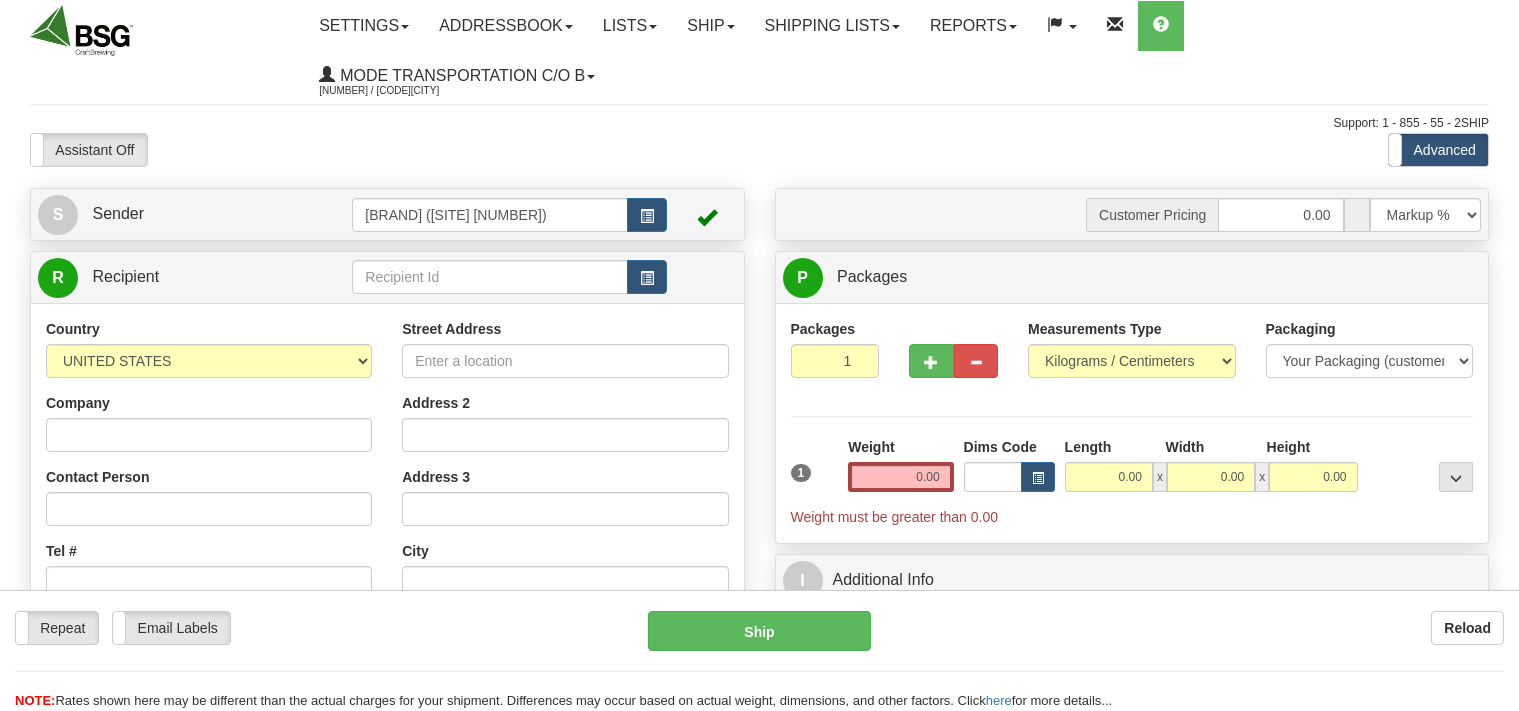 scroll, scrollTop: 0, scrollLeft: 0, axis: both 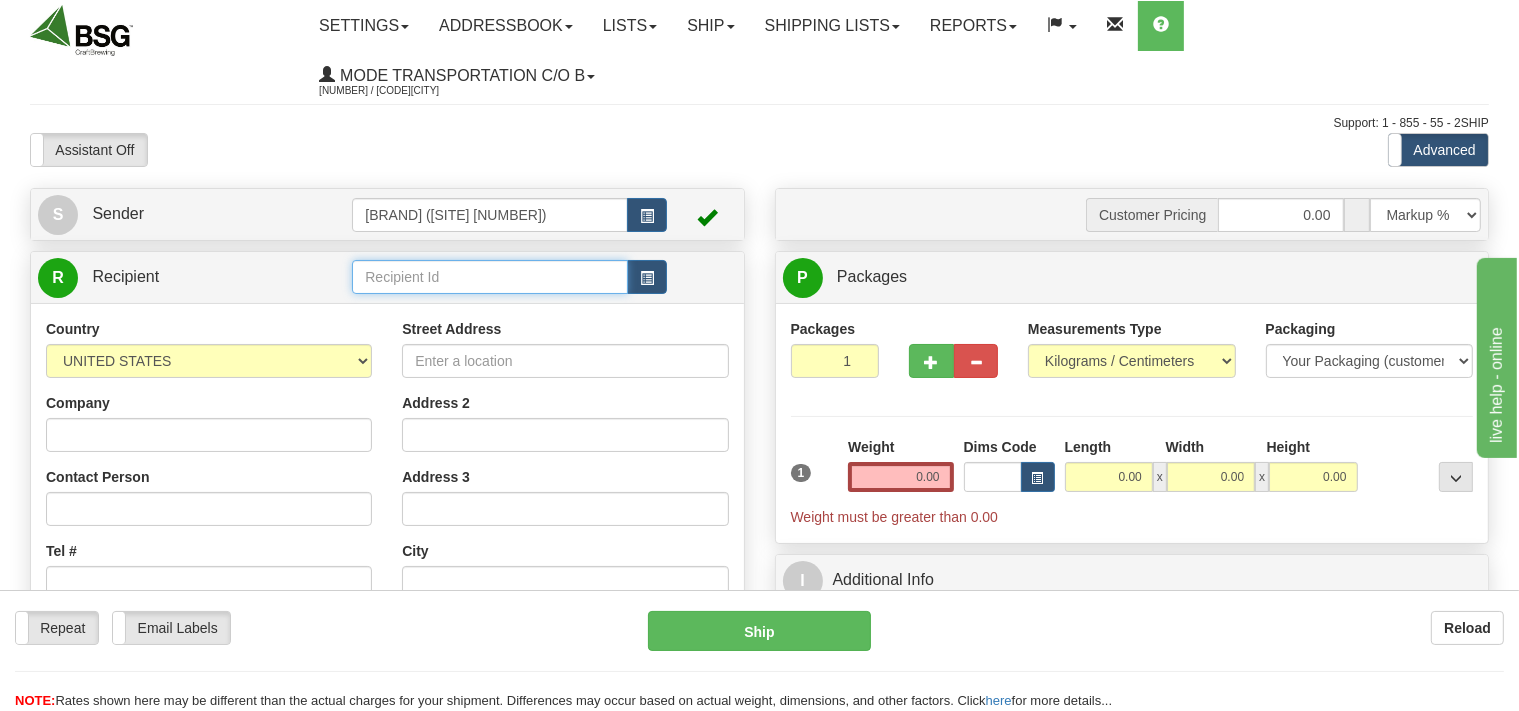 click at bounding box center [489, 277] 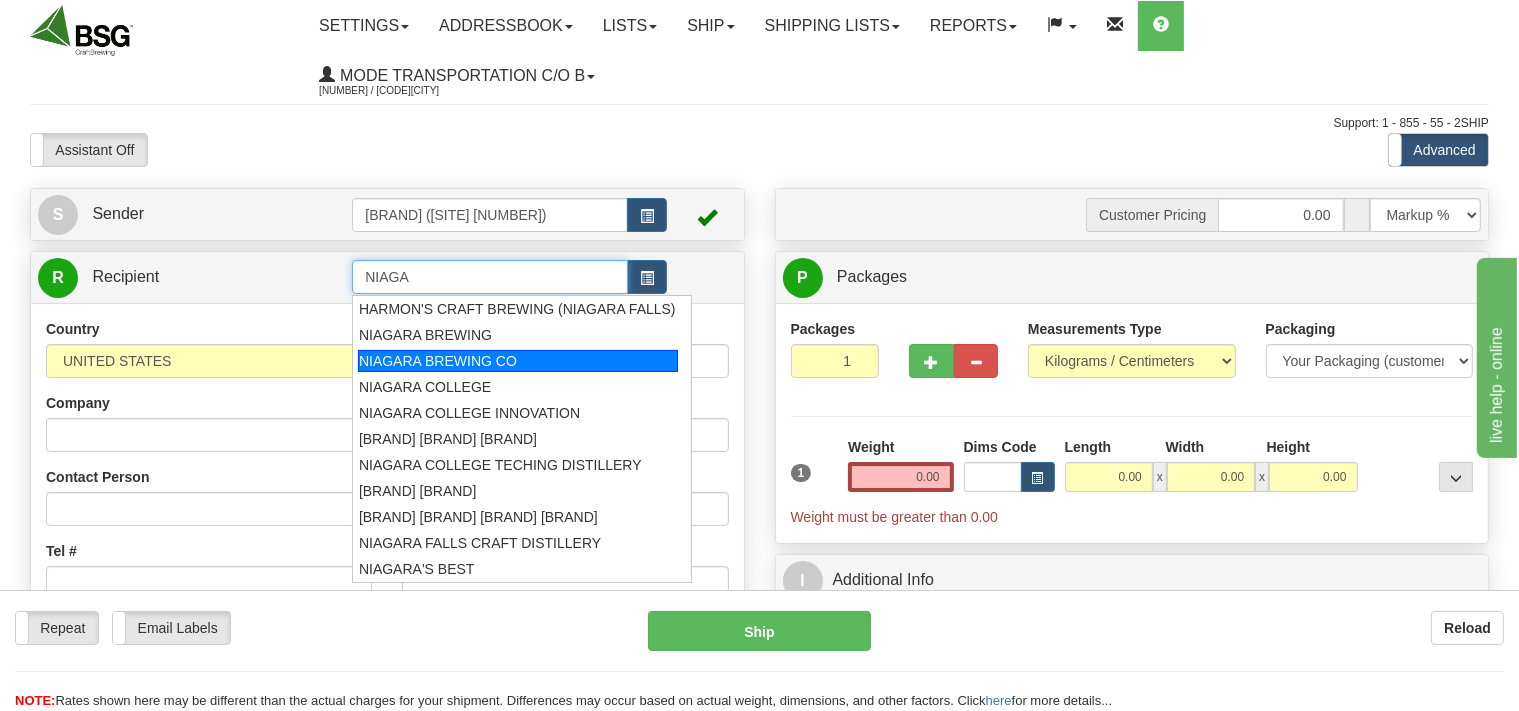 click on "NIAGARA BREWING CO" at bounding box center [518, 361] 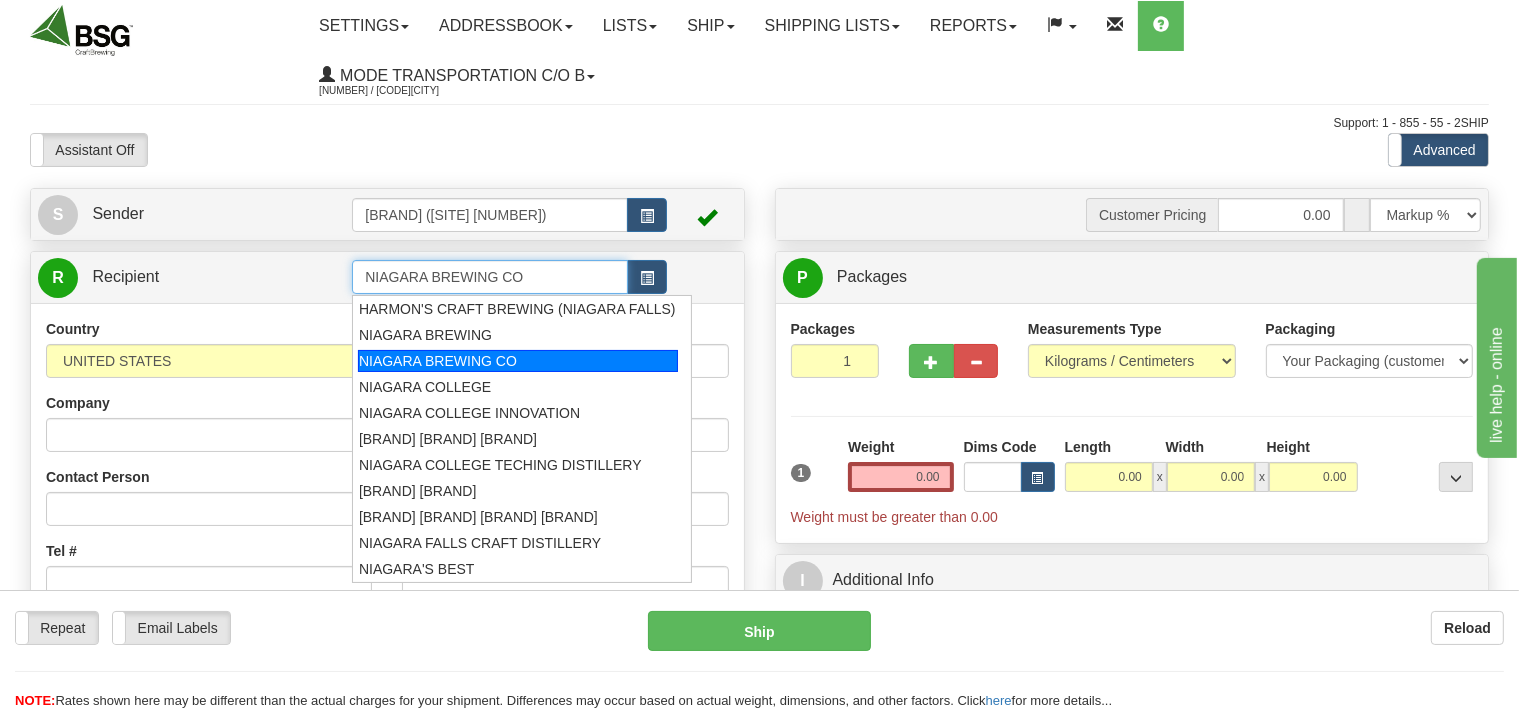 type on "NIAGARA BREWING CO" 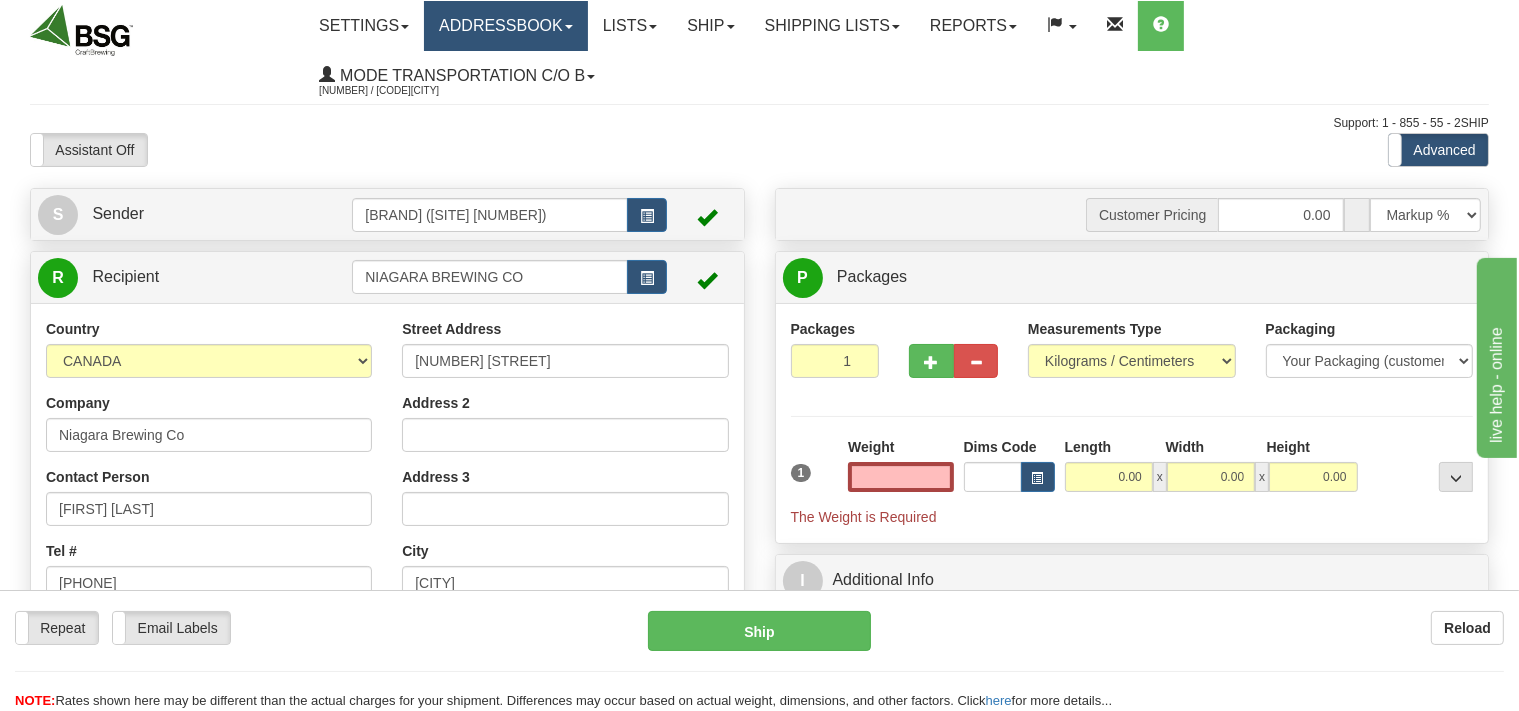 type on "0.00" 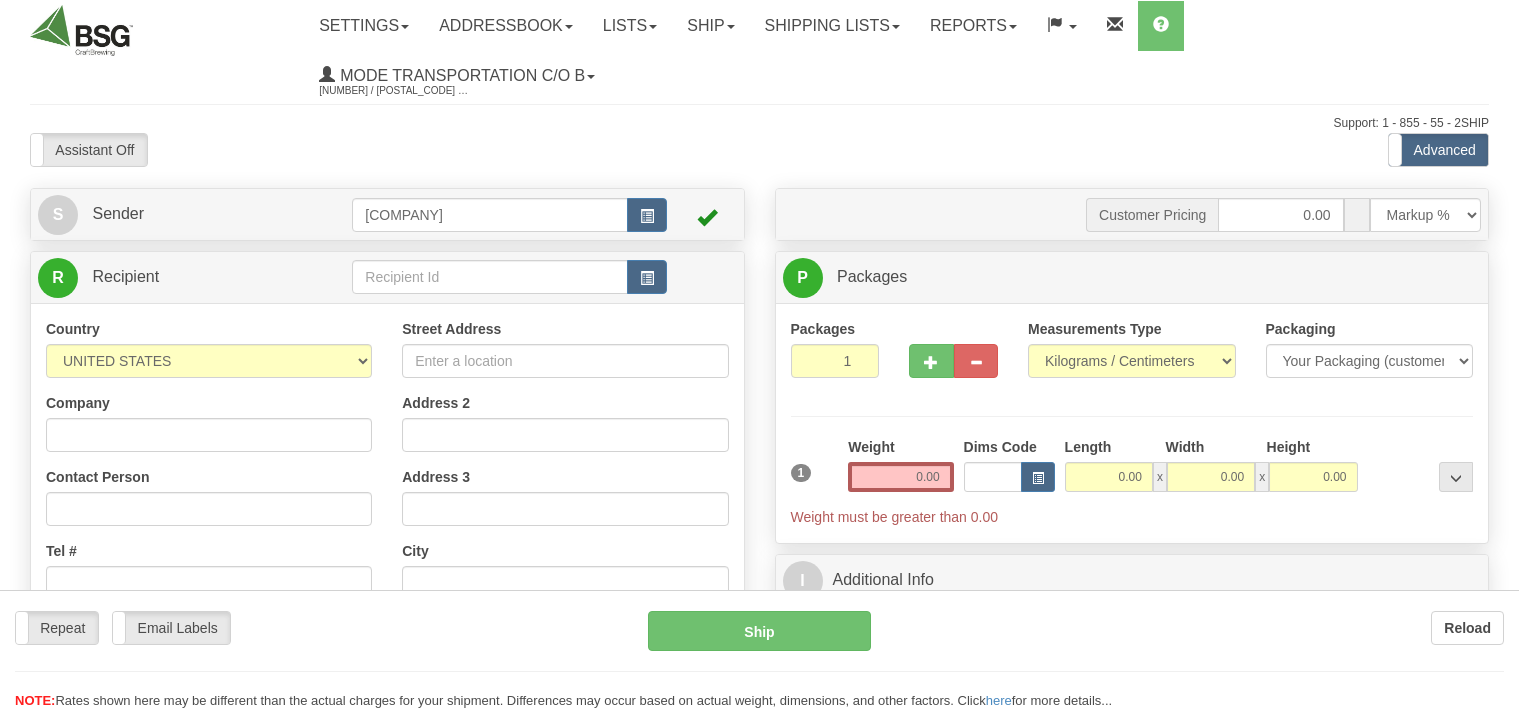 scroll, scrollTop: 0, scrollLeft: 0, axis: both 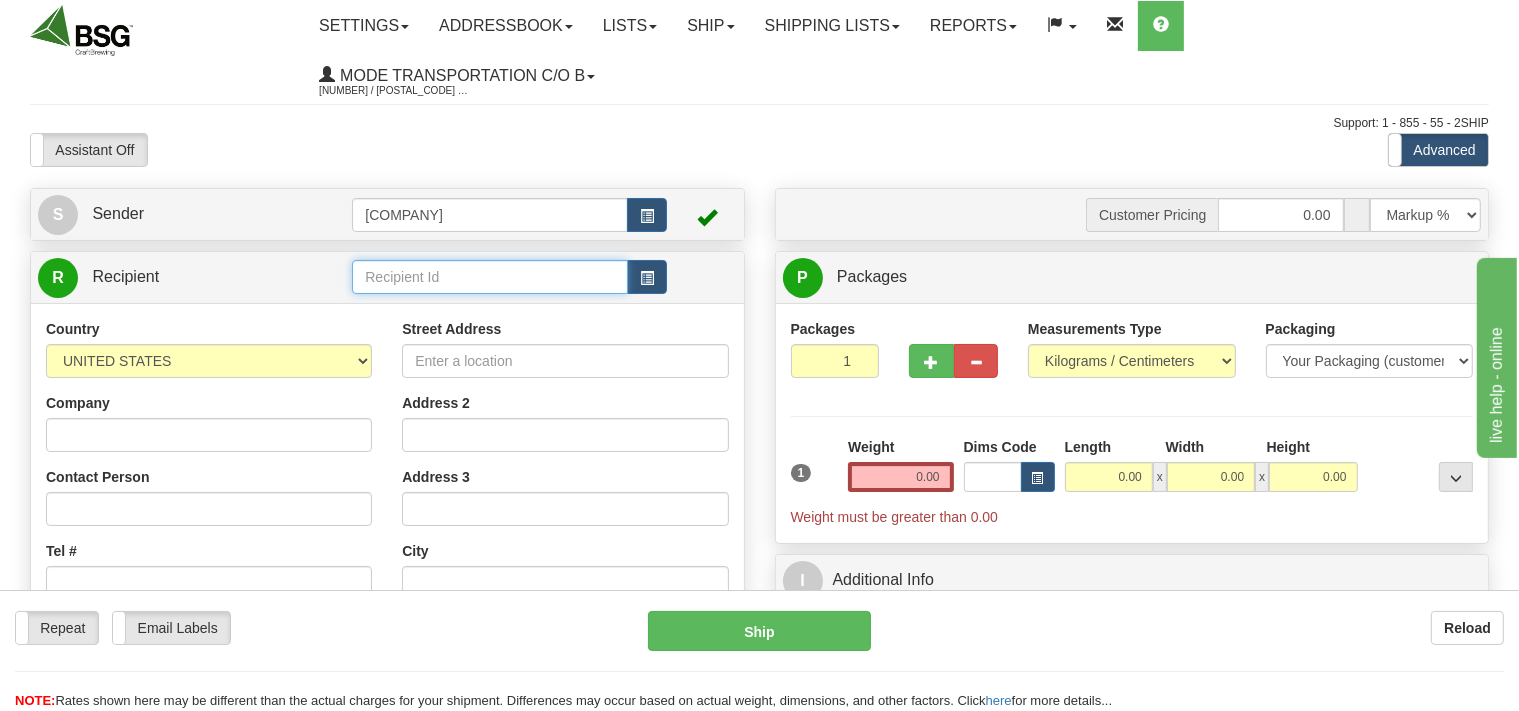 click at bounding box center [489, 277] 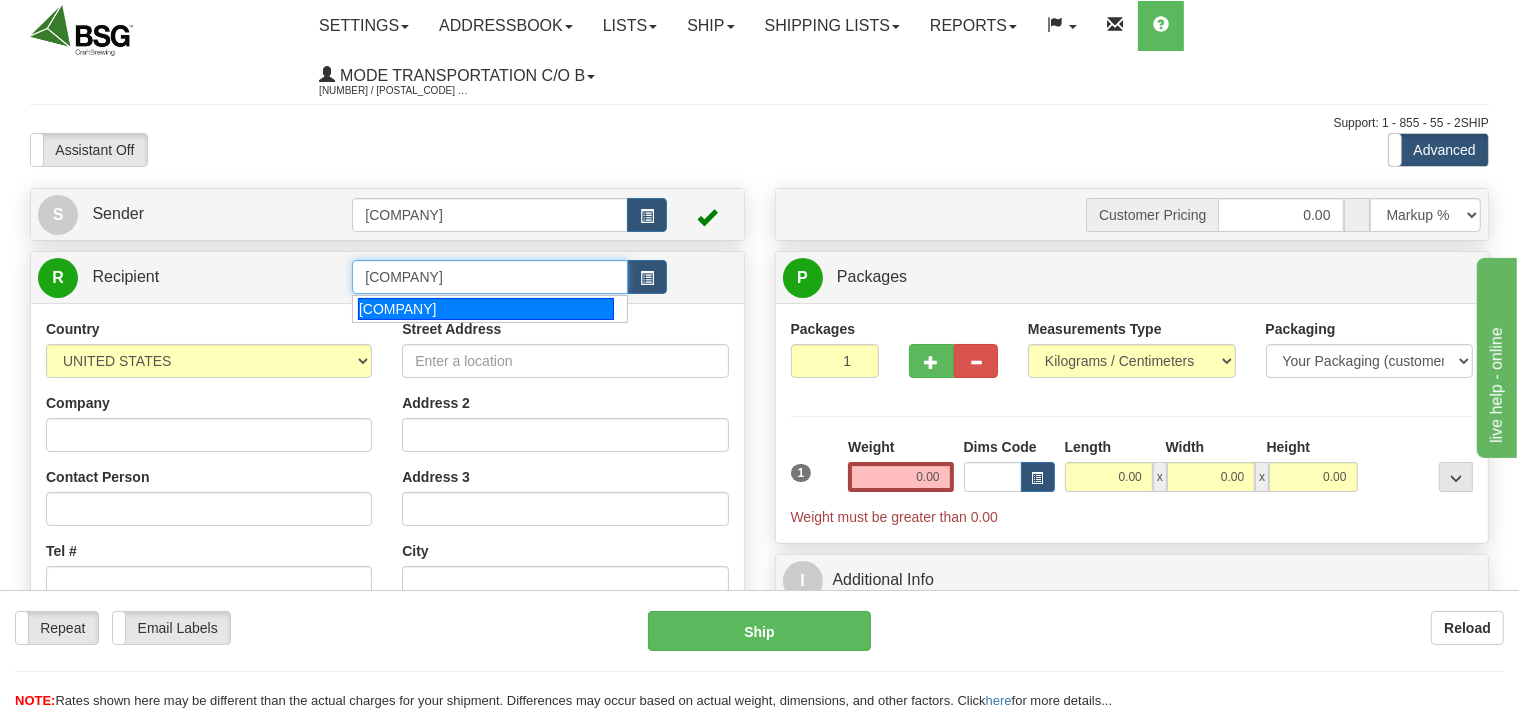click on "SHERATON ON THE FALLS" at bounding box center [486, 309] 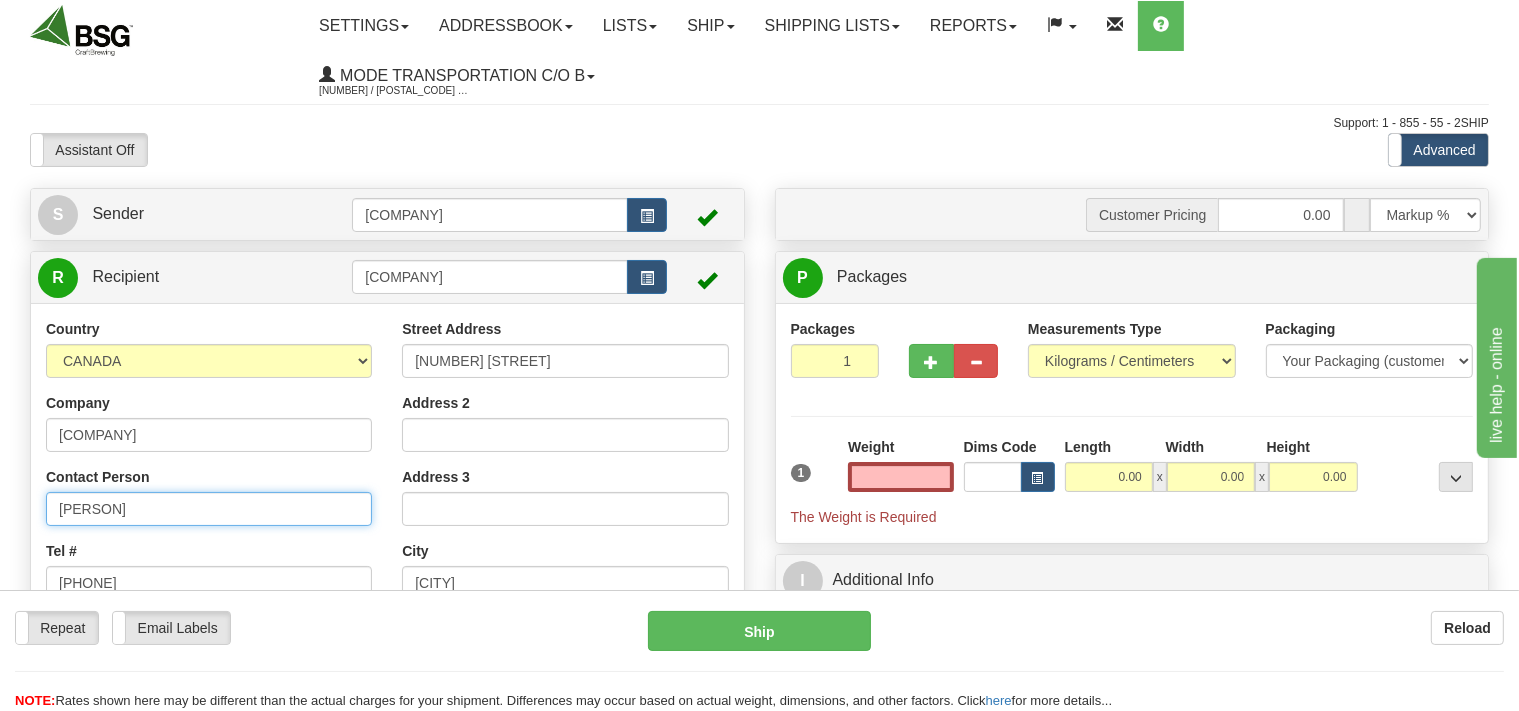 type on "0.00" 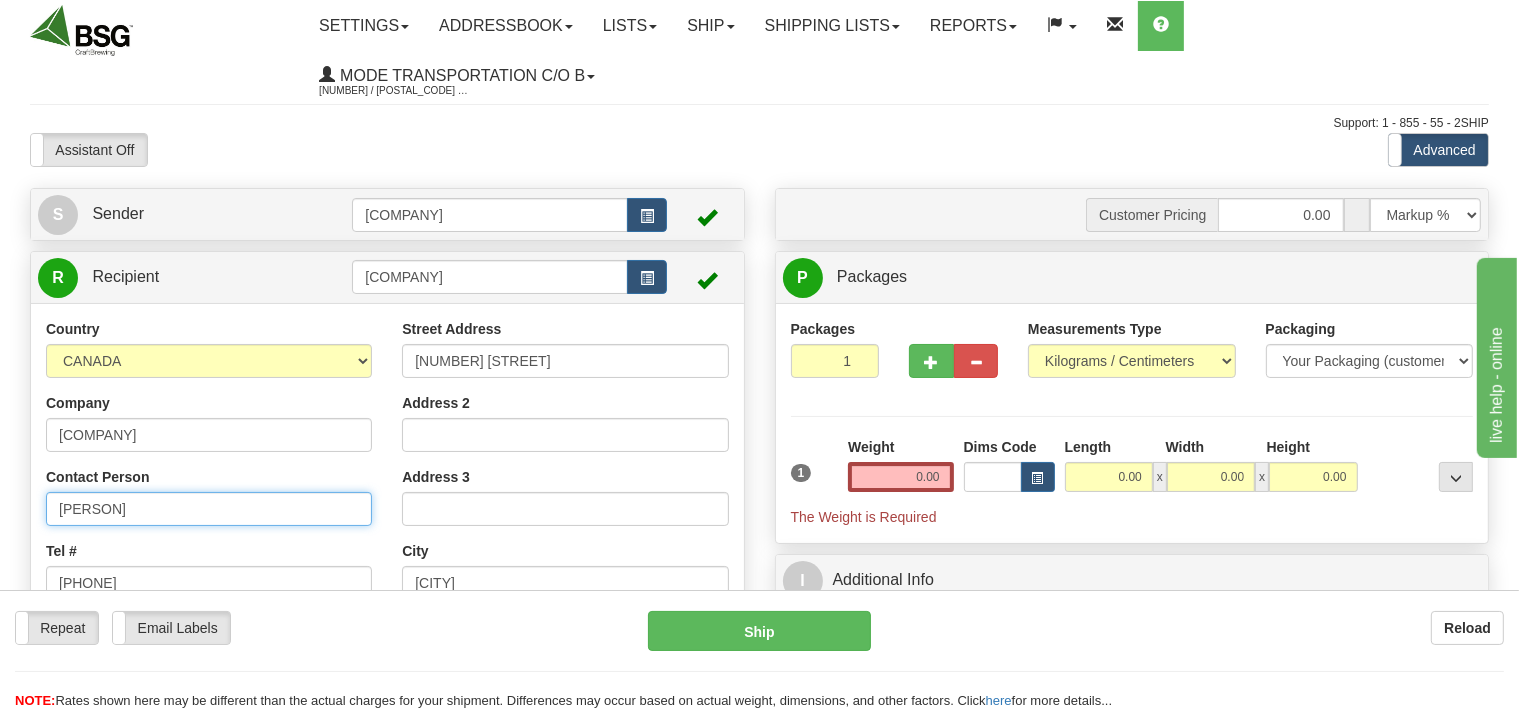 drag, startPoint x: 108, startPoint y: 512, endPoint x: 0, endPoint y: 506, distance: 108.16654 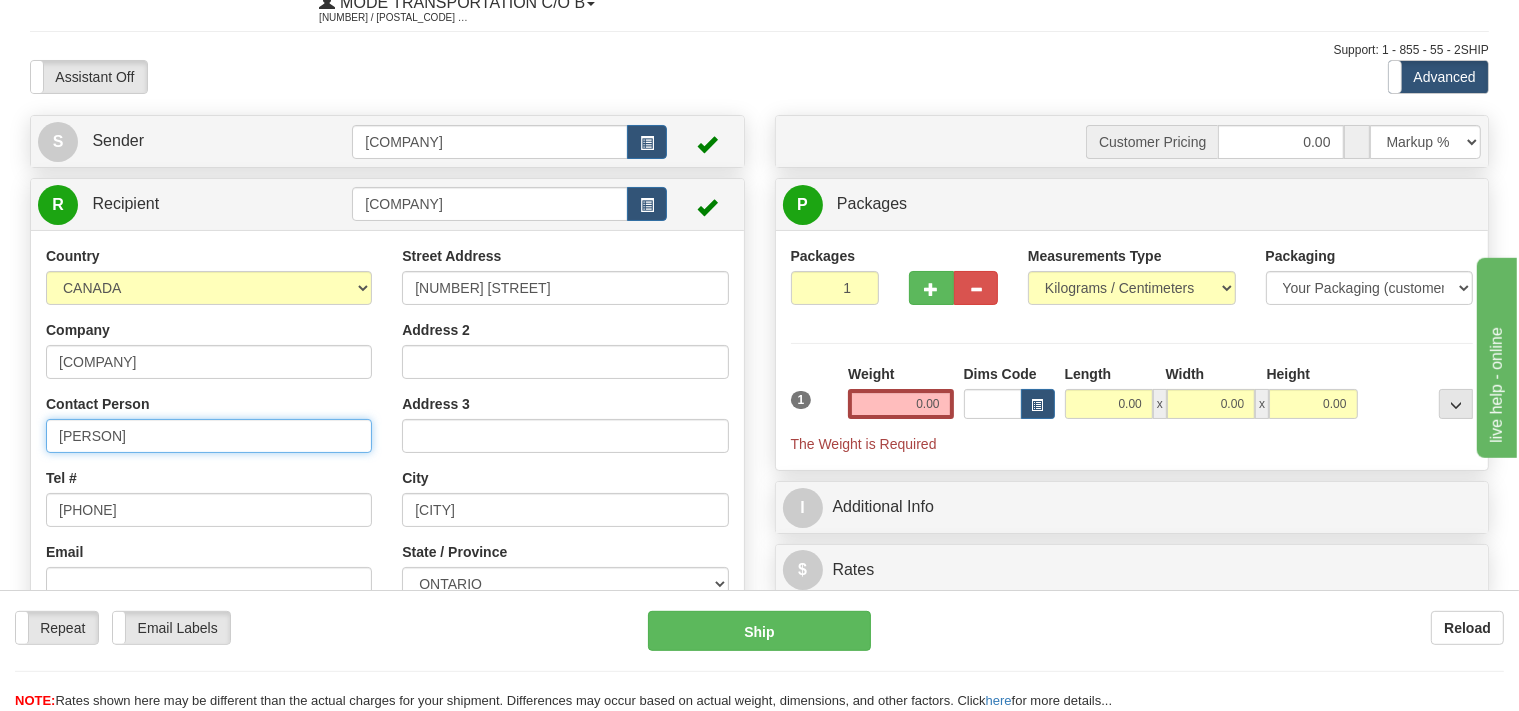 scroll, scrollTop: 105, scrollLeft: 0, axis: vertical 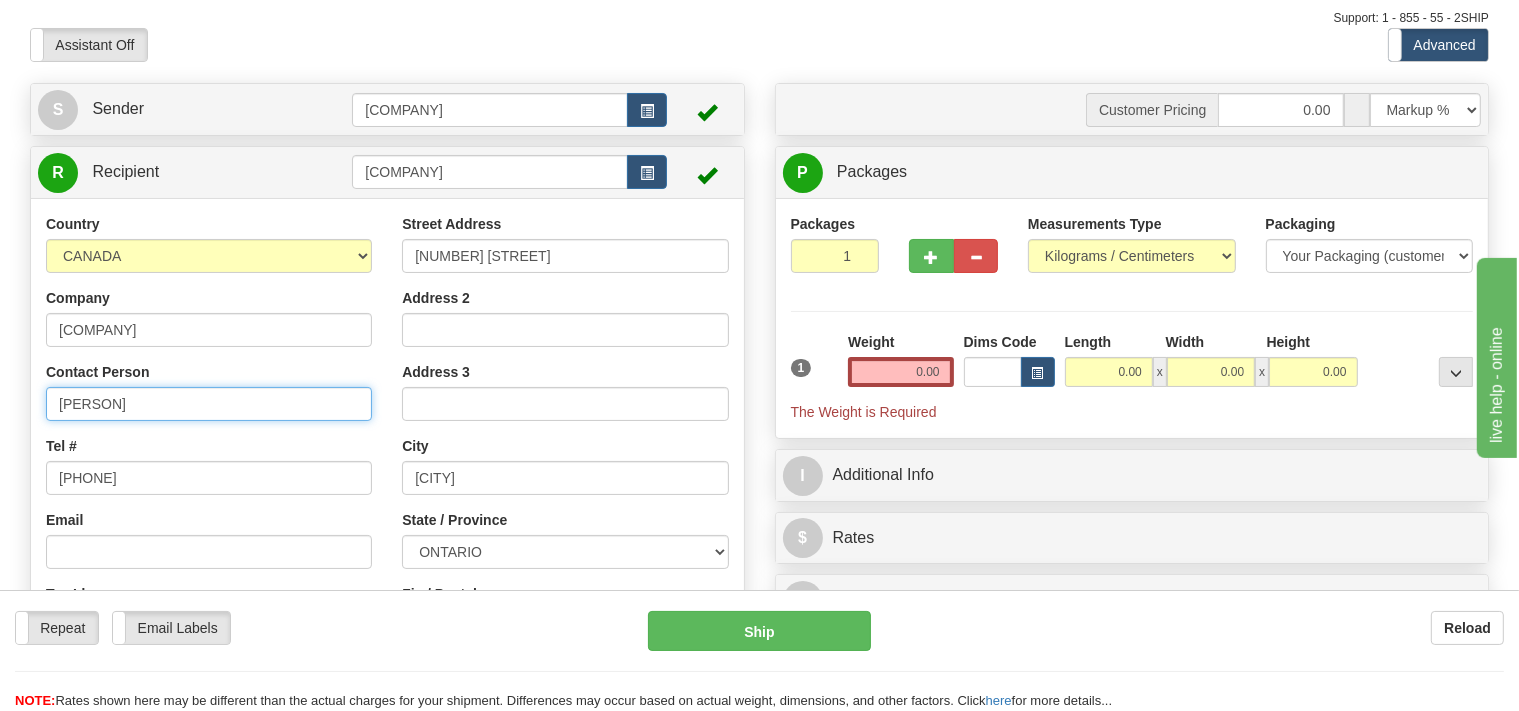 type on "Ian" 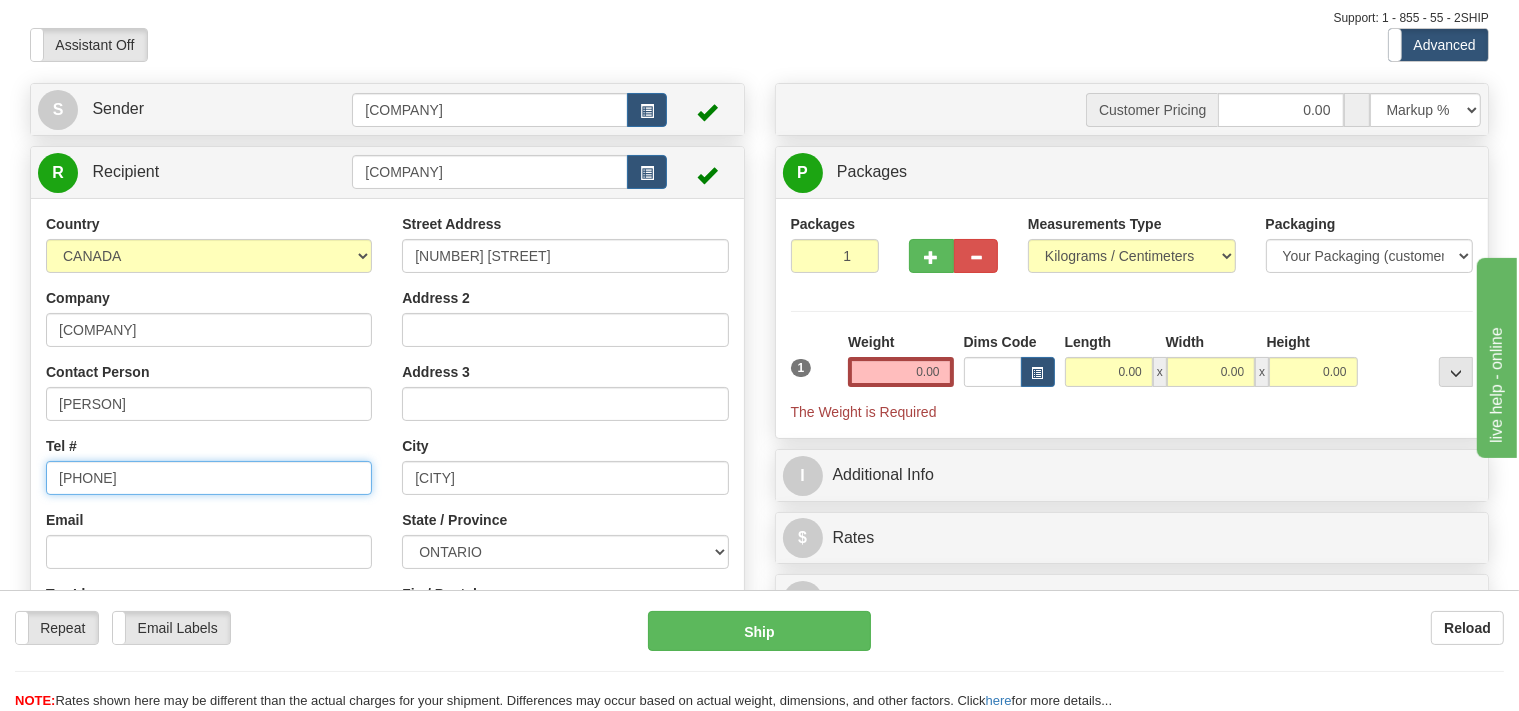 drag, startPoint x: 151, startPoint y: 479, endPoint x: 136, endPoint y: 473, distance: 16.155495 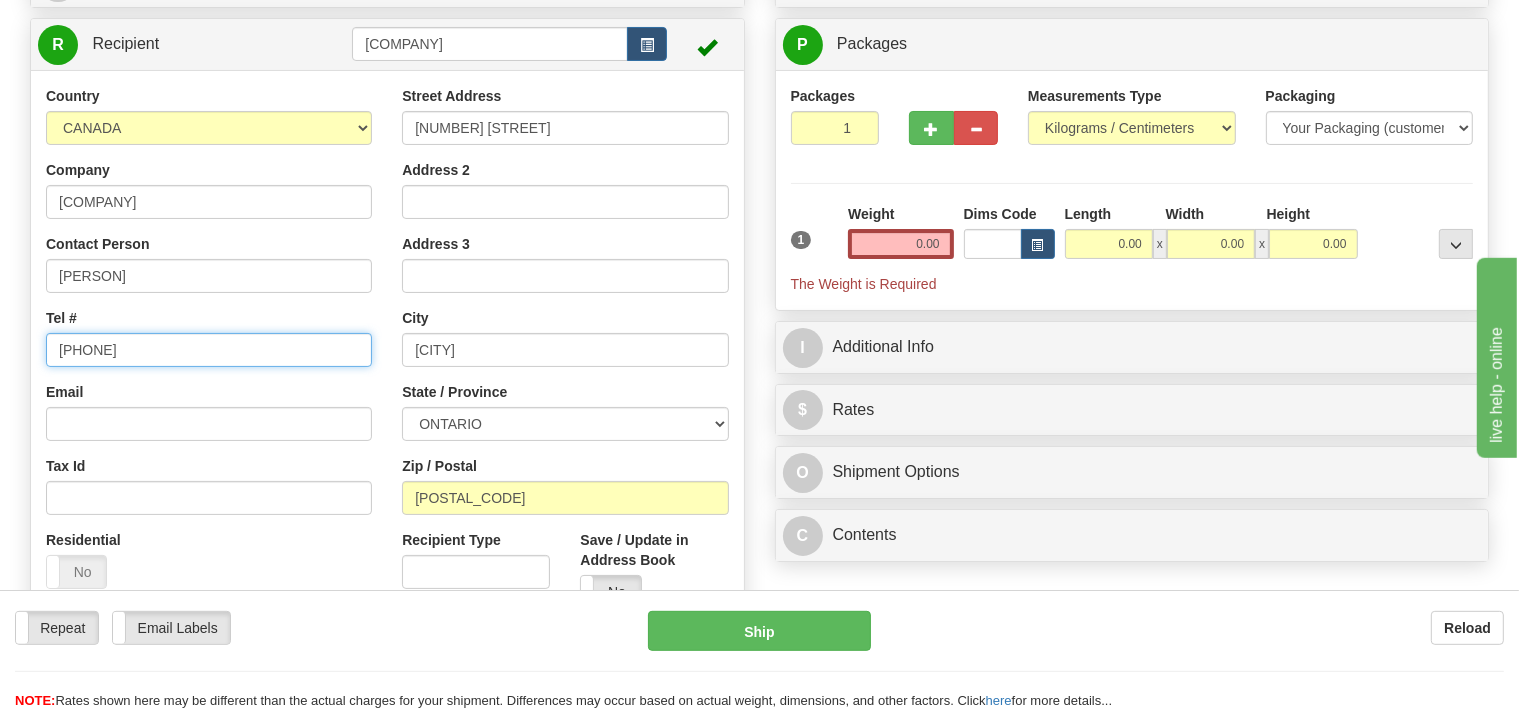 scroll, scrollTop: 316, scrollLeft: 0, axis: vertical 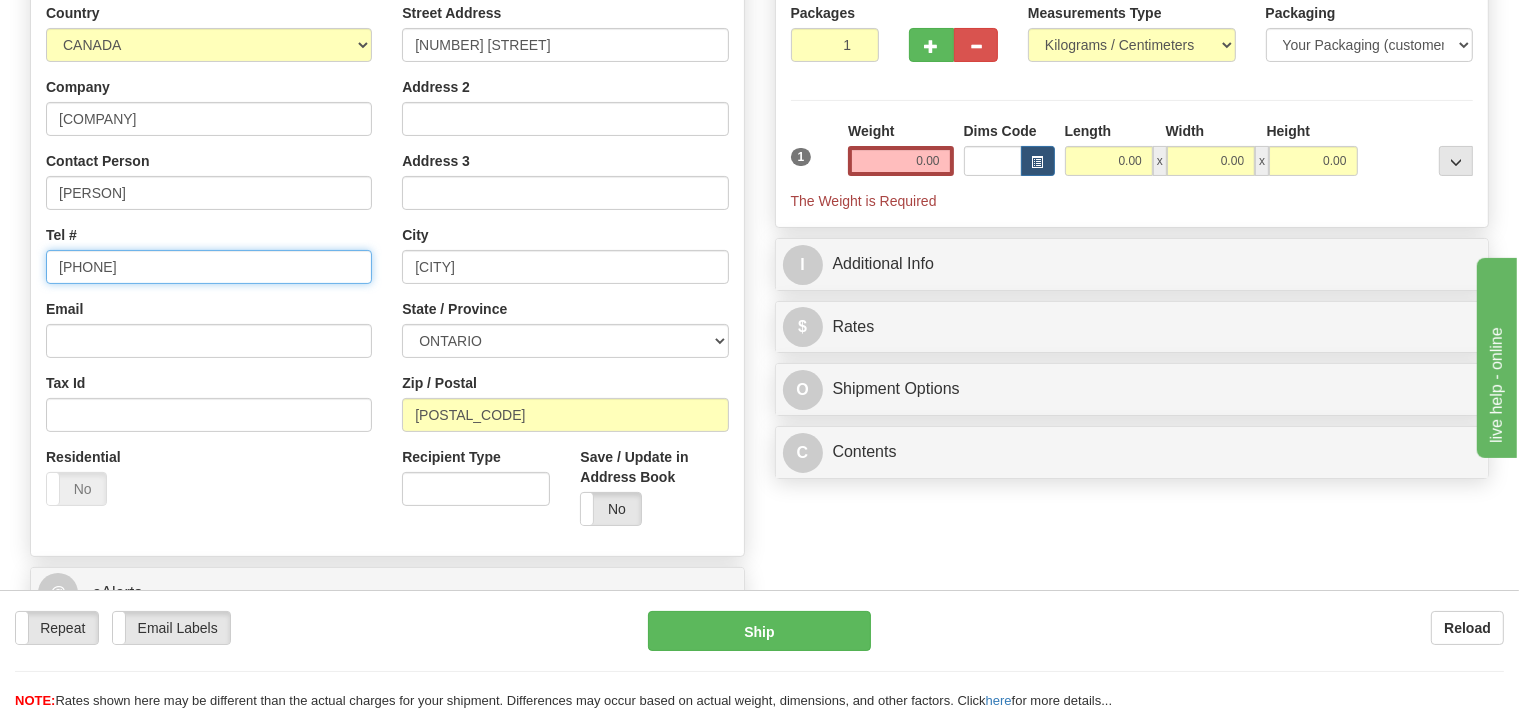 type on "905-374-4446" 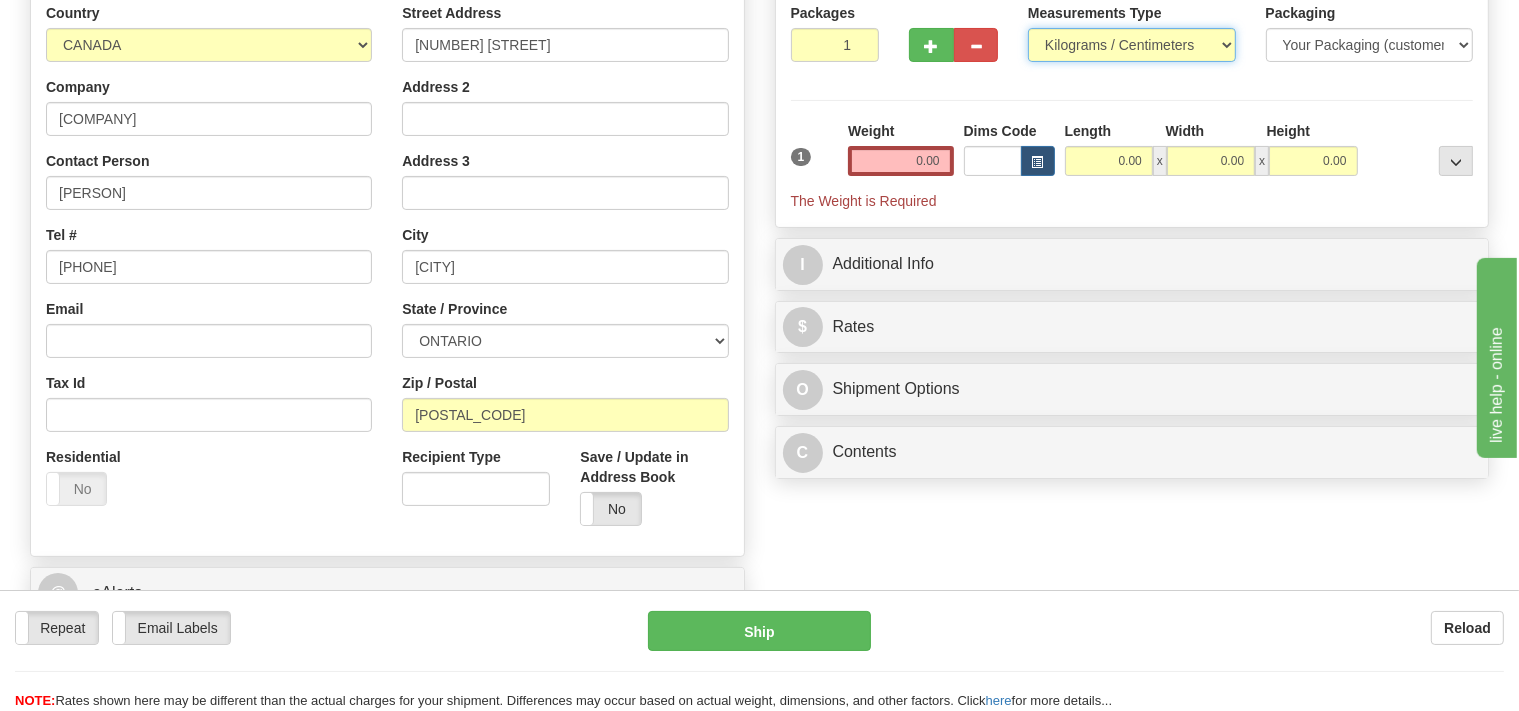 click on "Pounds / Inches
Kilograms / Centimeters" at bounding box center [1132, 45] 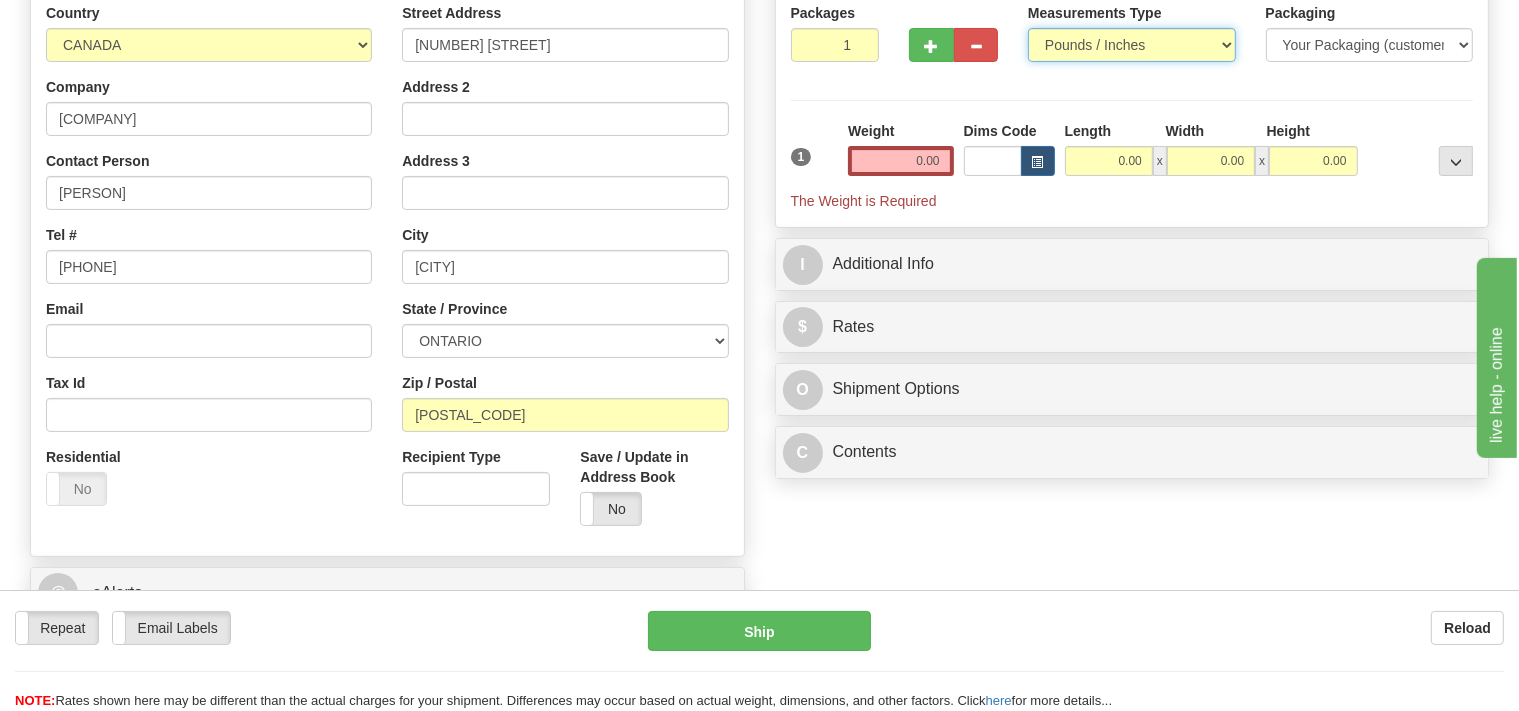 click on "Pounds / Inches" at bounding box center [0, 0] 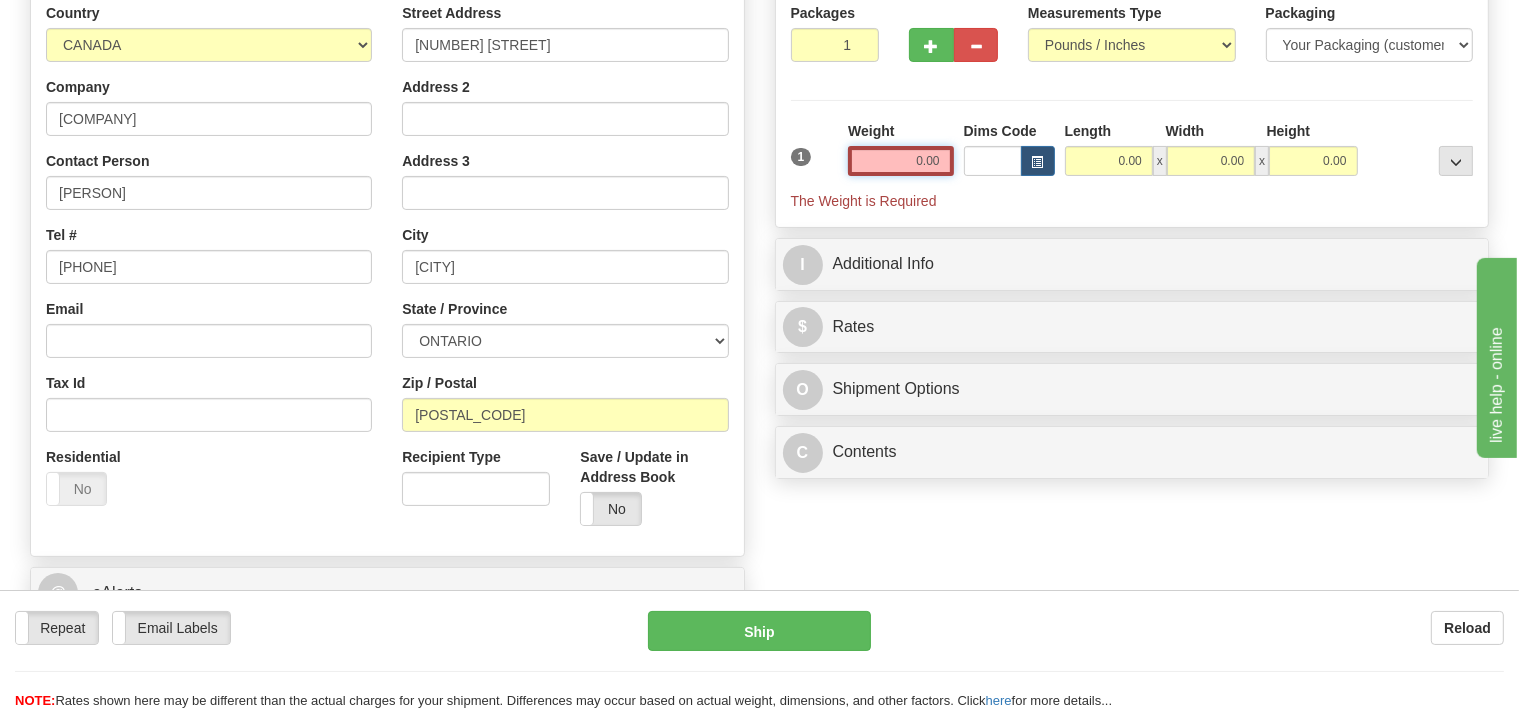 click on "0.00" at bounding box center [900, 161] 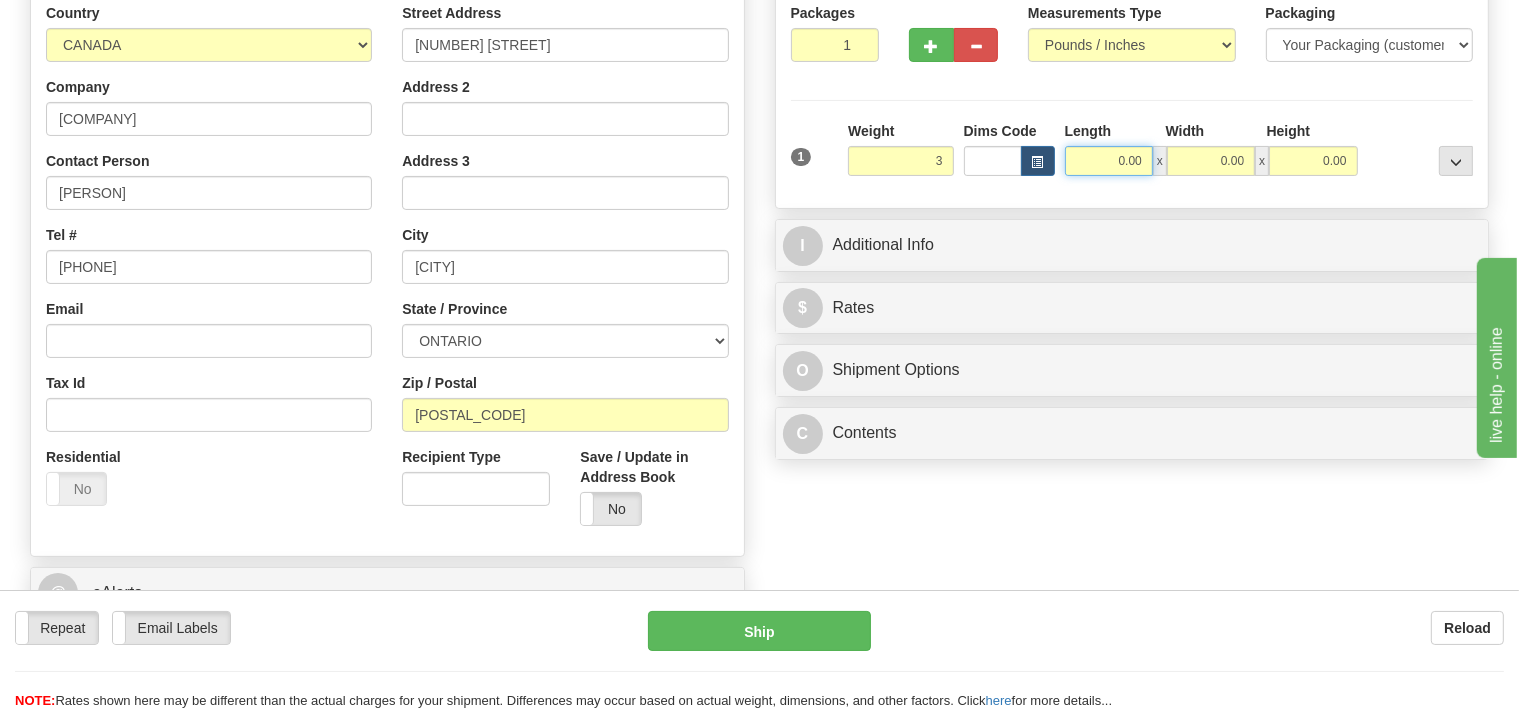 type on "3.00" 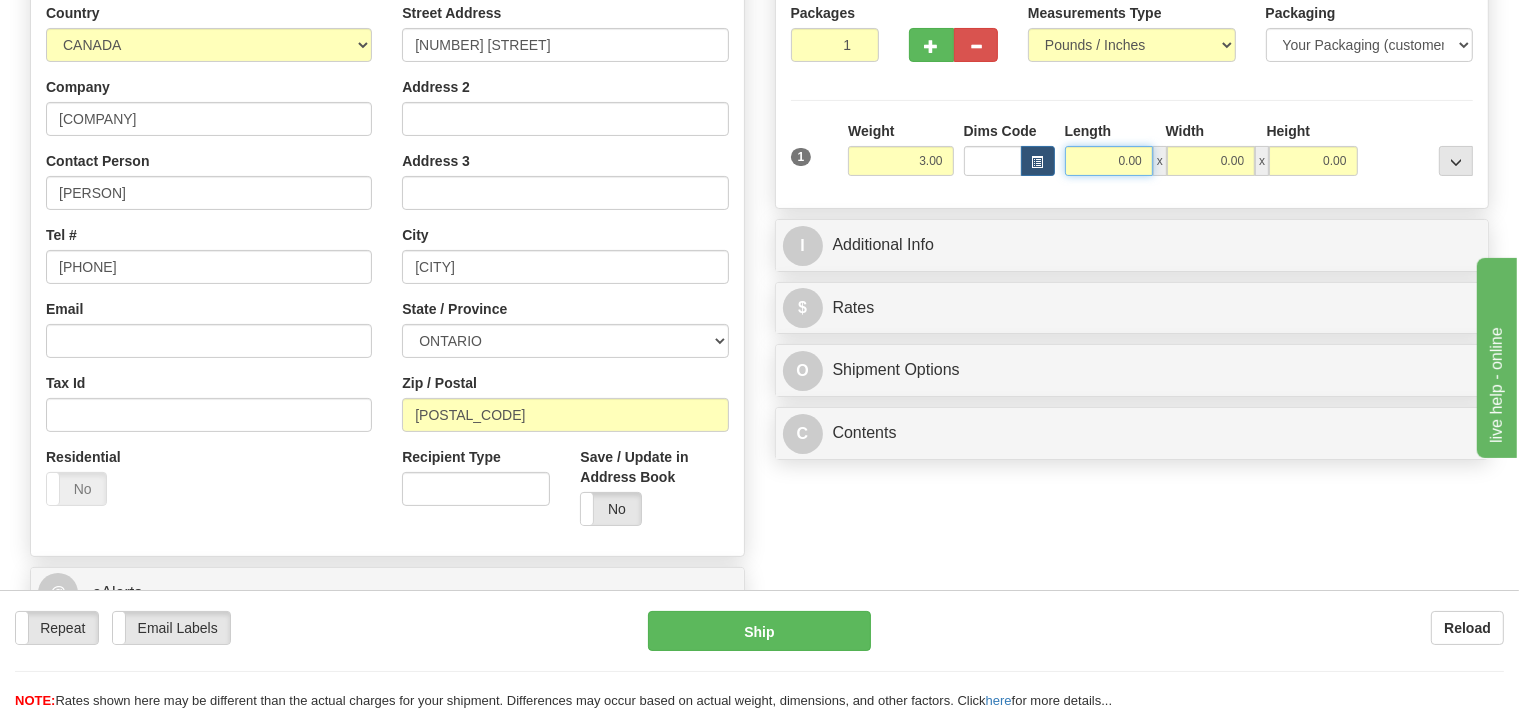click on "0.00" at bounding box center [1109, 161] 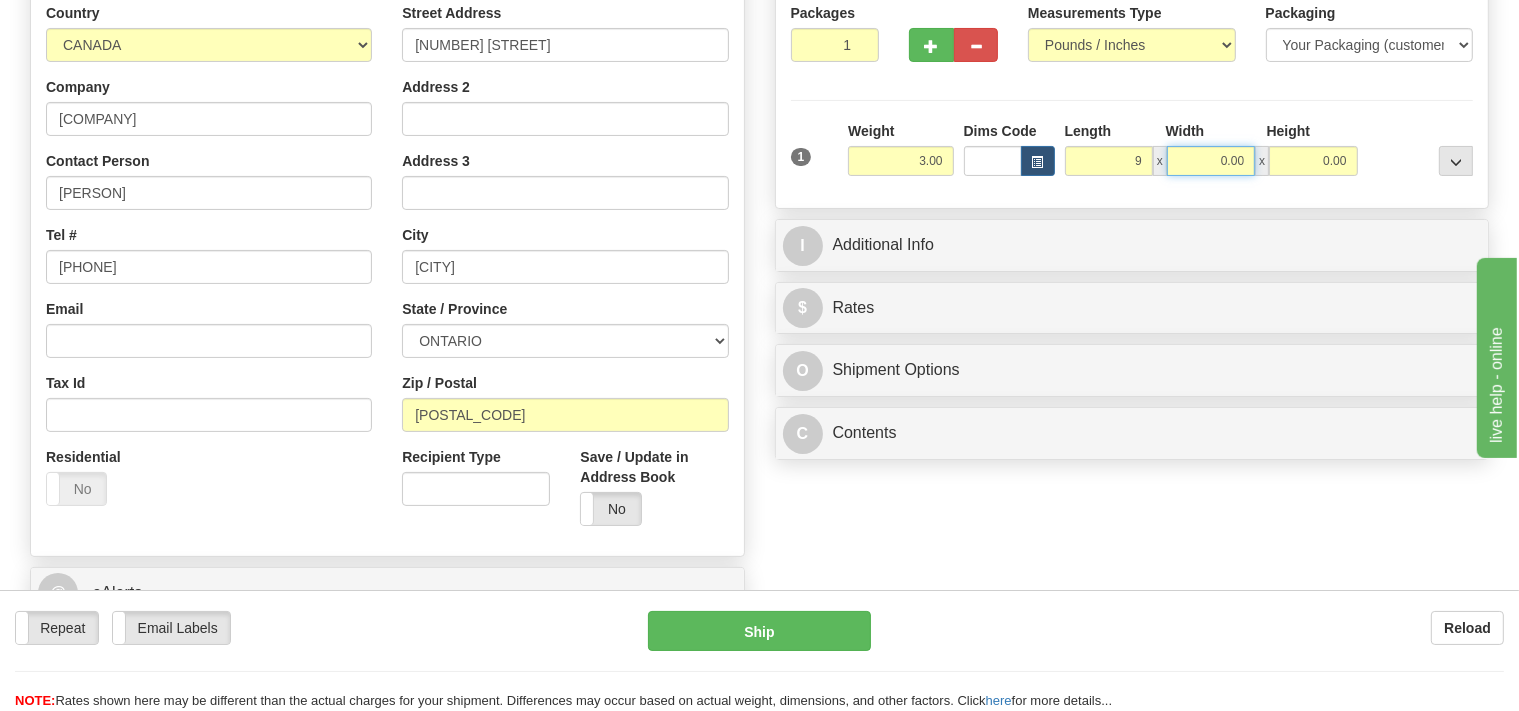 type on "9.00" 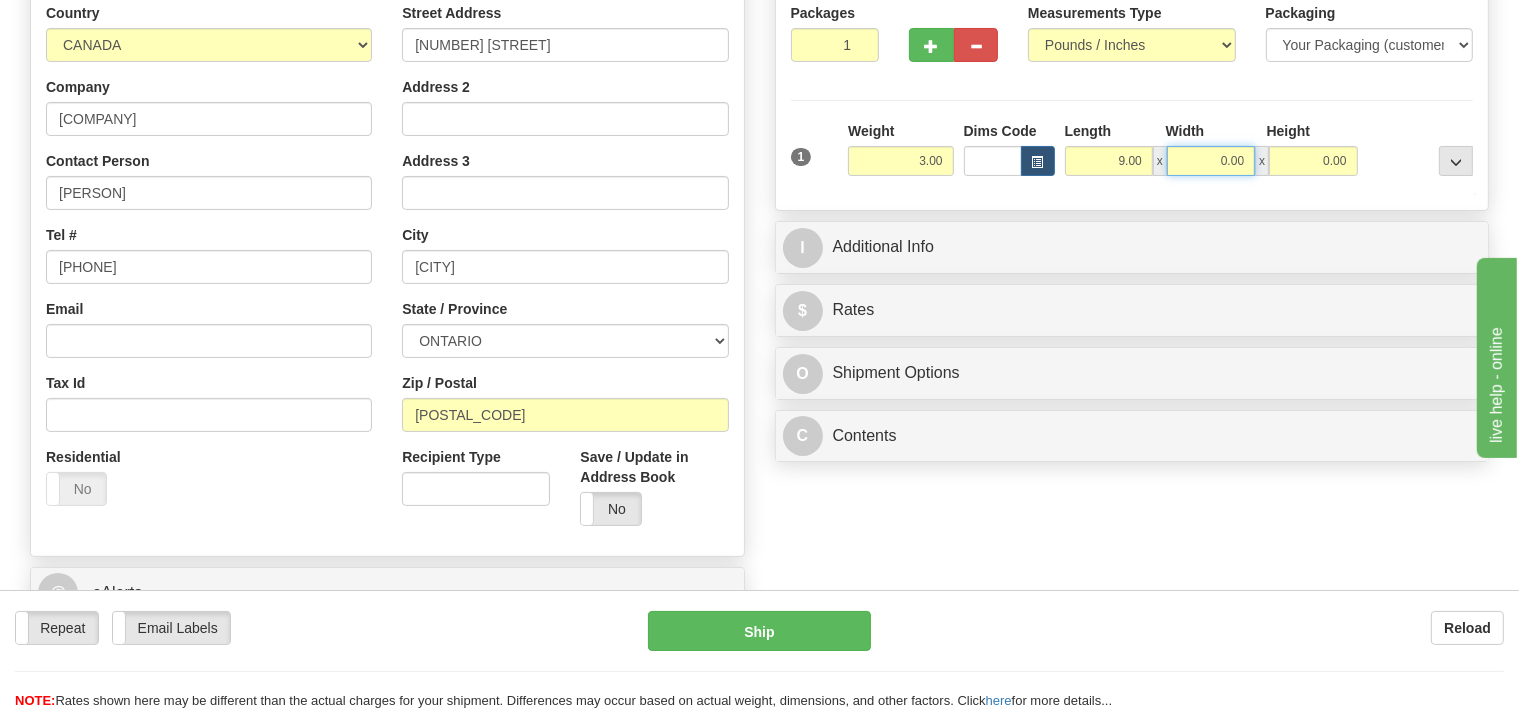 click on "0.00" at bounding box center (1211, 161) 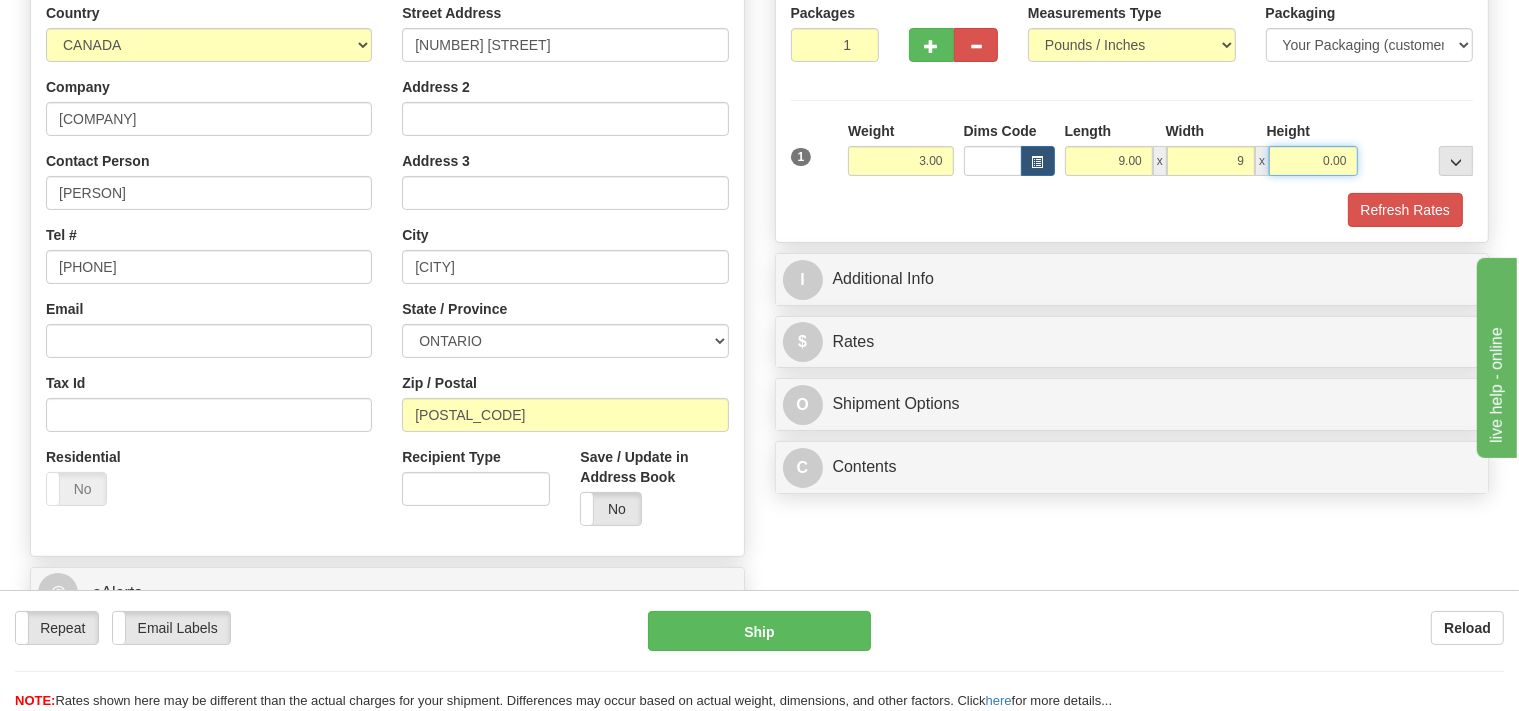type on "9.00" 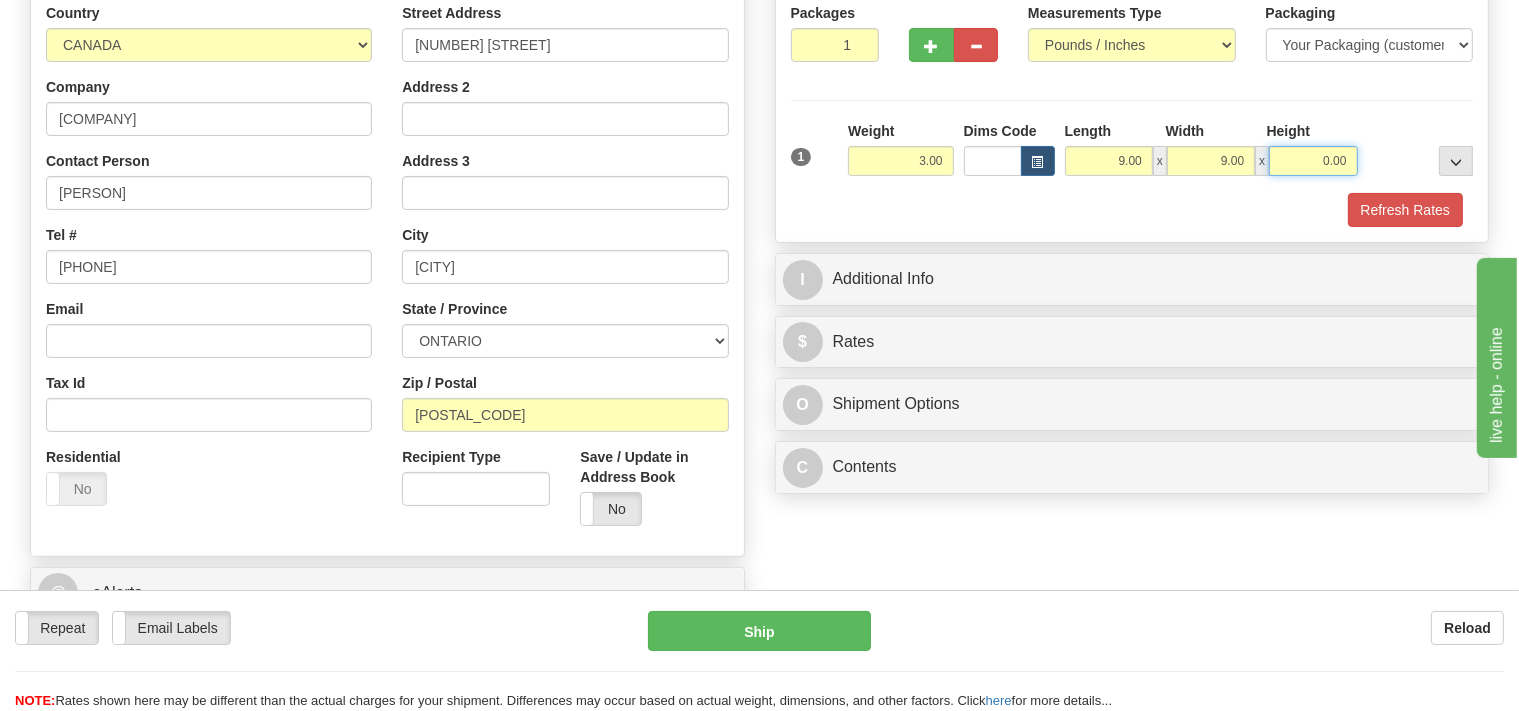 click on "0.00" at bounding box center (1313, 161) 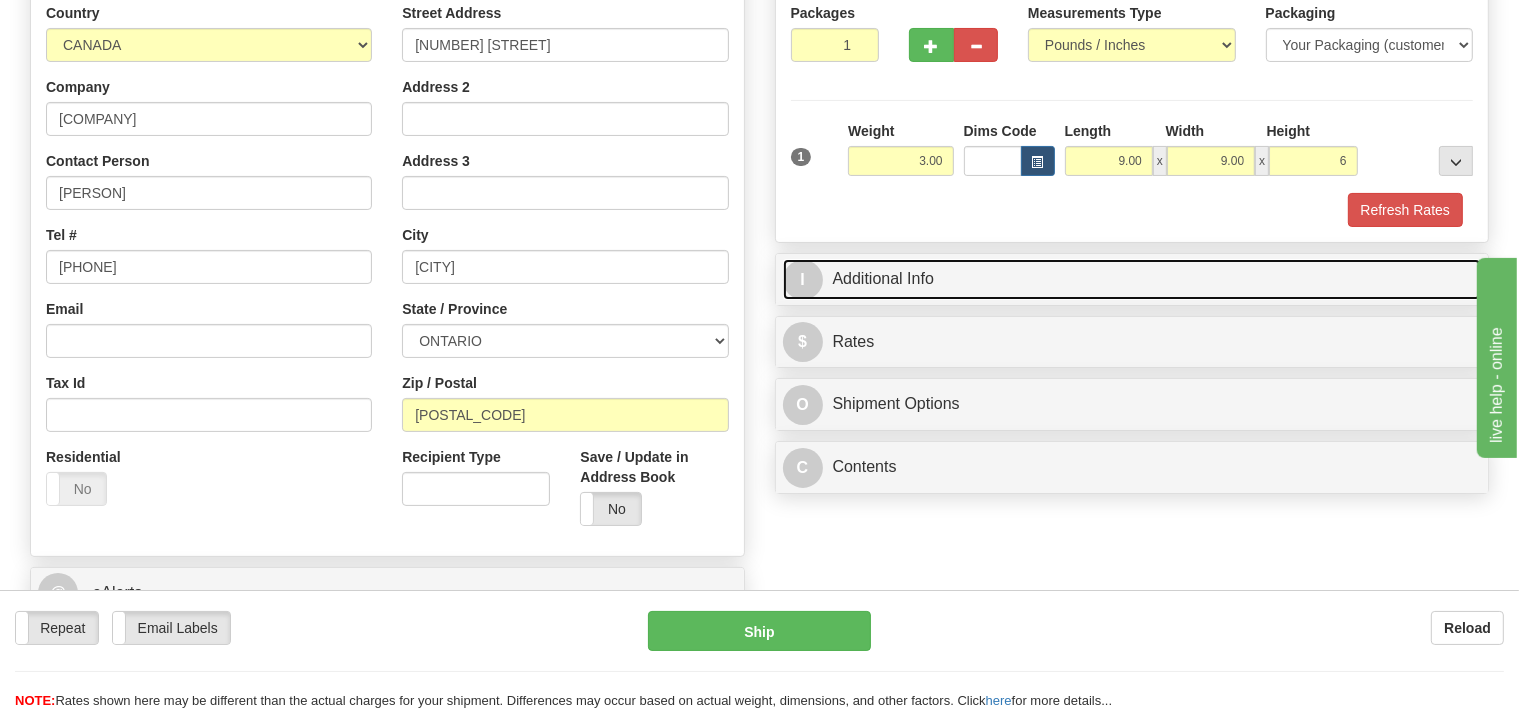 type on "6.00" 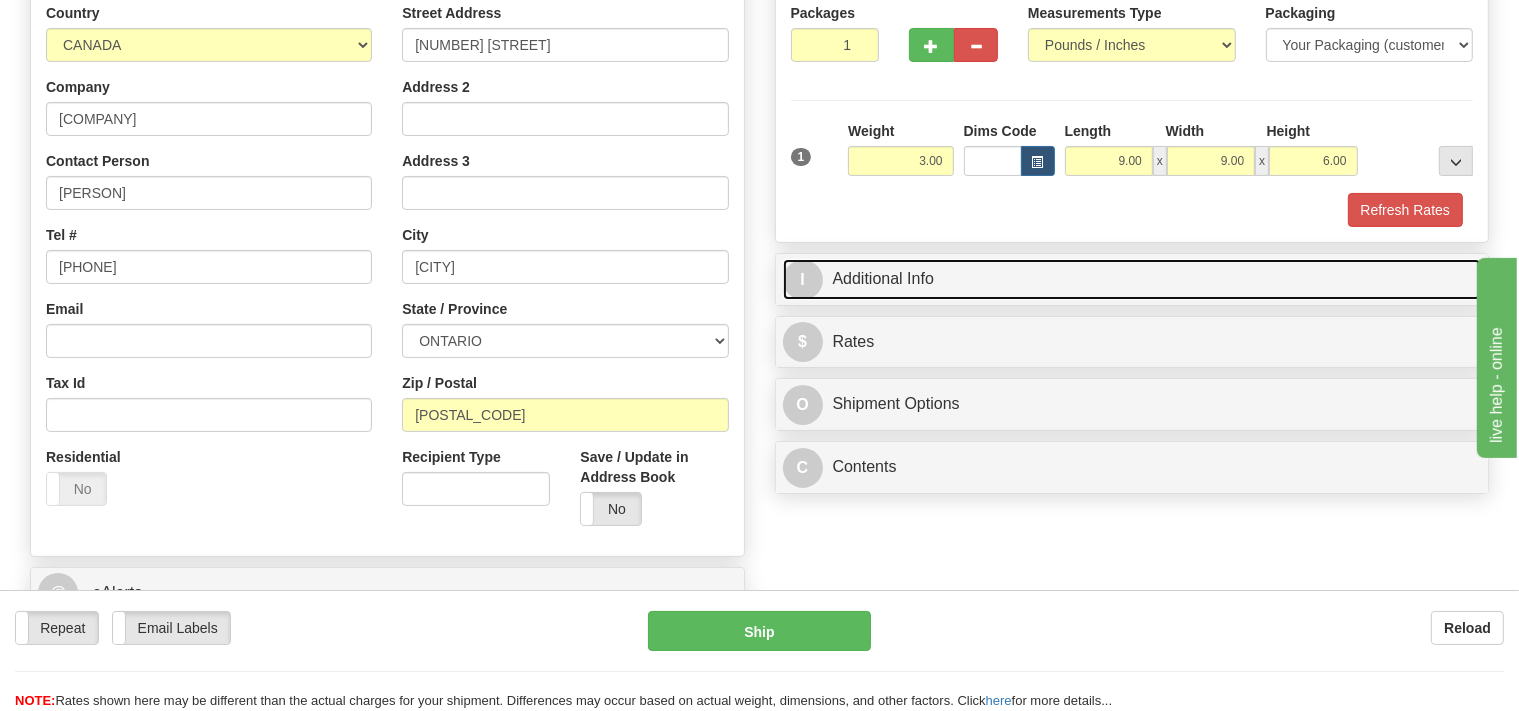 click on "I Additional Info" at bounding box center (1132, 279) 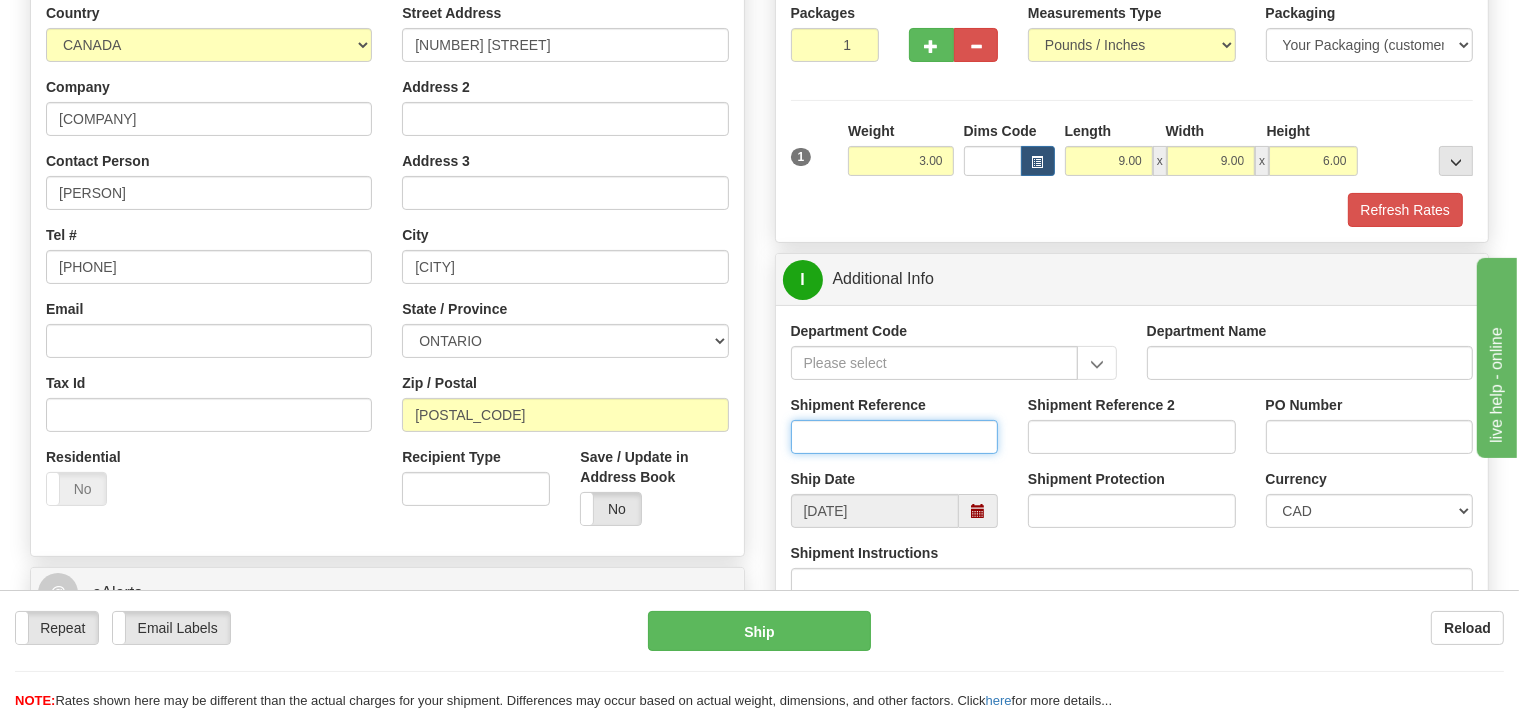 click on "Shipment Reference" at bounding box center (895, 437) 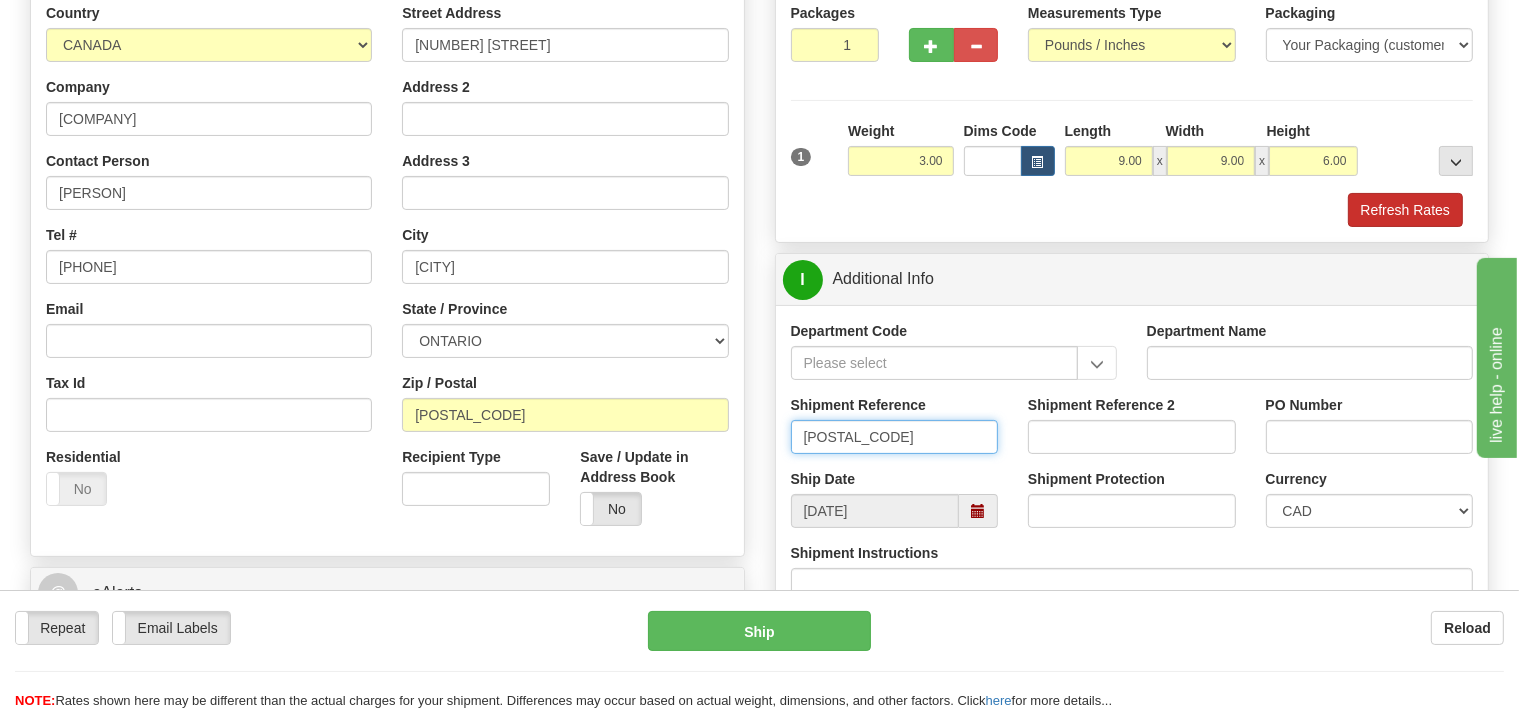 type on "SO170-146558" 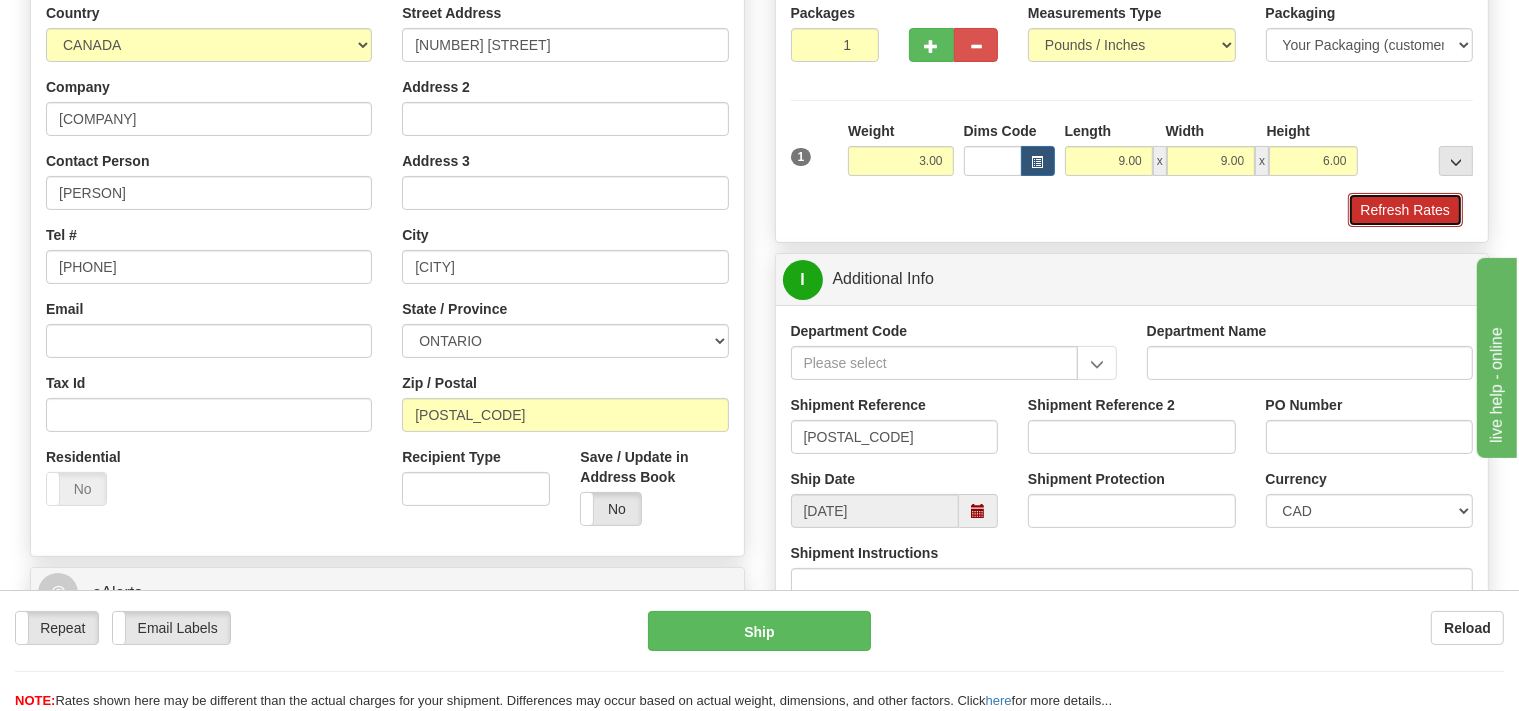 click on "Refresh Rates" at bounding box center [1405, 210] 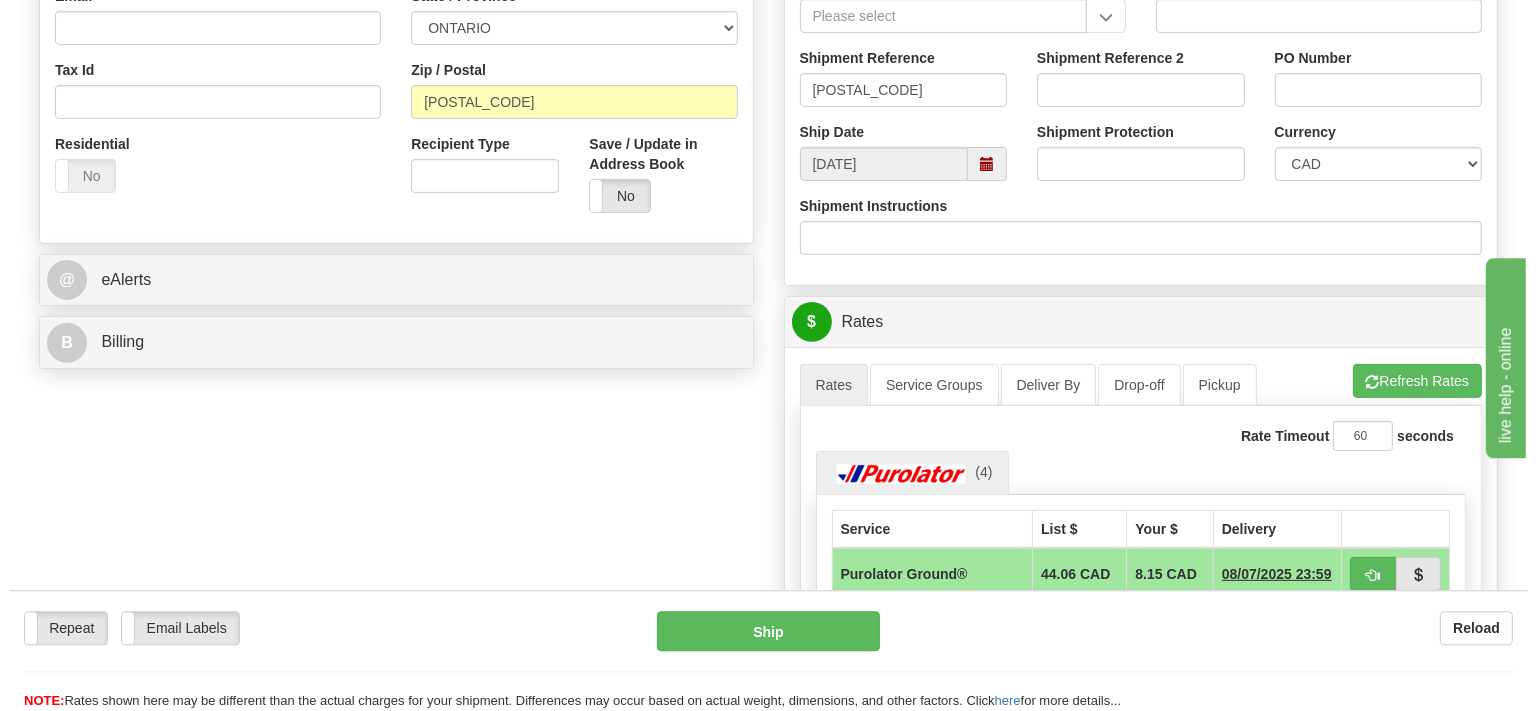 scroll, scrollTop: 633, scrollLeft: 0, axis: vertical 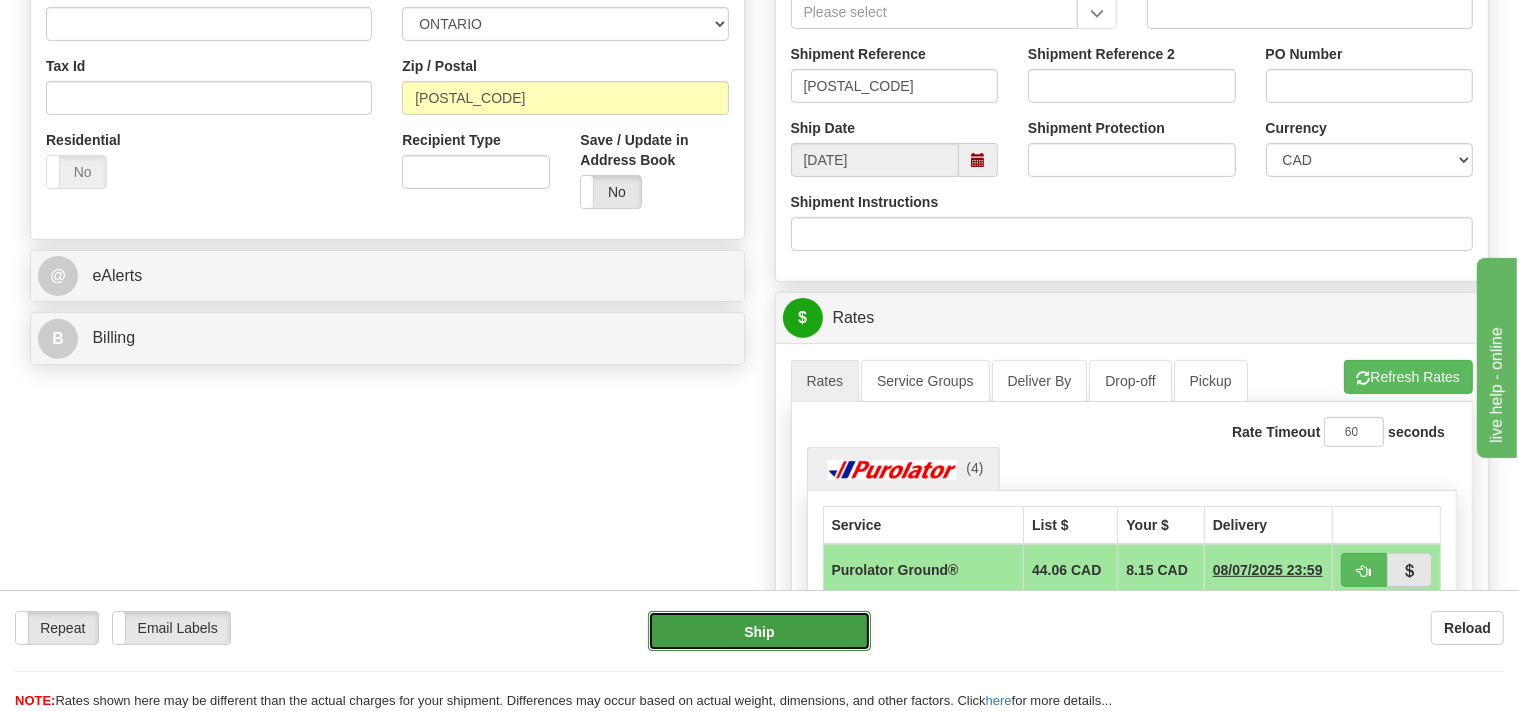 click on "Ship" at bounding box center (759, 631) 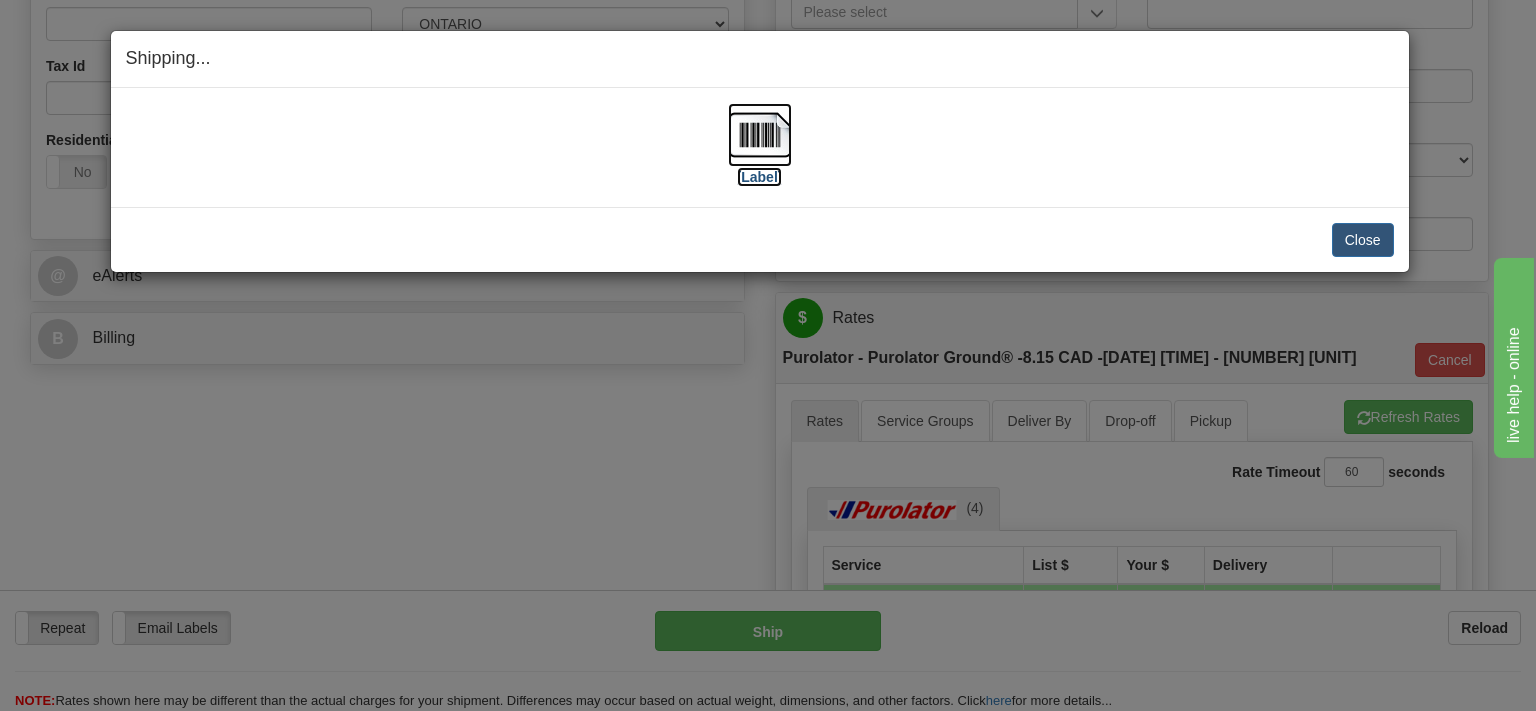 click at bounding box center [760, 135] 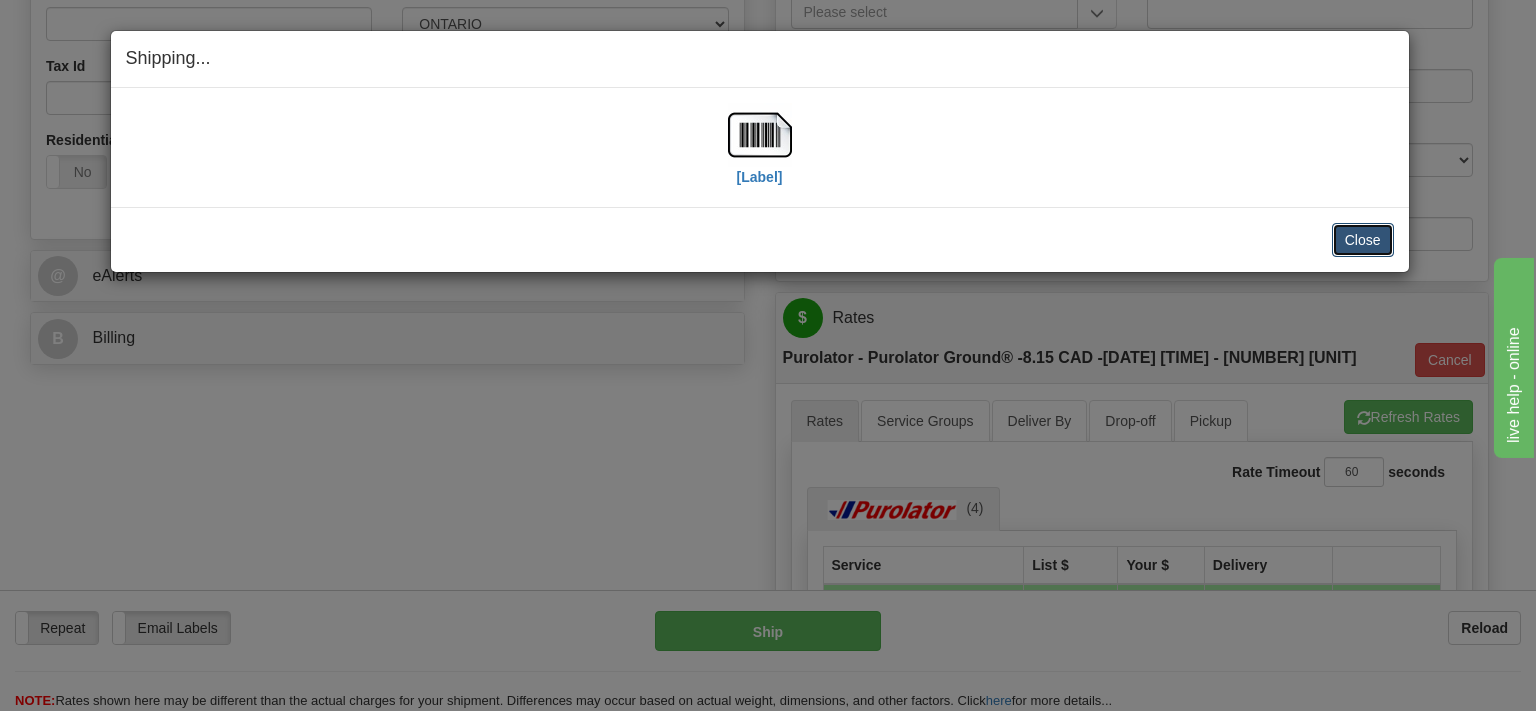 click on "Close" at bounding box center (1363, 240) 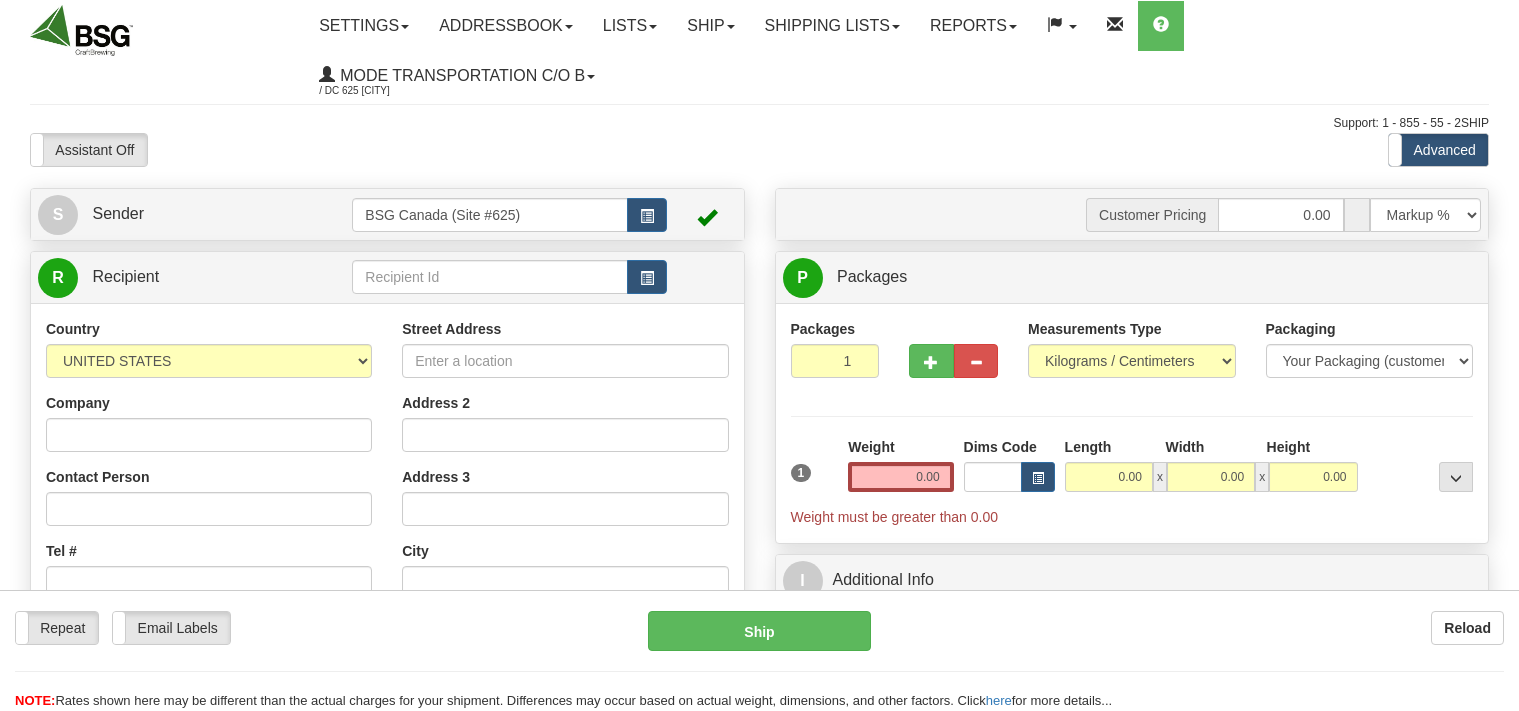 scroll, scrollTop: 0, scrollLeft: 0, axis: both 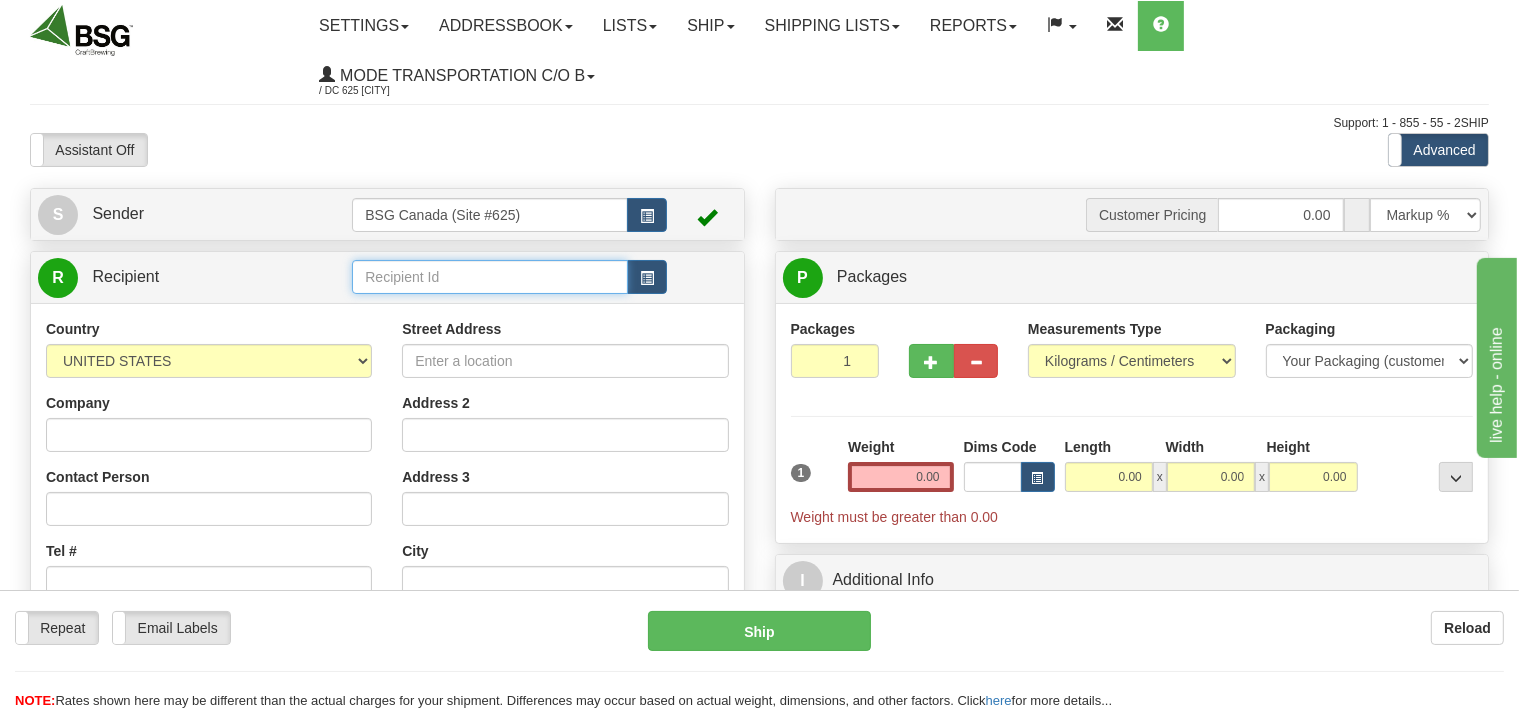 click at bounding box center (489, 277) 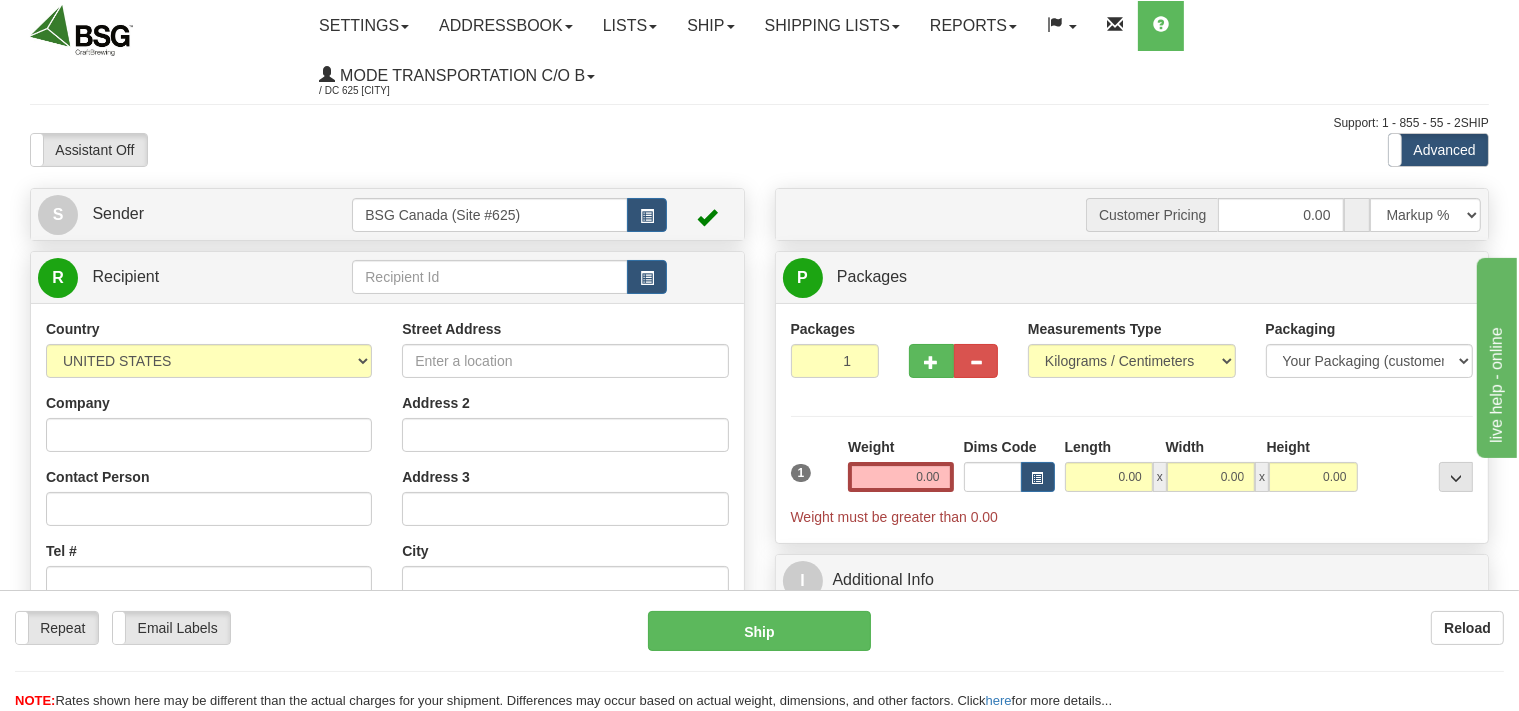 click at bounding box center [509, 277] 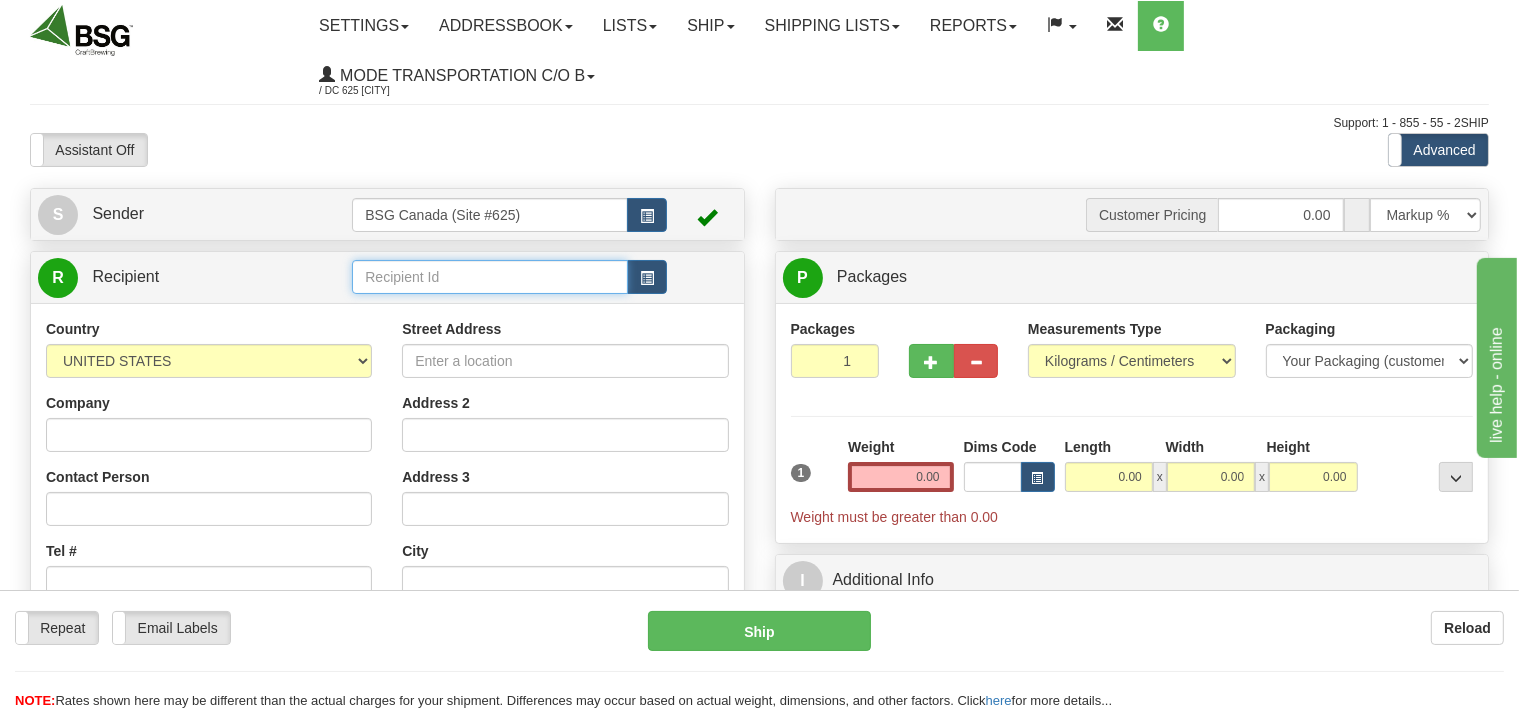 click at bounding box center [489, 277] 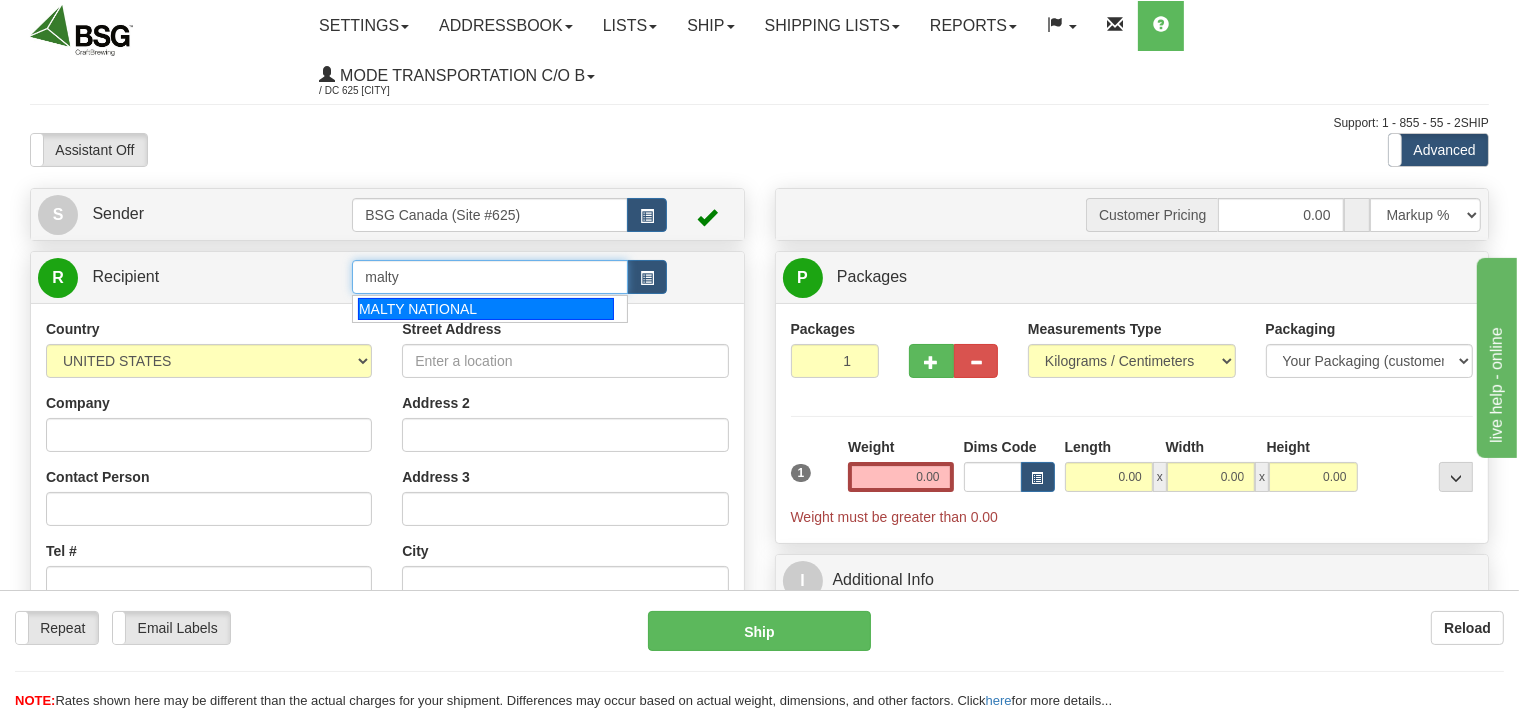 click on "MALTY NATIONAL" at bounding box center (486, 309) 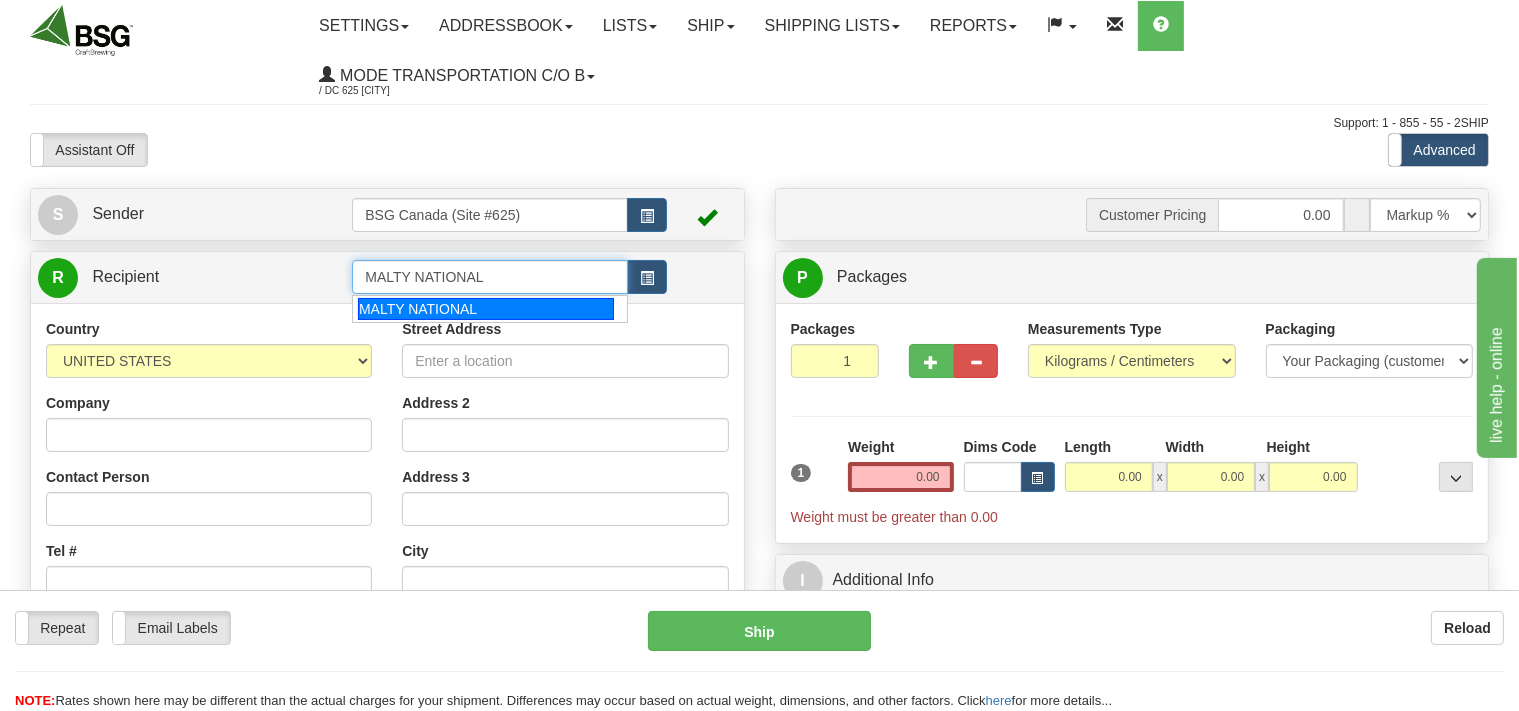 type on "MALTY NATIONAL" 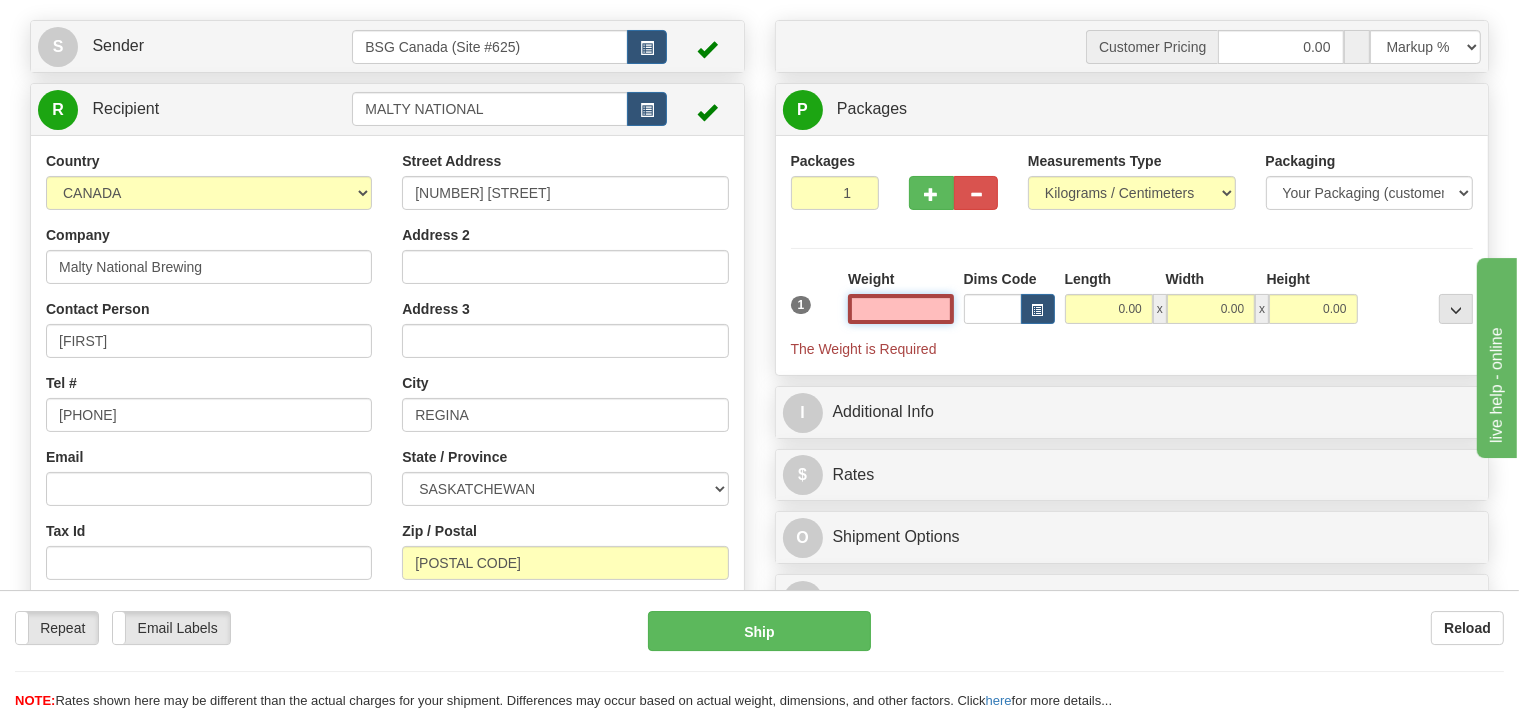 scroll, scrollTop: 211, scrollLeft: 0, axis: vertical 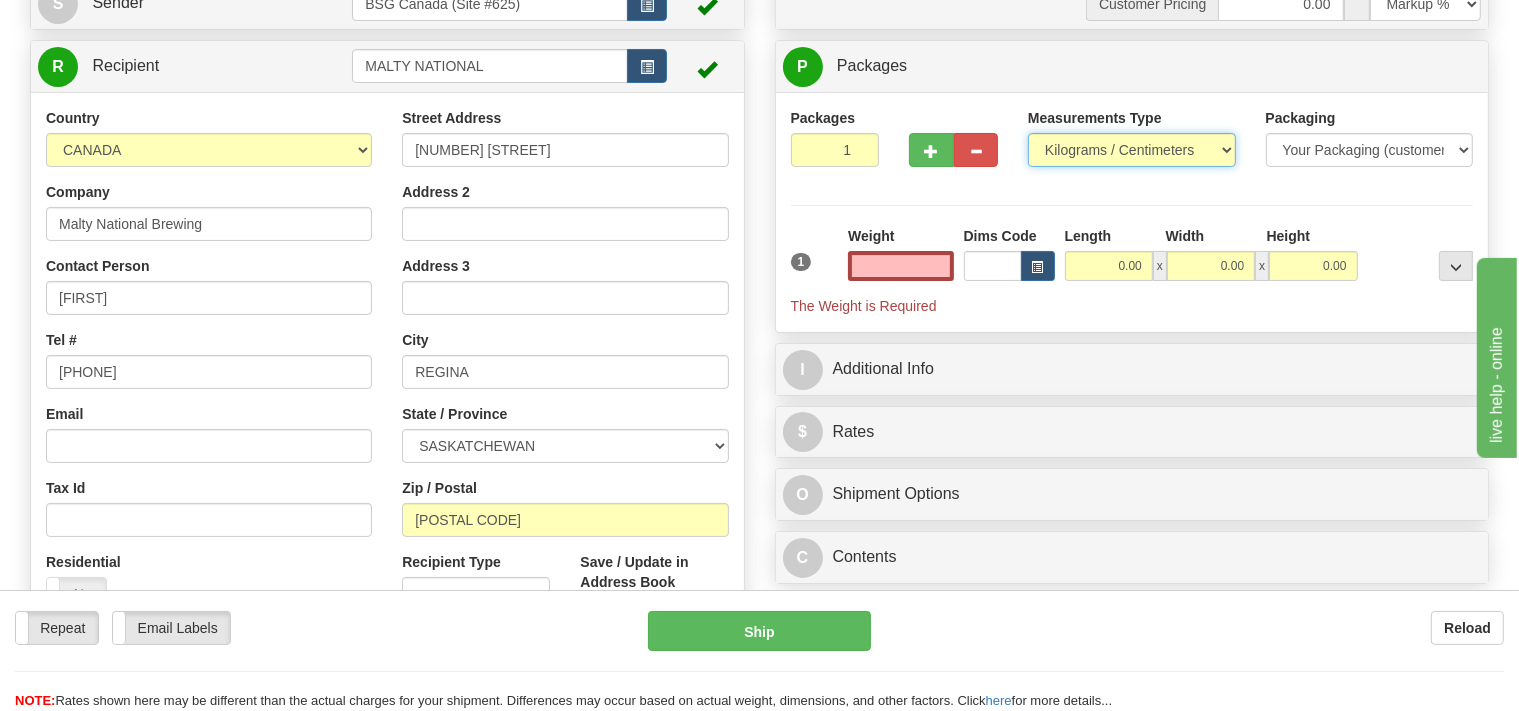 type on "0.00" 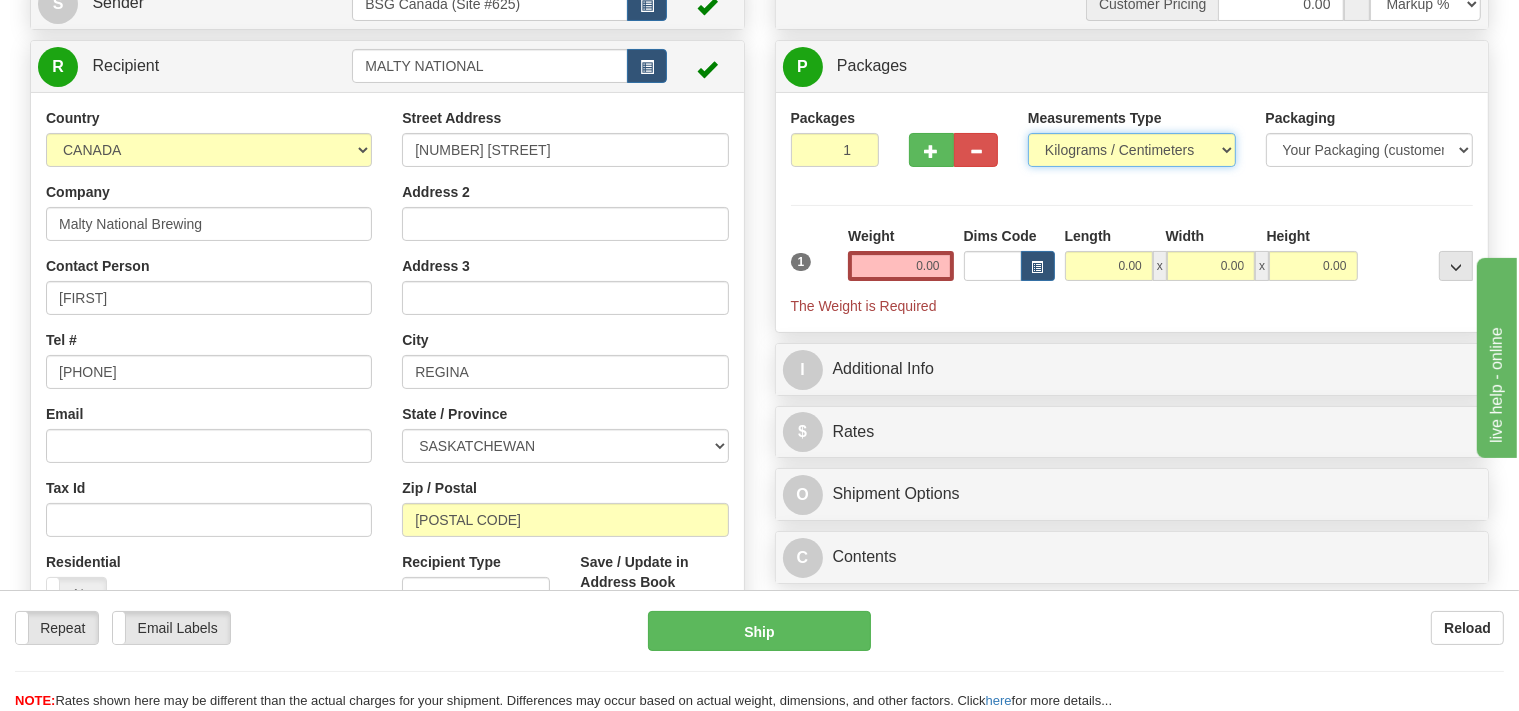 click on "Pounds / Inches
Kilograms / Centimeters" at bounding box center [1132, 150] 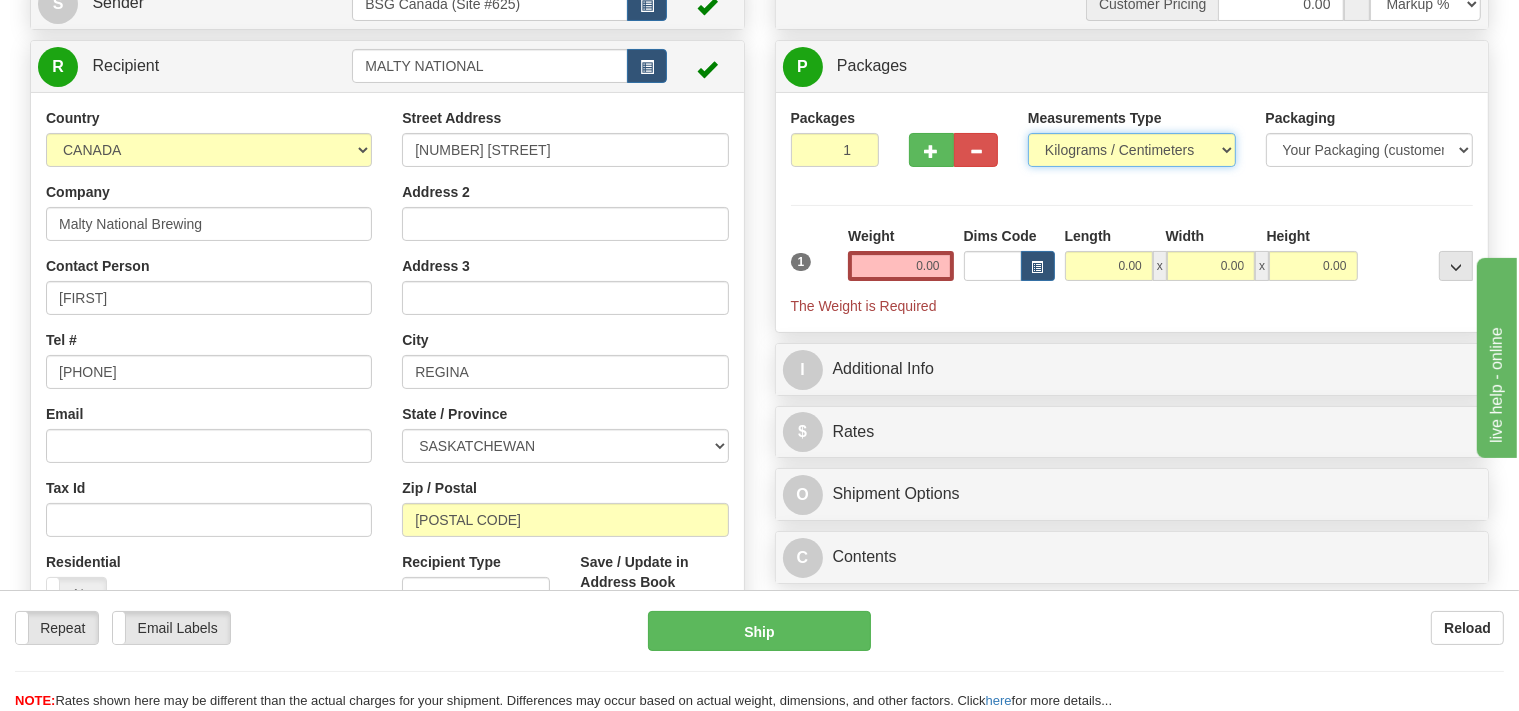 select on "0" 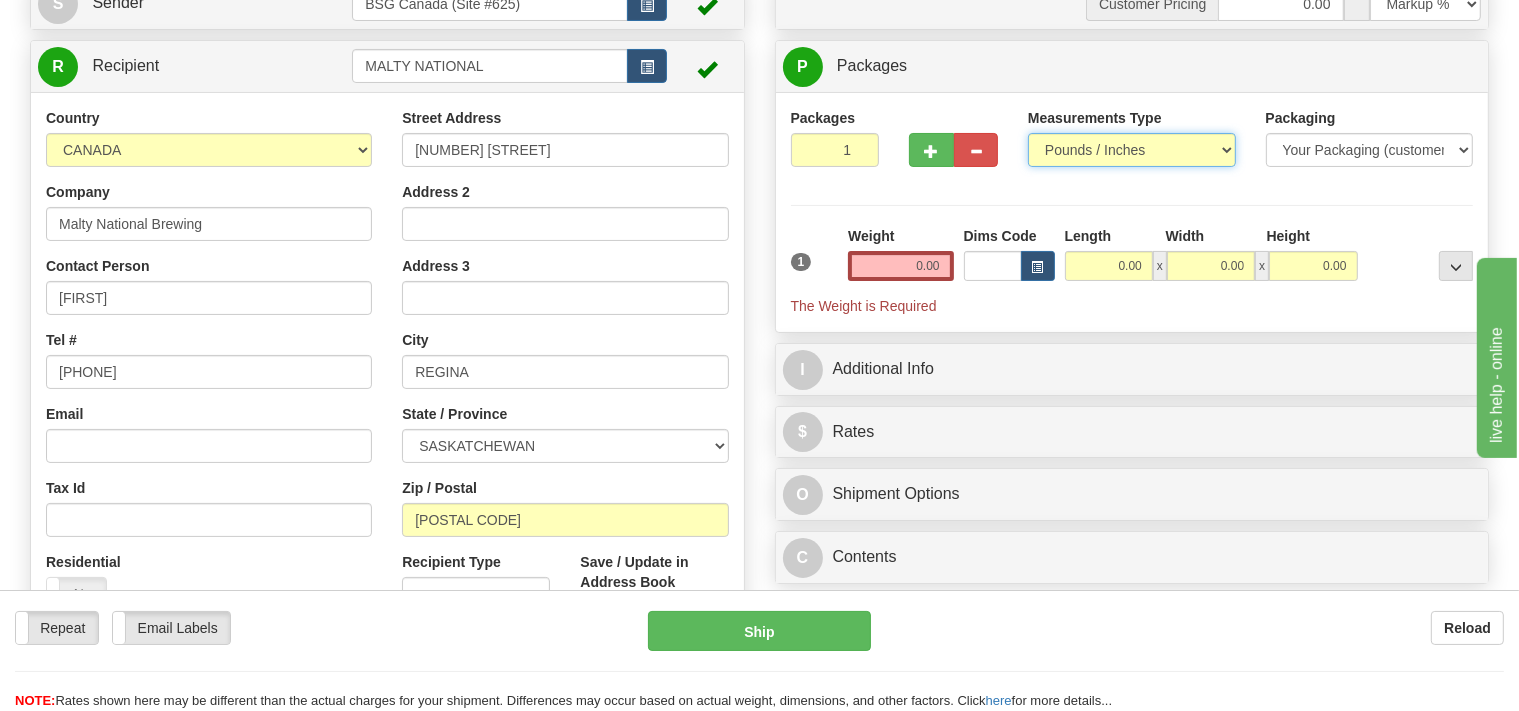 click on "Pounds / Inches" at bounding box center (0, 0) 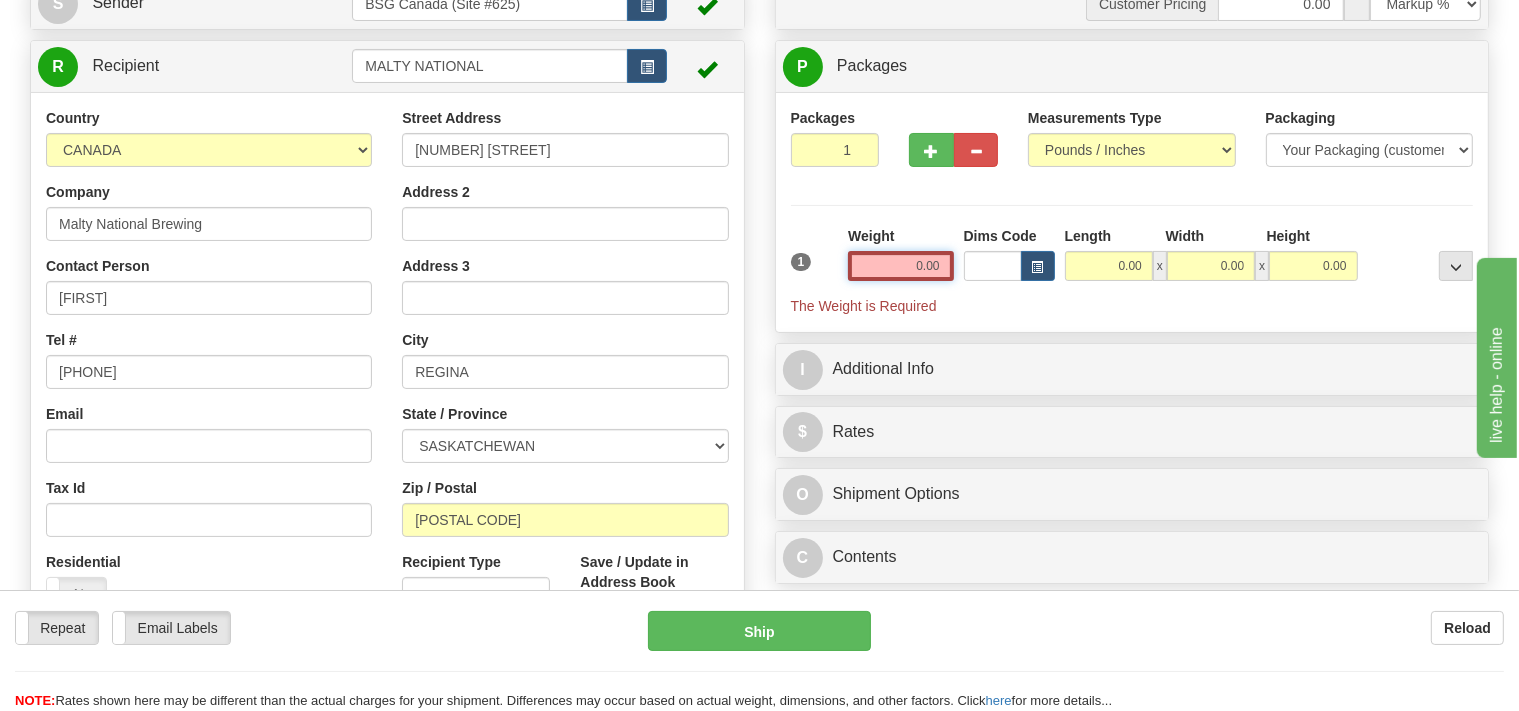click on "0.00" at bounding box center (900, 266) 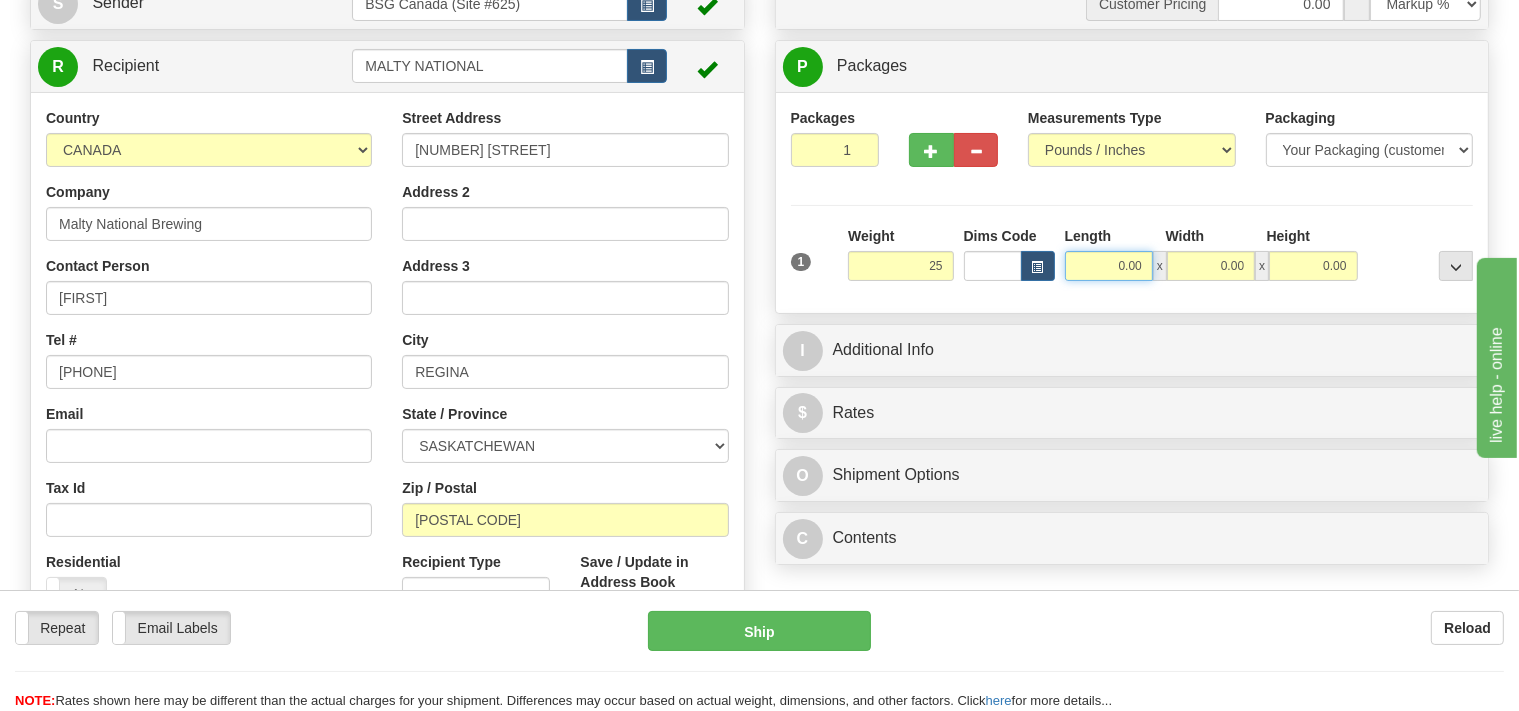 type on "25.00" 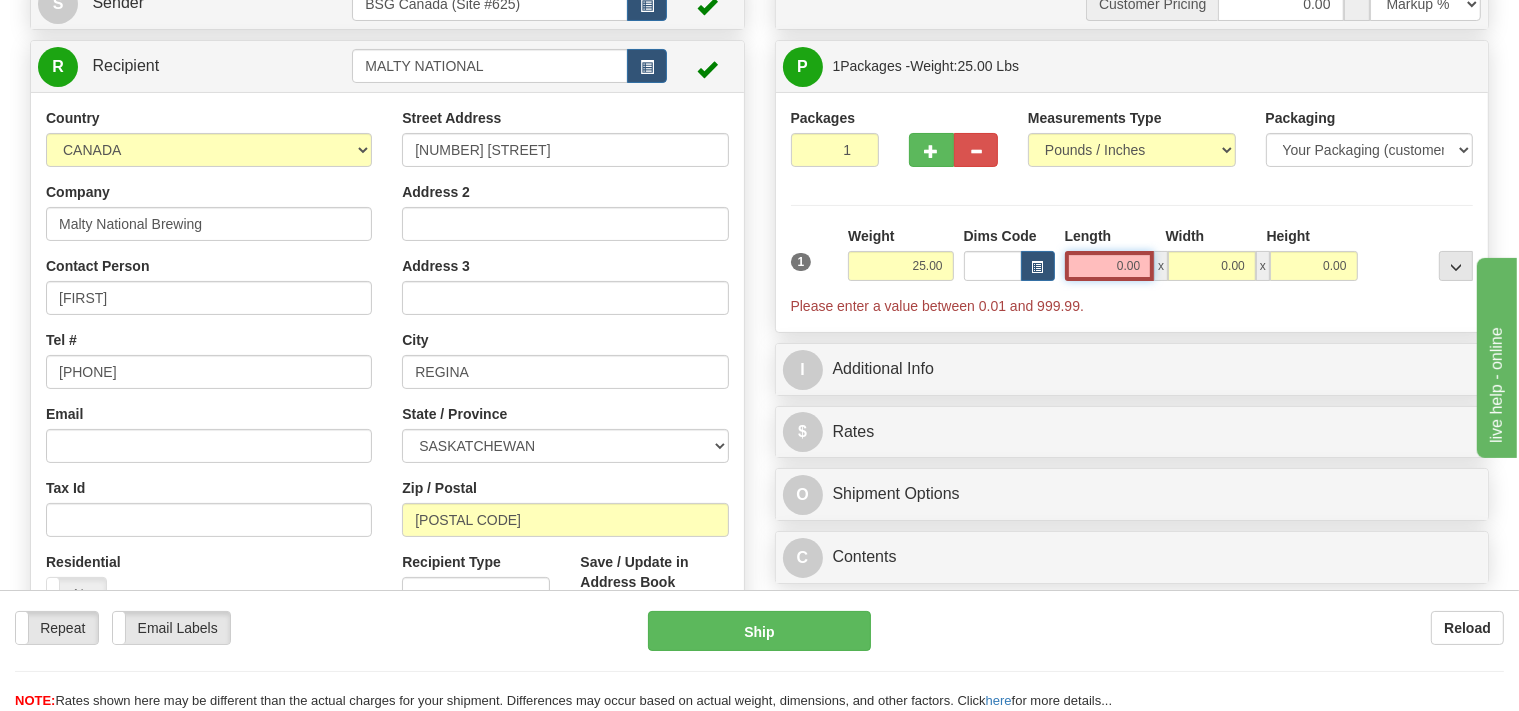 click on "0.00" at bounding box center [1110, 266] 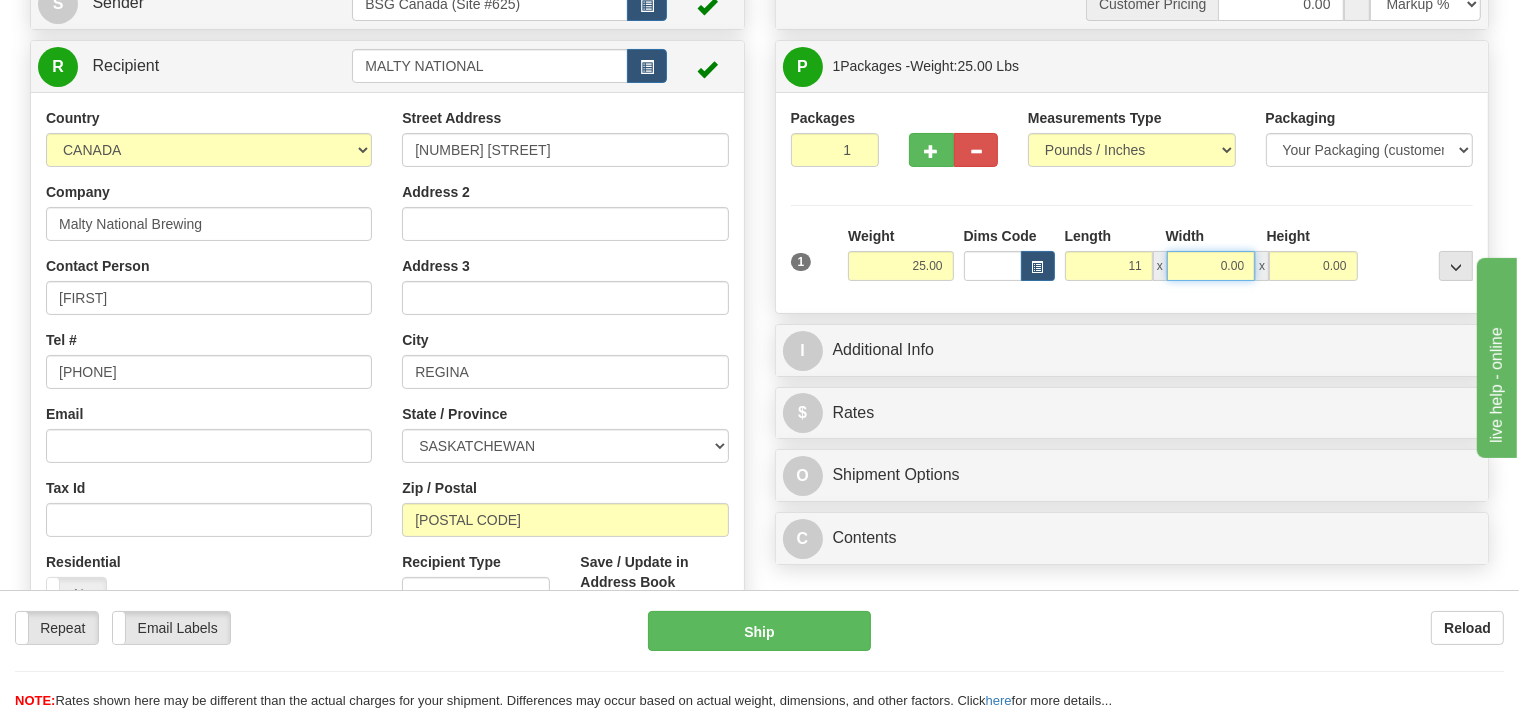 type on "11.00" 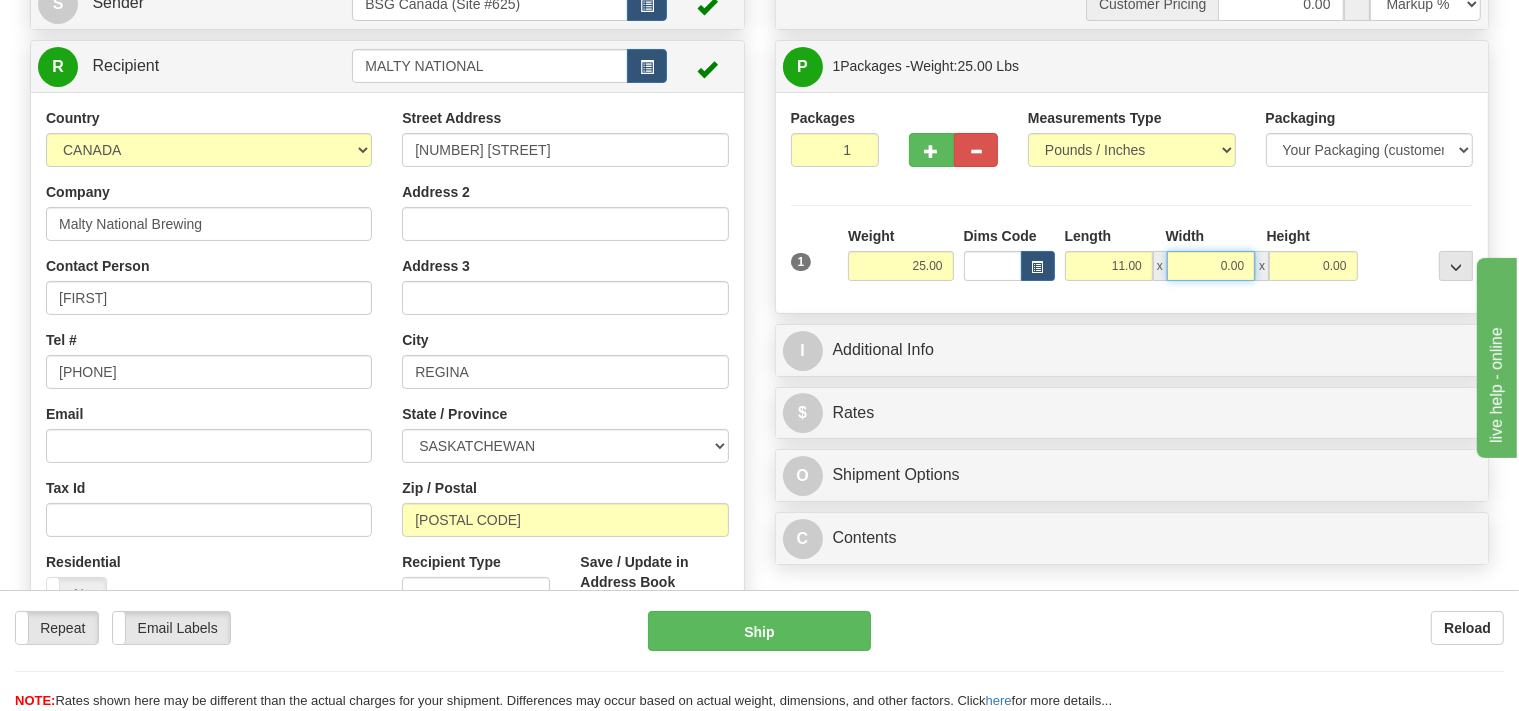 click on "0.00" at bounding box center (1211, 266) 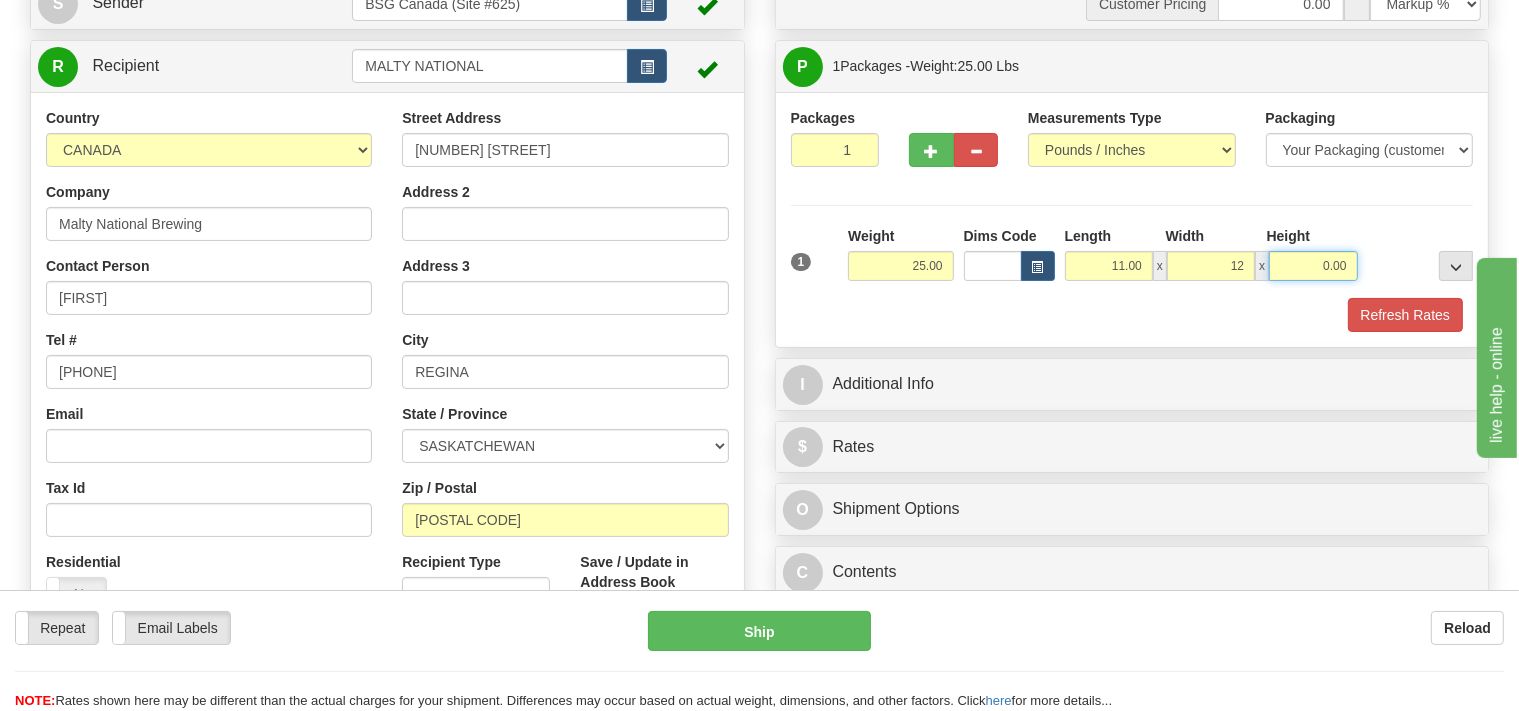 type on "12.00" 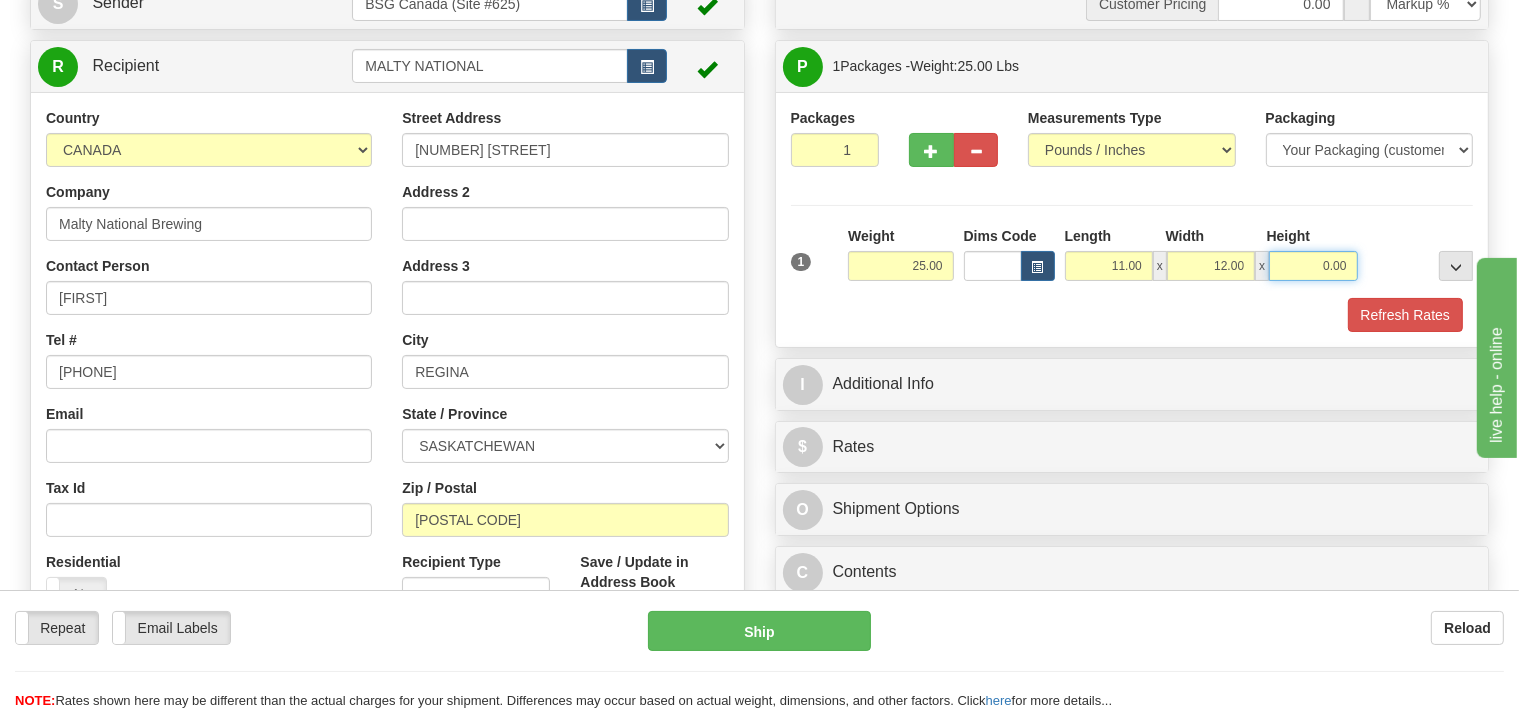 click on "0.00" at bounding box center [1313, 266] 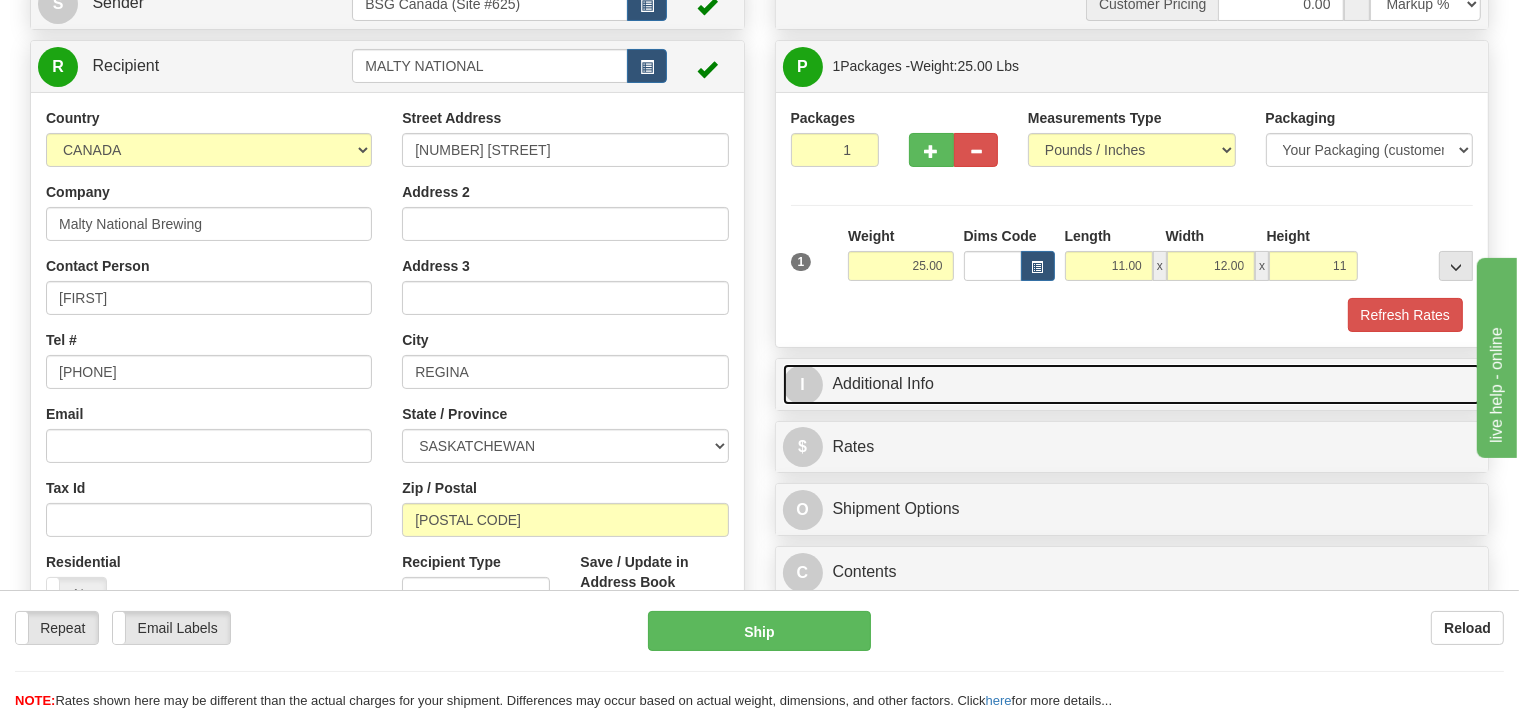 type on "11.00" 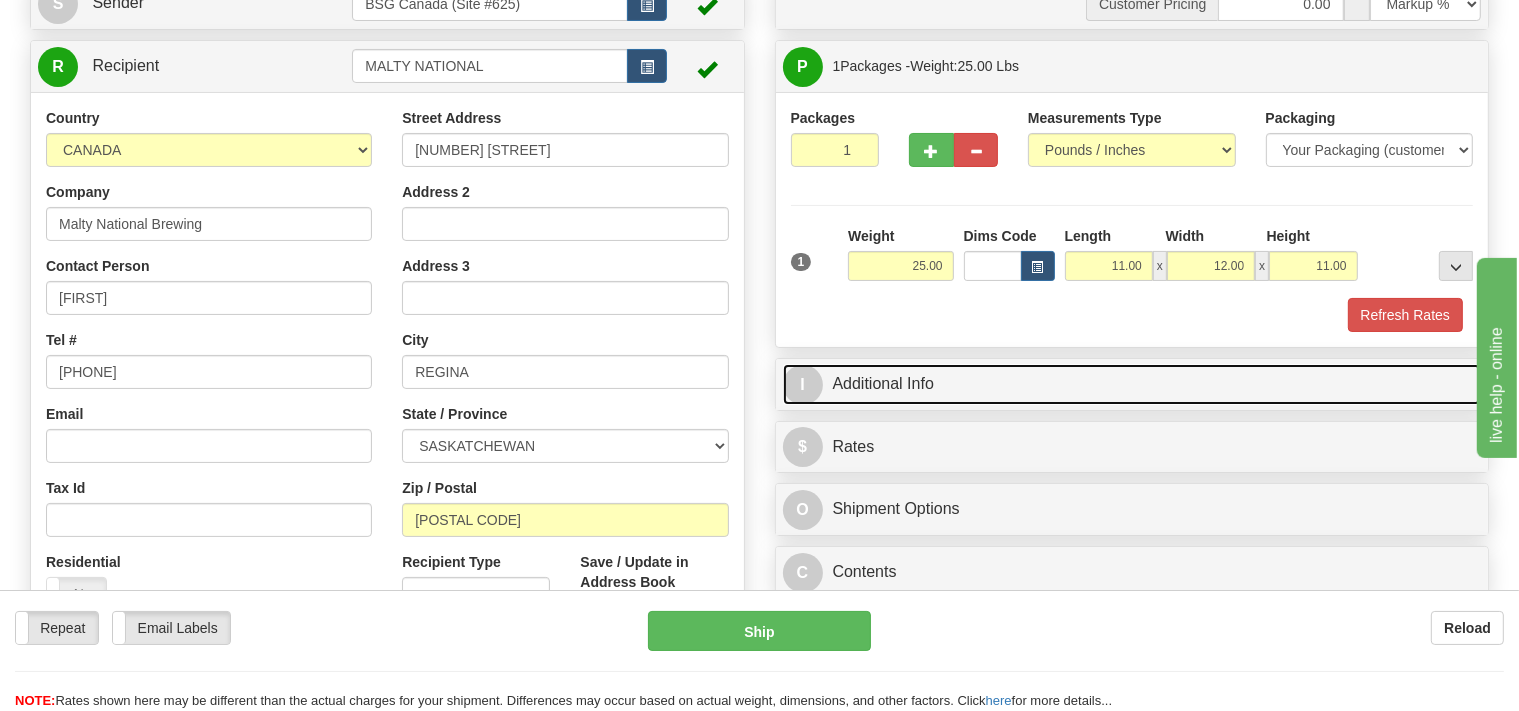 click on "I Additional Info" at bounding box center [1132, 384] 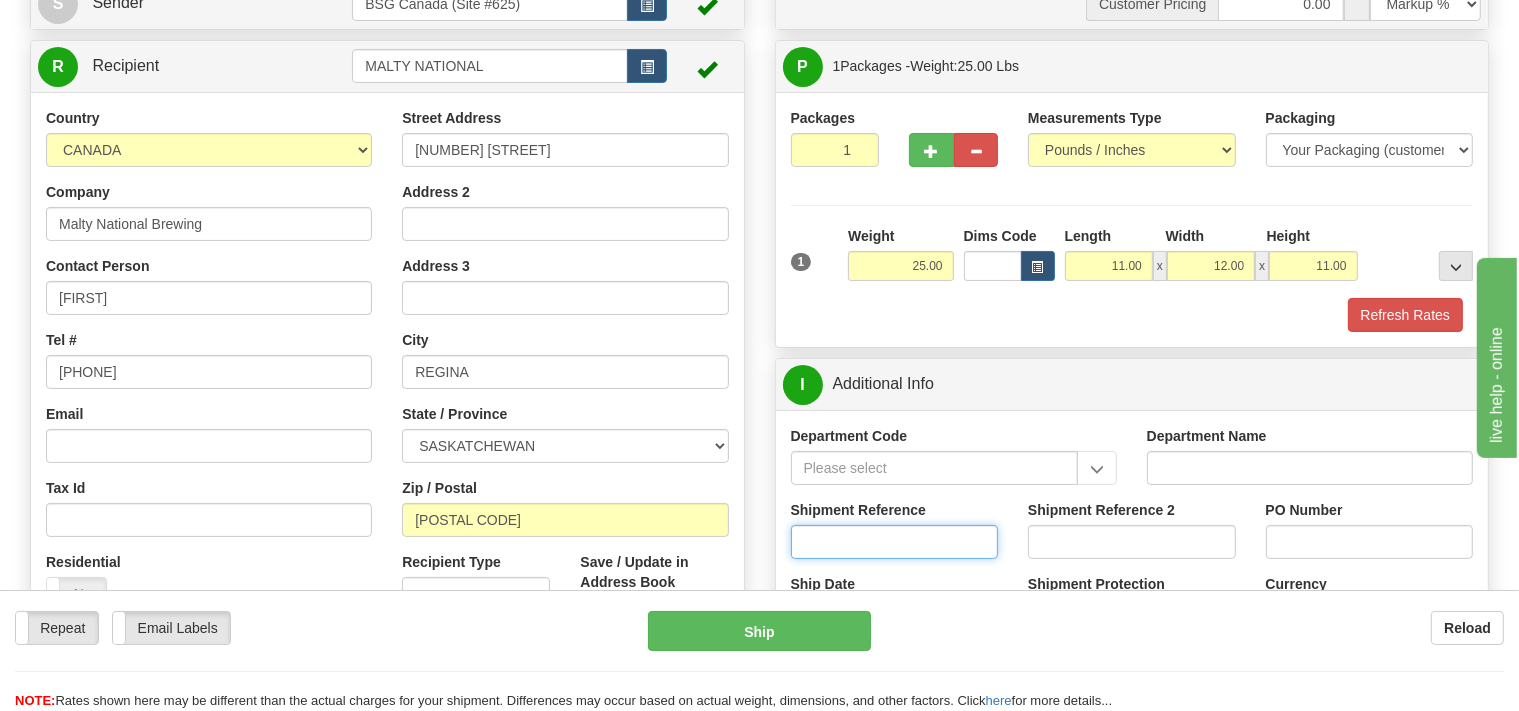 click on "Shipment Reference" at bounding box center [895, 542] 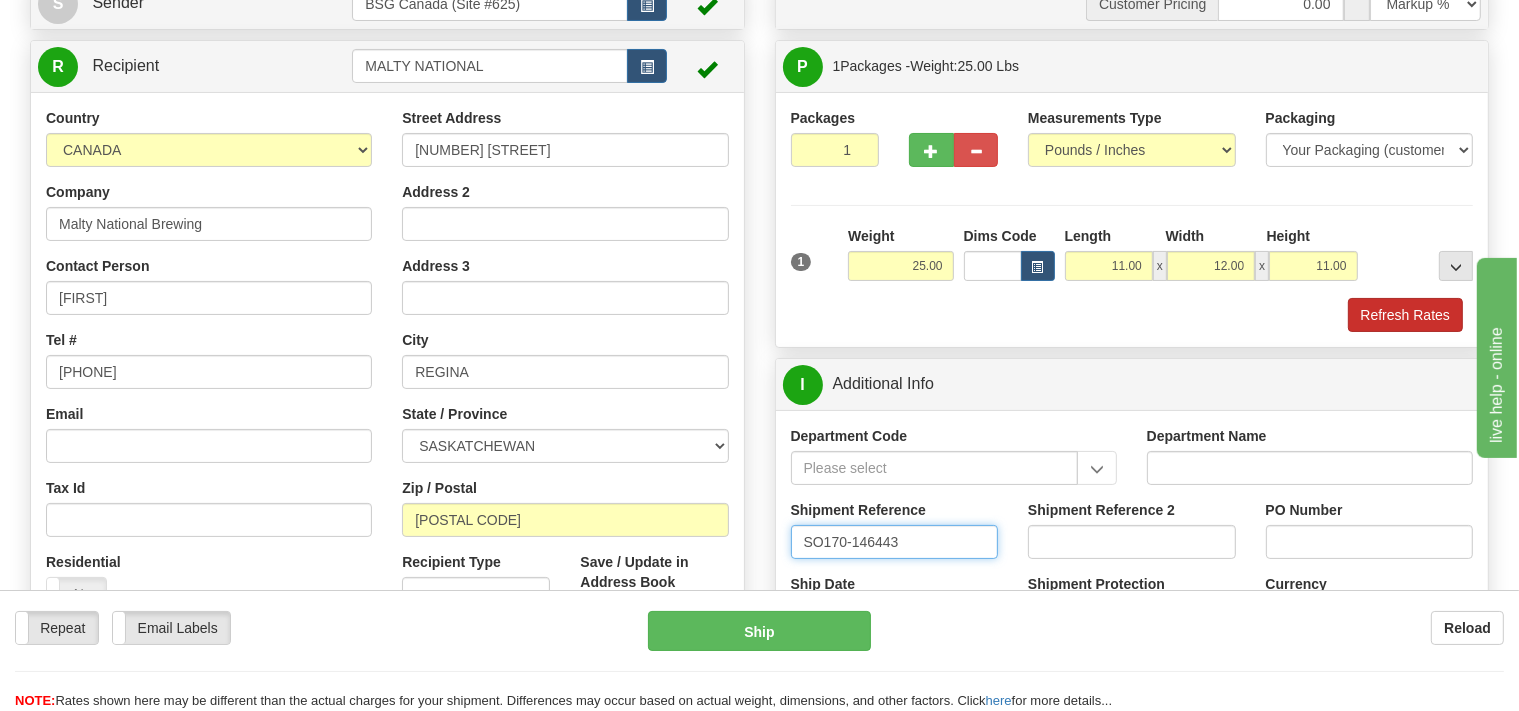 type on "SO170-146443" 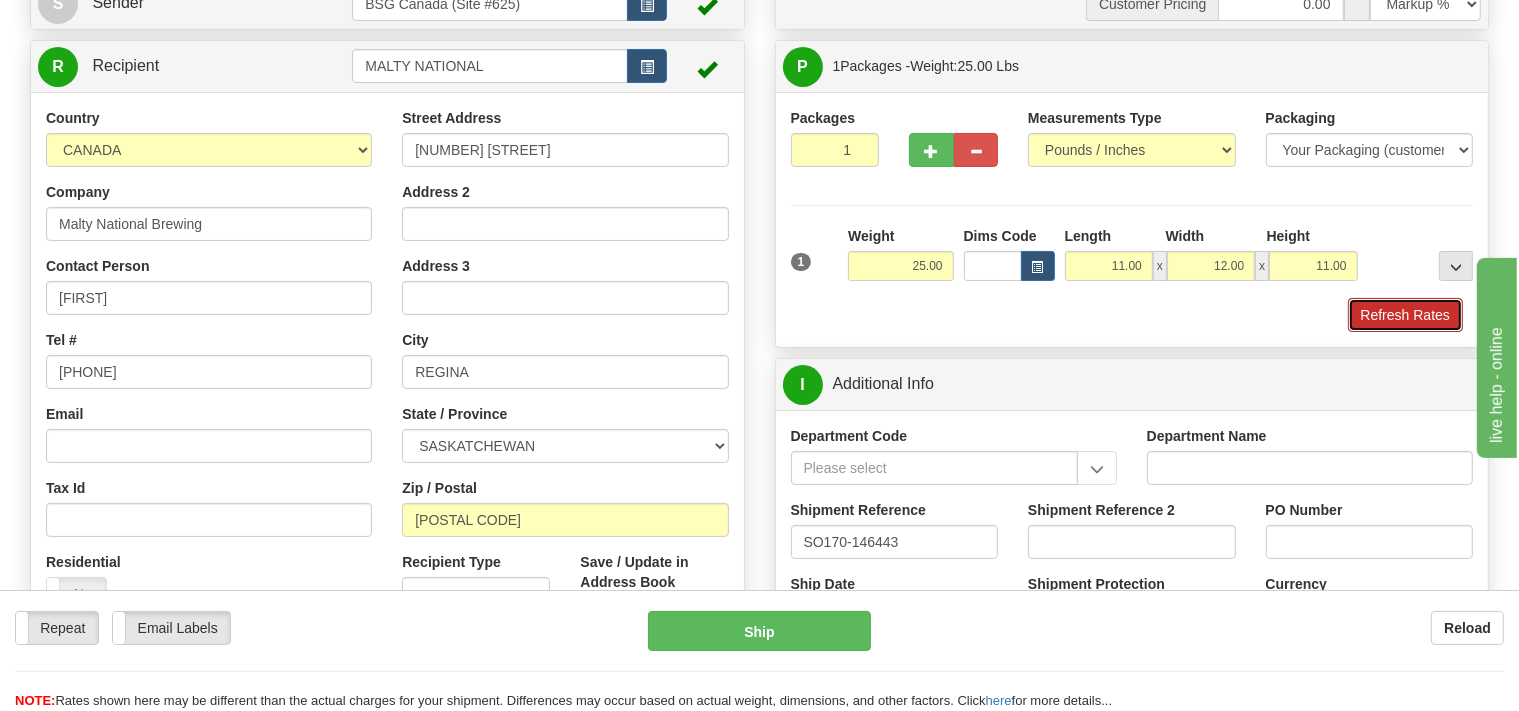 click on "Refresh Rates" at bounding box center (1405, 315) 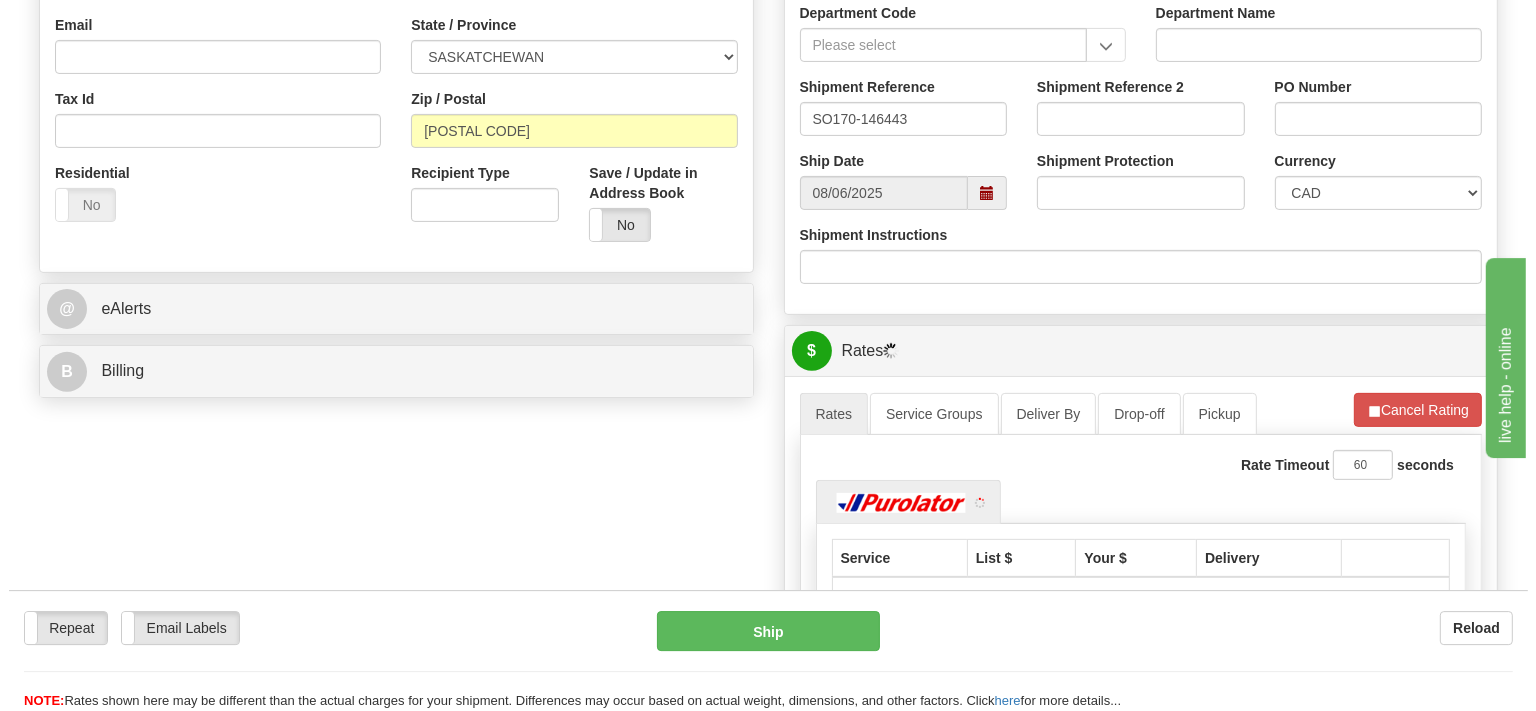 scroll, scrollTop: 633, scrollLeft: 0, axis: vertical 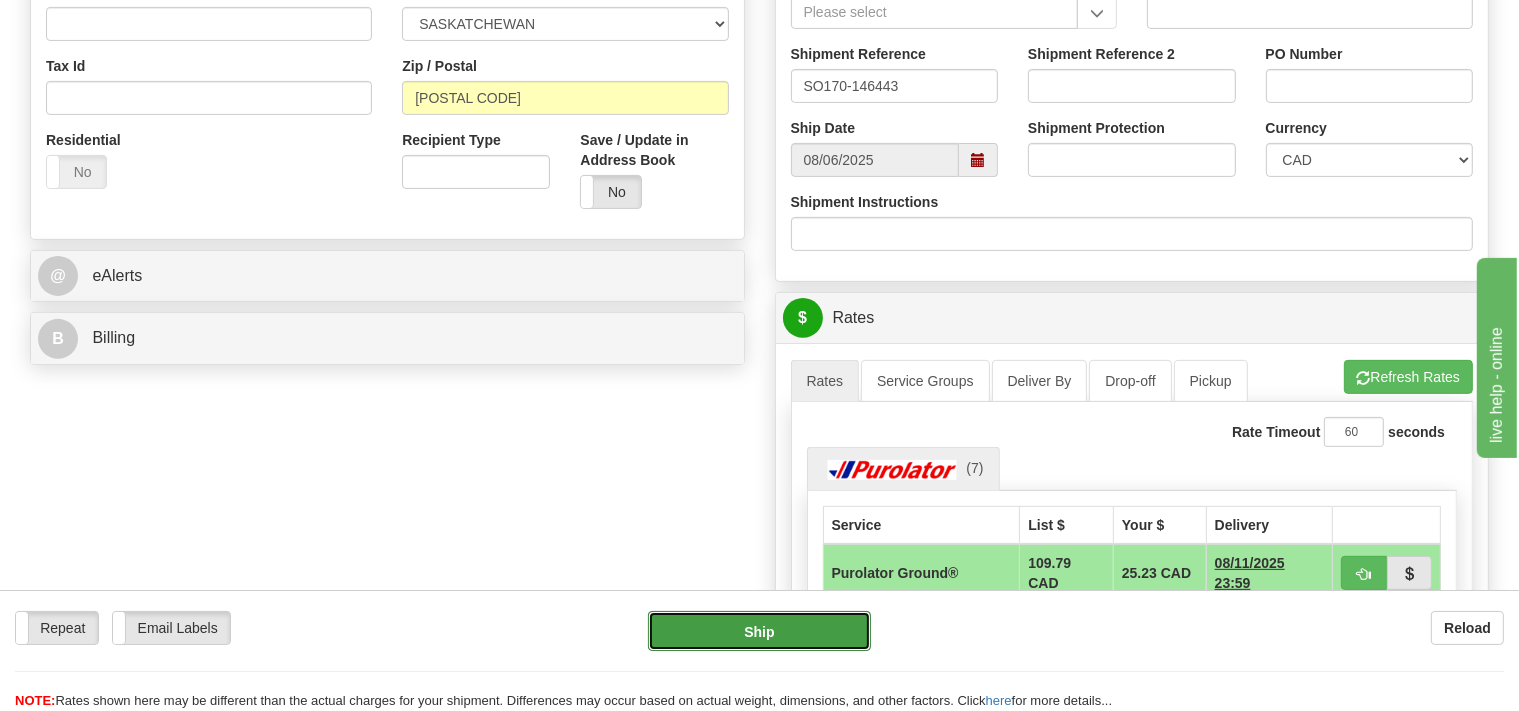 click on "Ship" at bounding box center [759, 631] 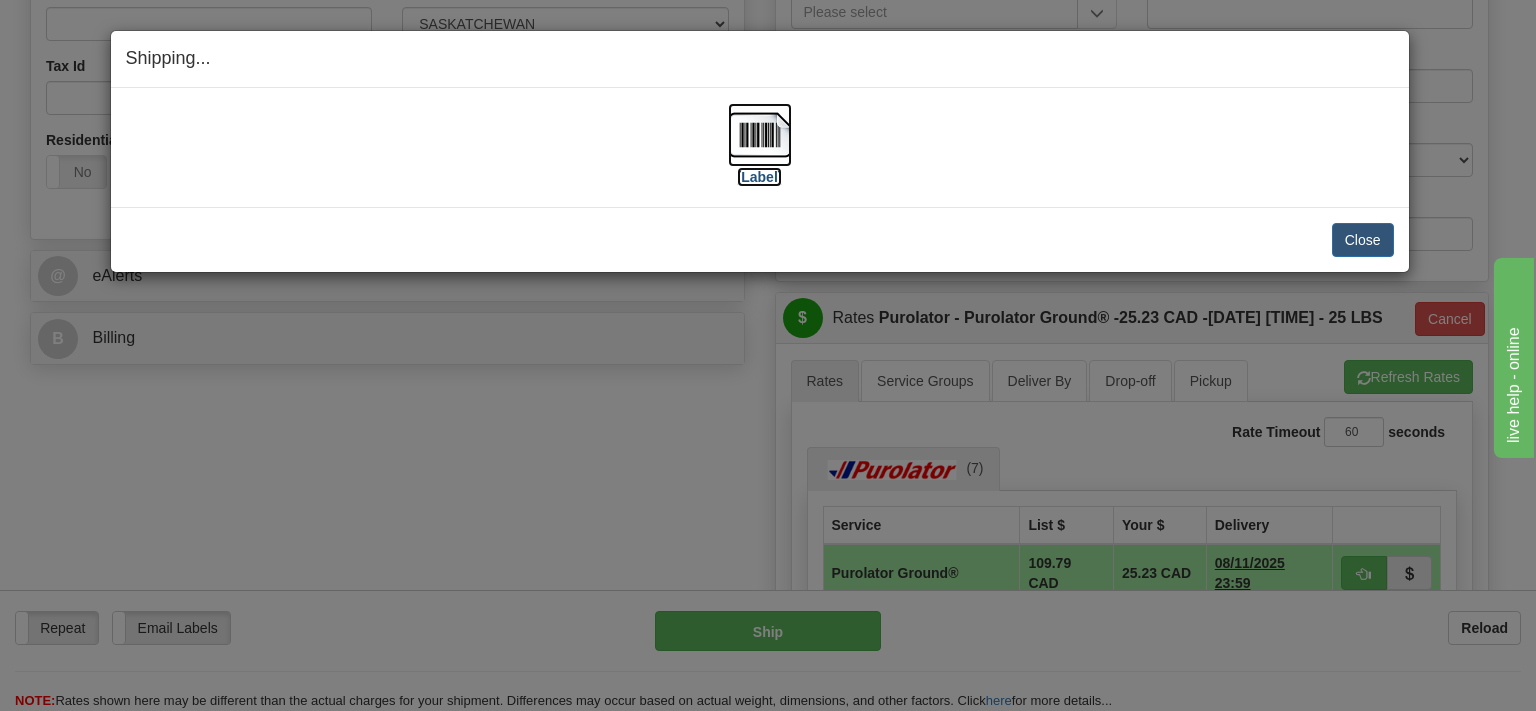 click at bounding box center [760, 135] 